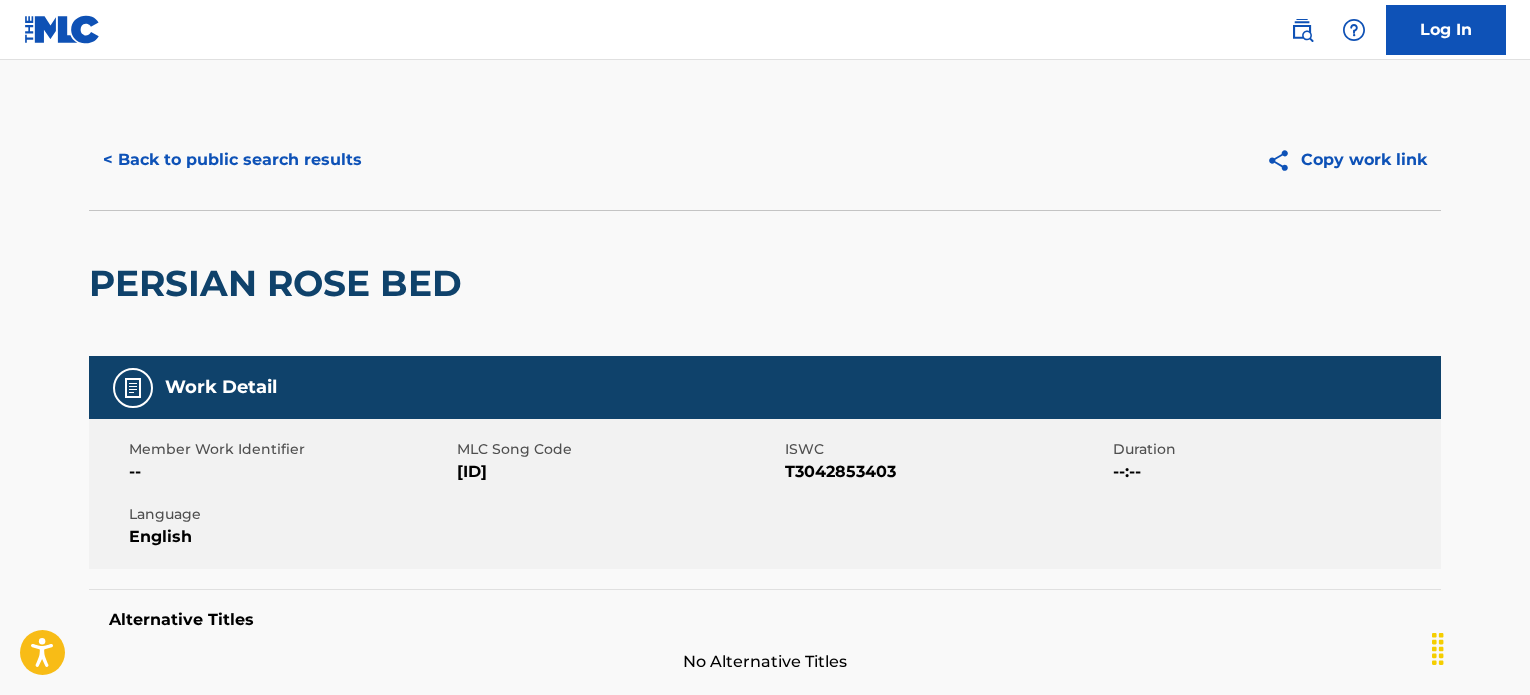 scroll, scrollTop: 200, scrollLeft: 0, axis: vertical 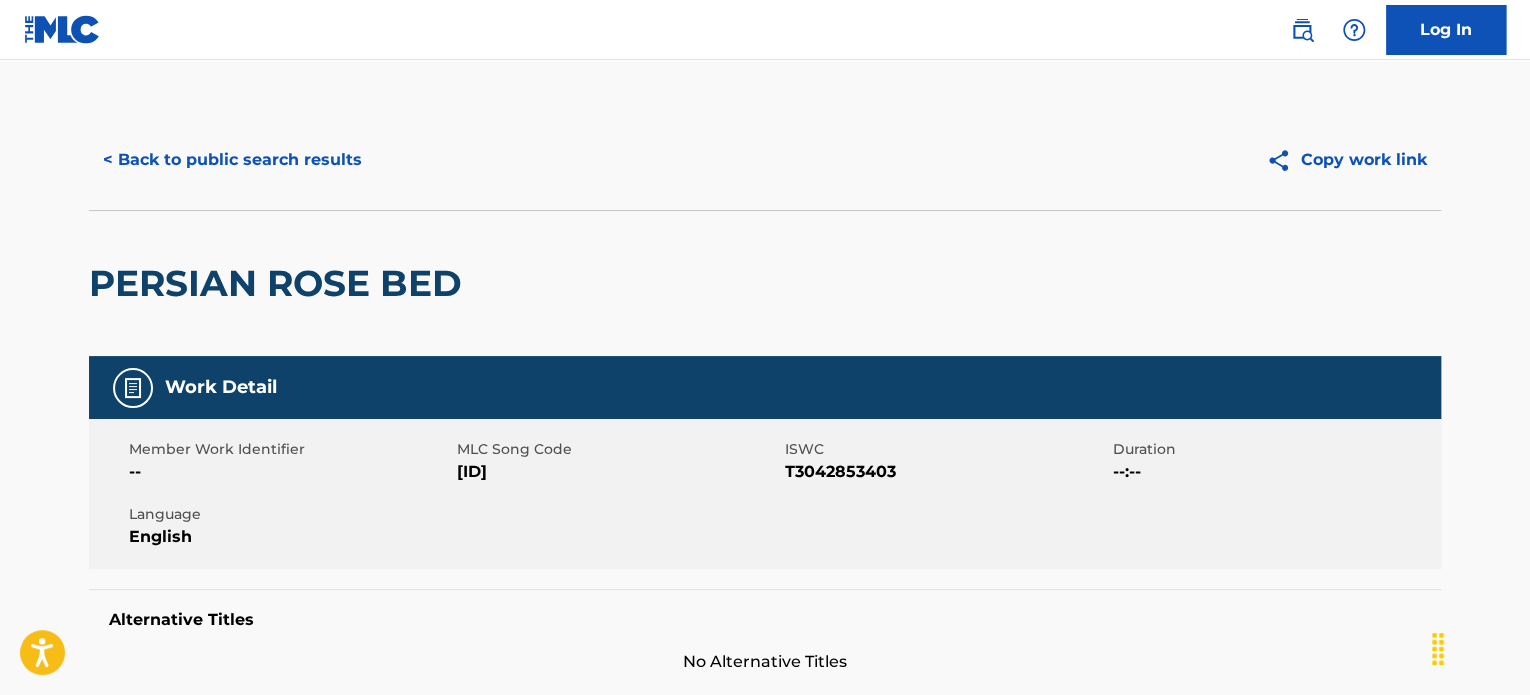 click on "< Back to public search results" at bounding box center [232, 160] 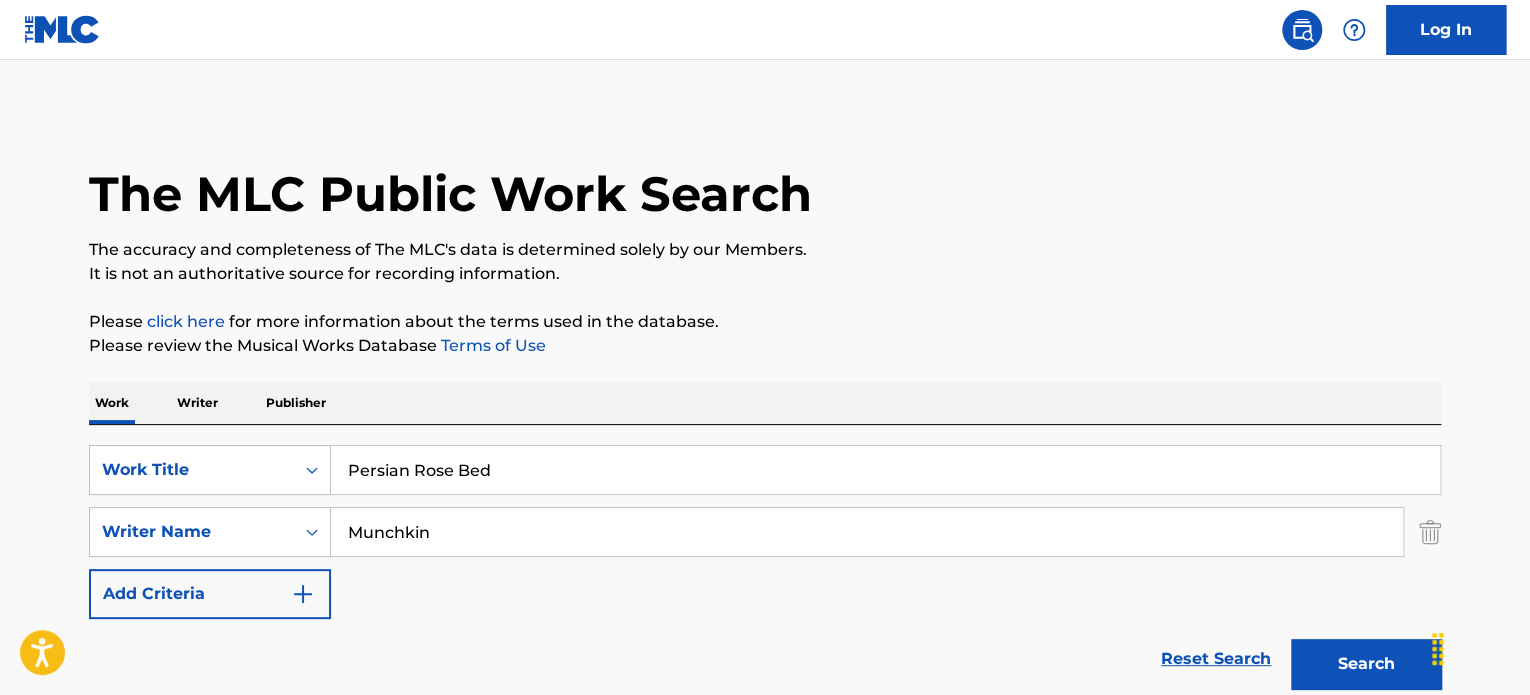 scroll, scrollTop: 278, scrollLeft: 0, axis: vertical 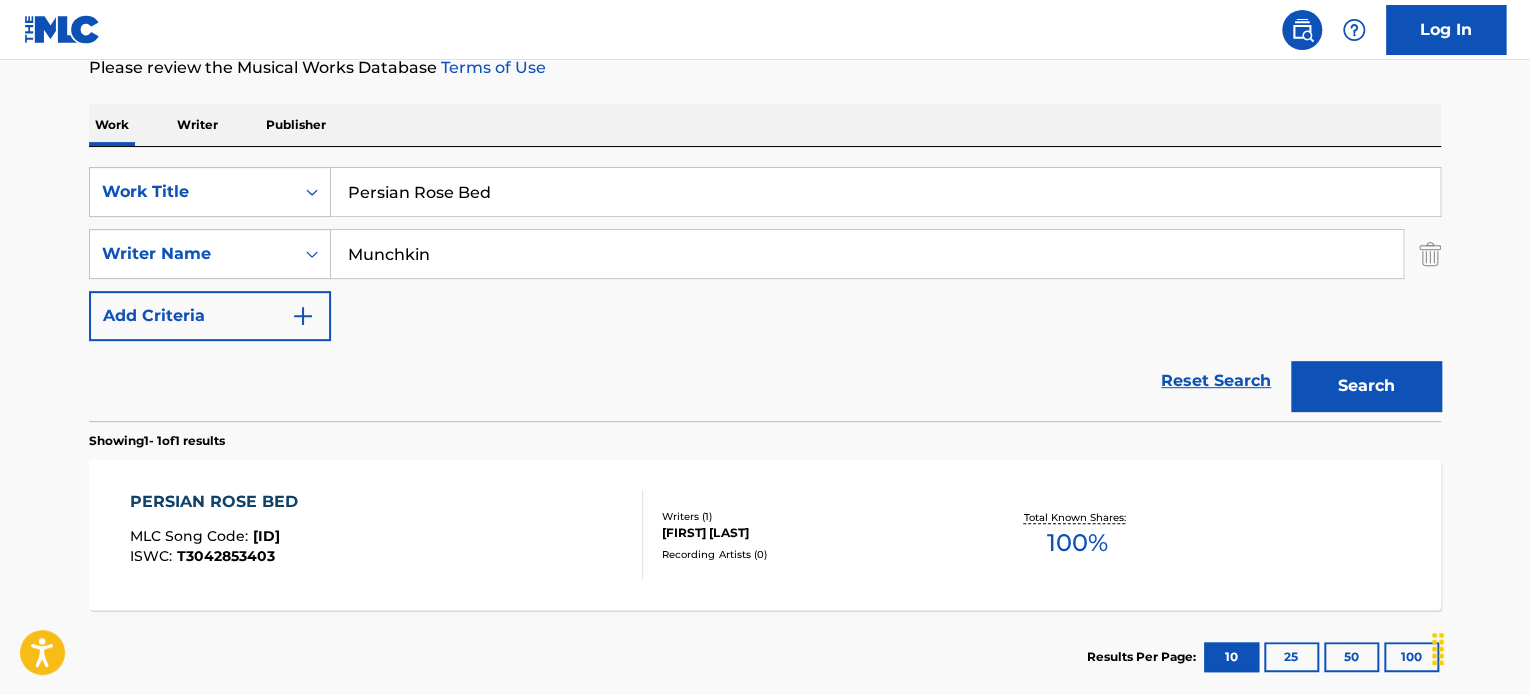 click on "Persian Rose Bed" at bounding box center (885, 192) 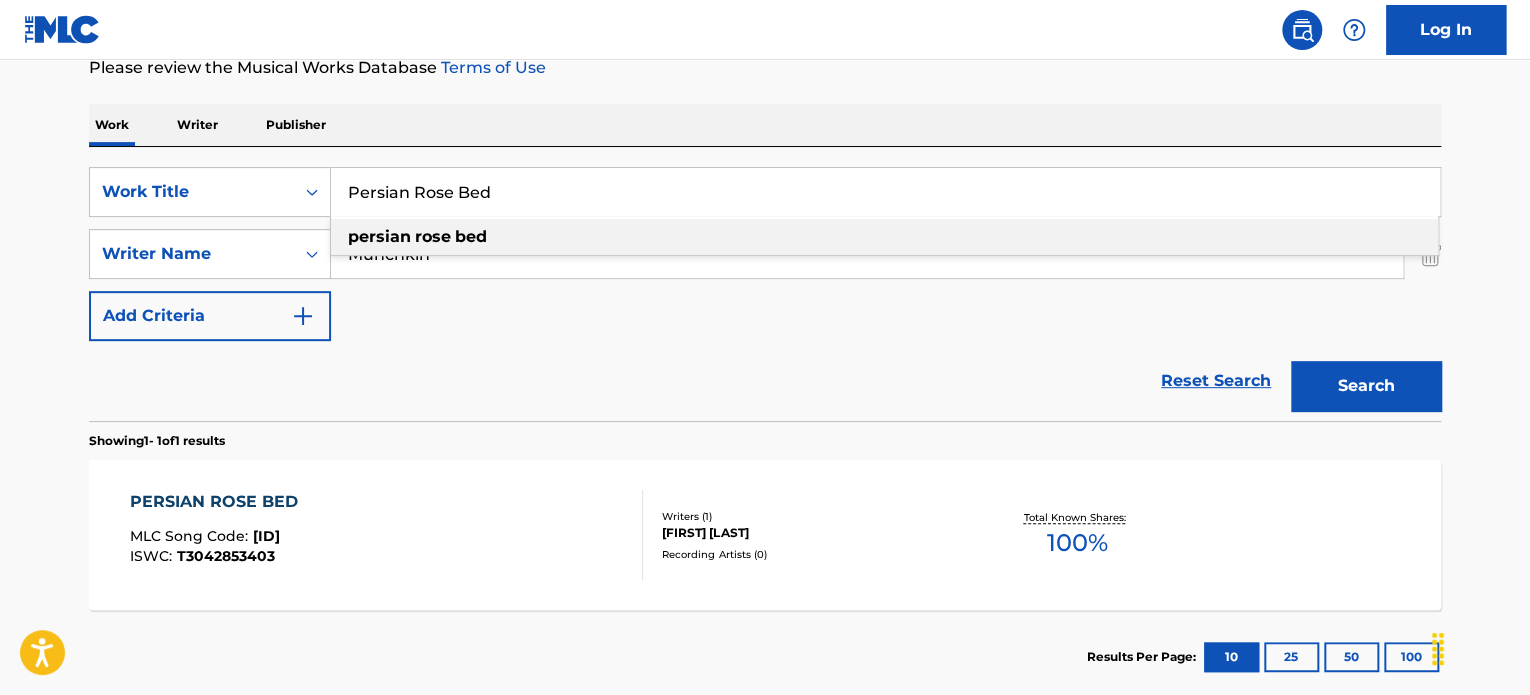 paste on "heroic news" 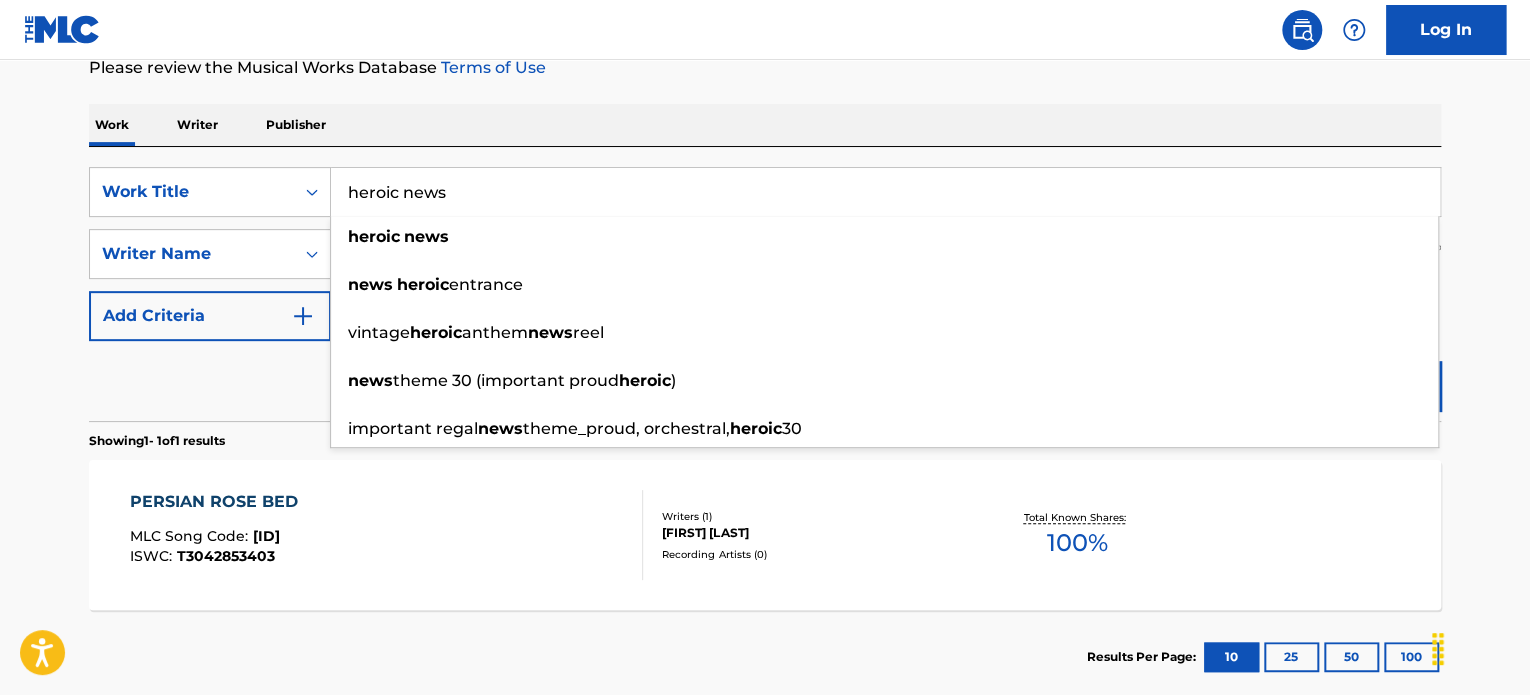 type on "heroic news" 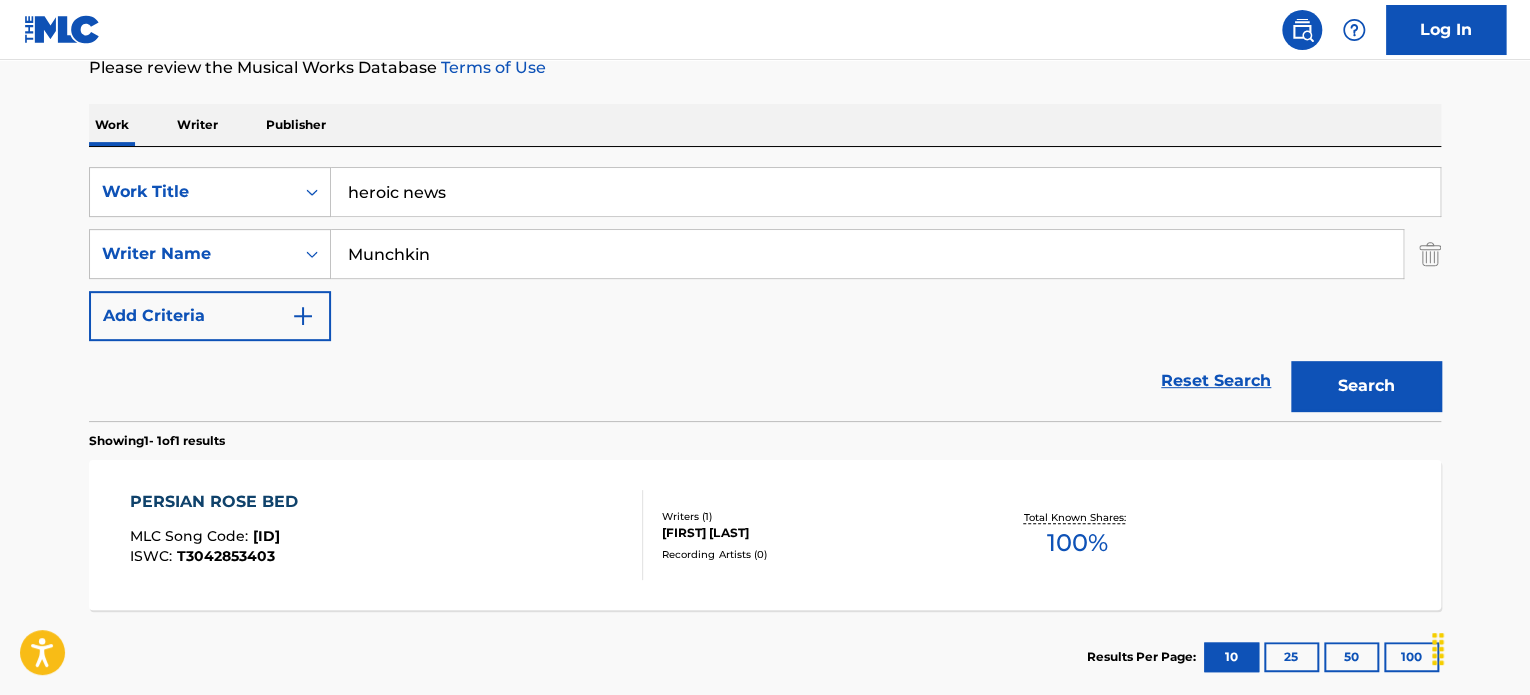 click on "Reset Search Search" at bounding box center (765, 381) 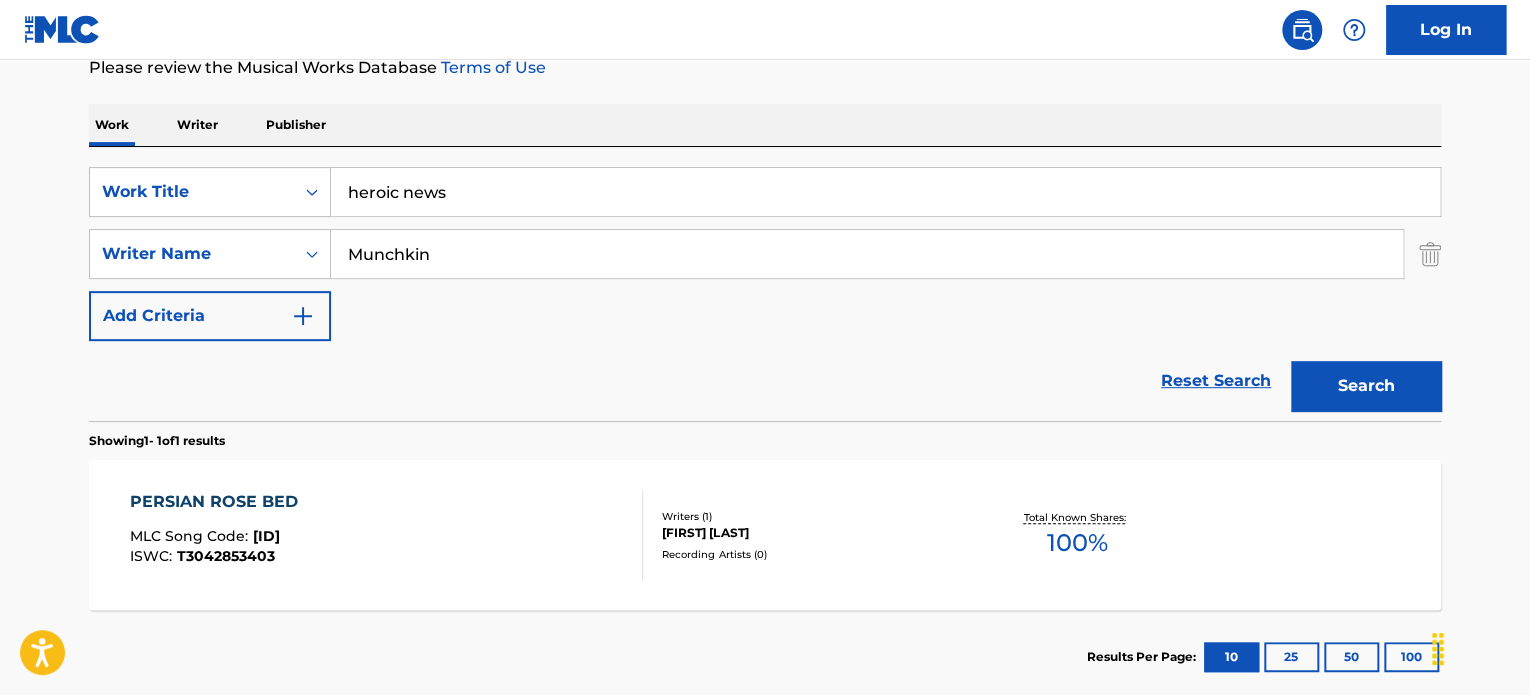 click on "PERSIAN ROSE BED MLC Song Code : PF1CHA ISWC : T3042853403" at bounding box center (387, 535) 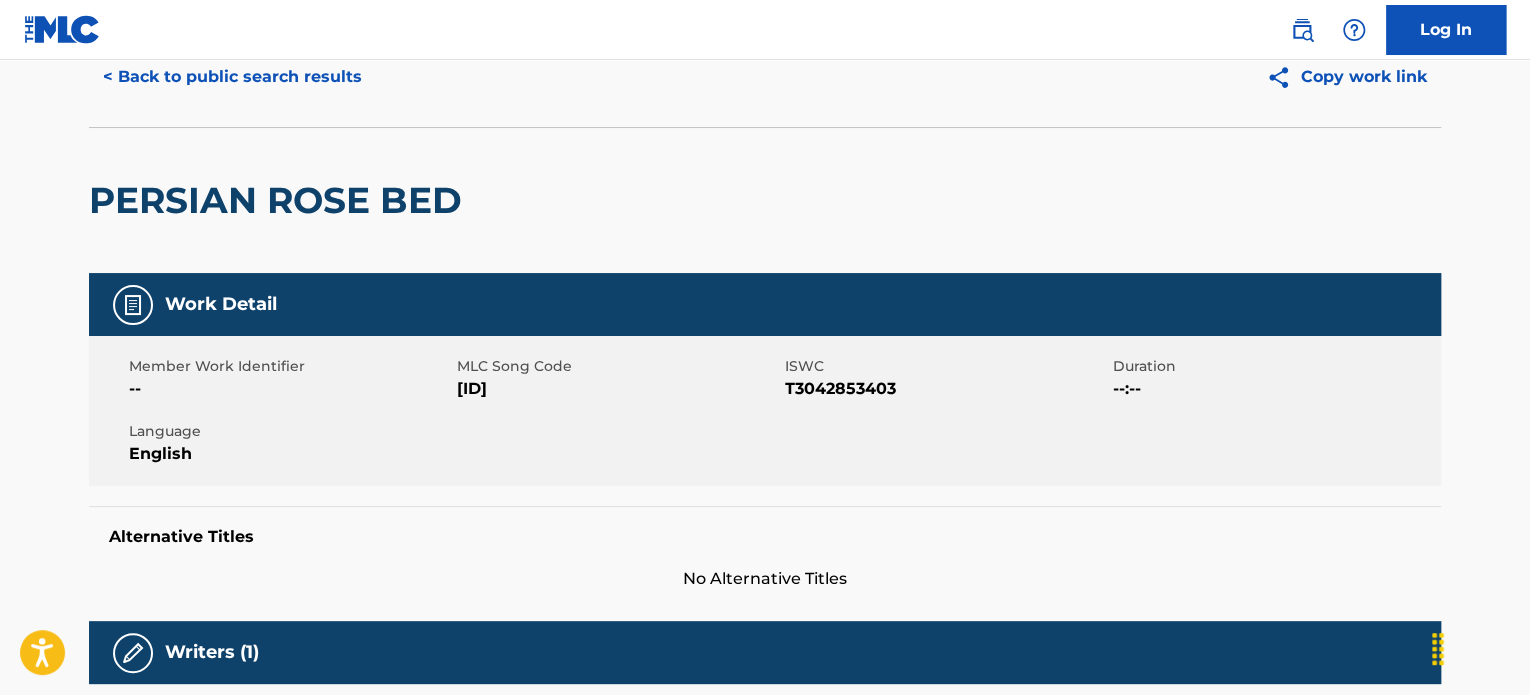 scroll, scrollTop: 0, scrollLeft: 0, axis: both 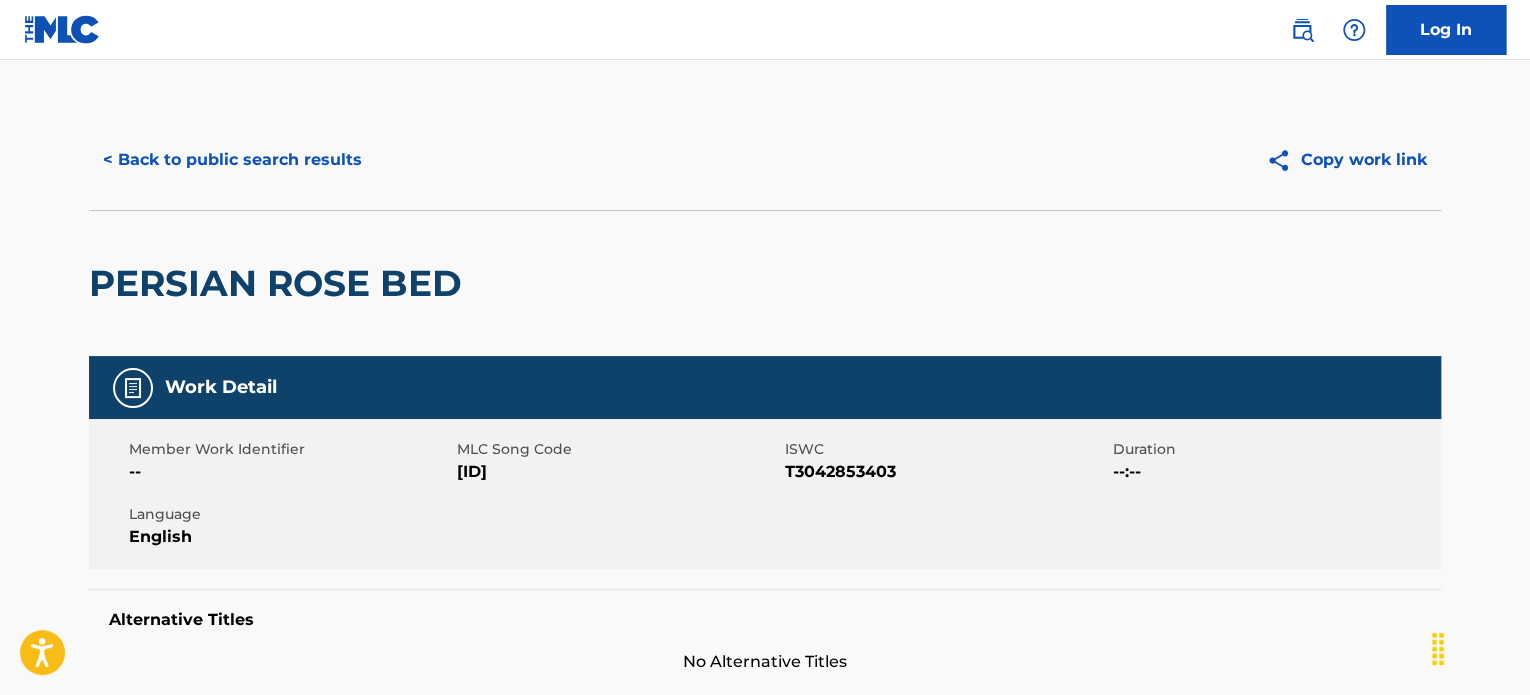 click on "< Back to public search results" at bounding box center (232, 160) 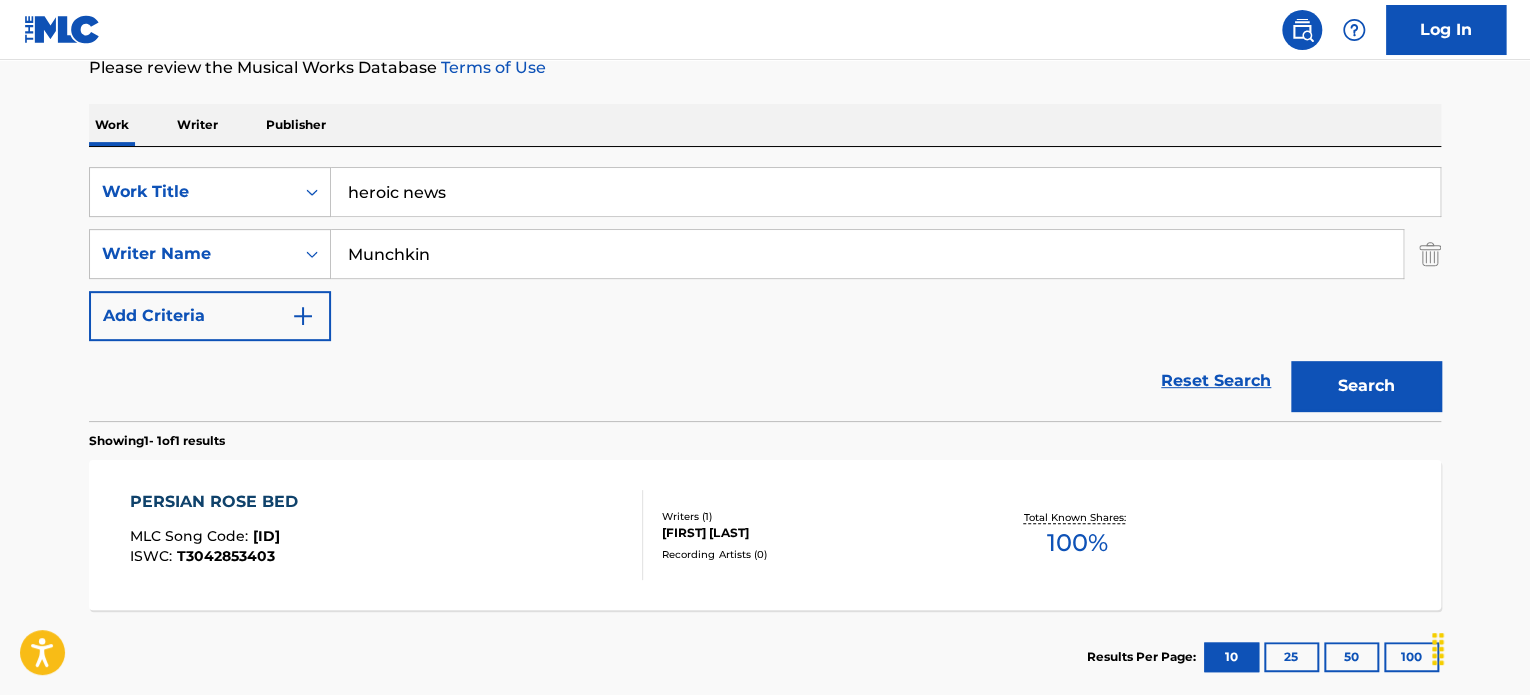 click on "Munchkin" at bounding box center [867, 254] 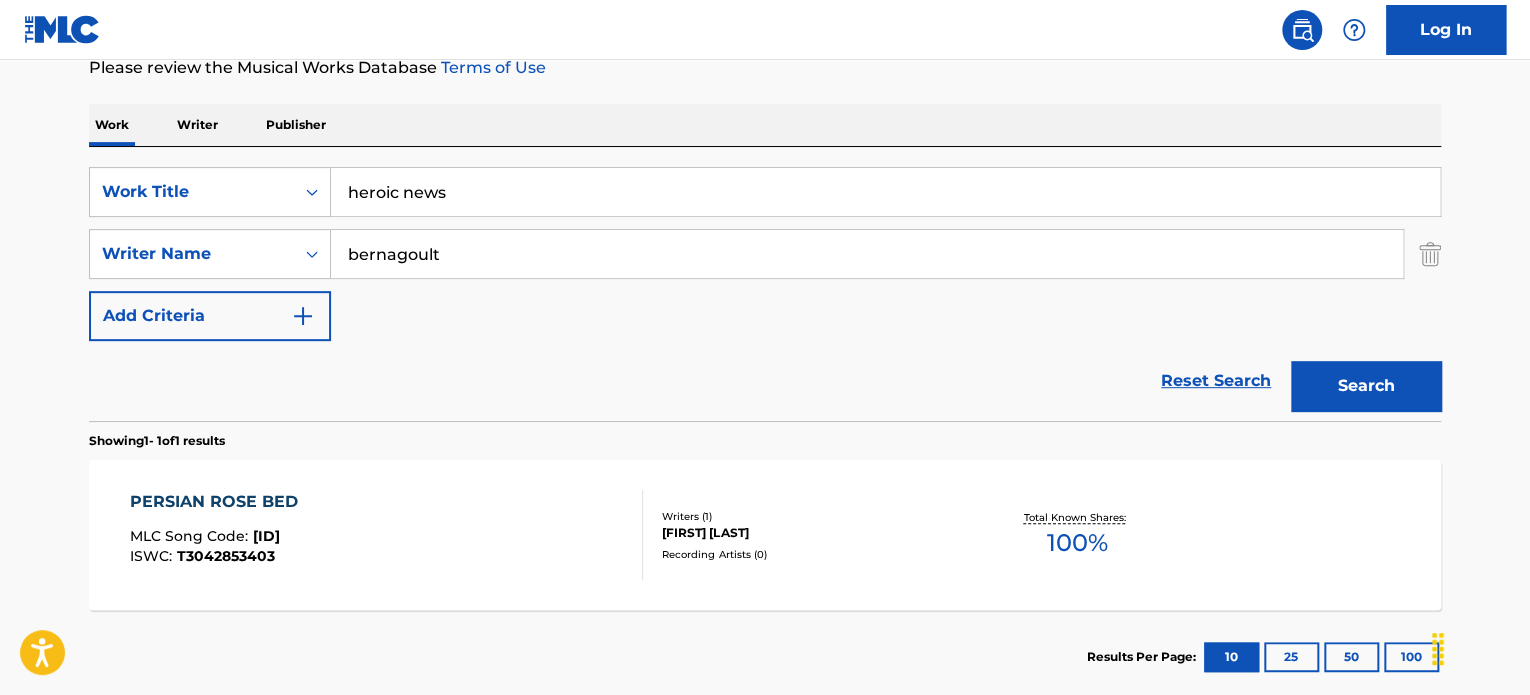 click on "bernagoult" at bounding box center [867, 254] 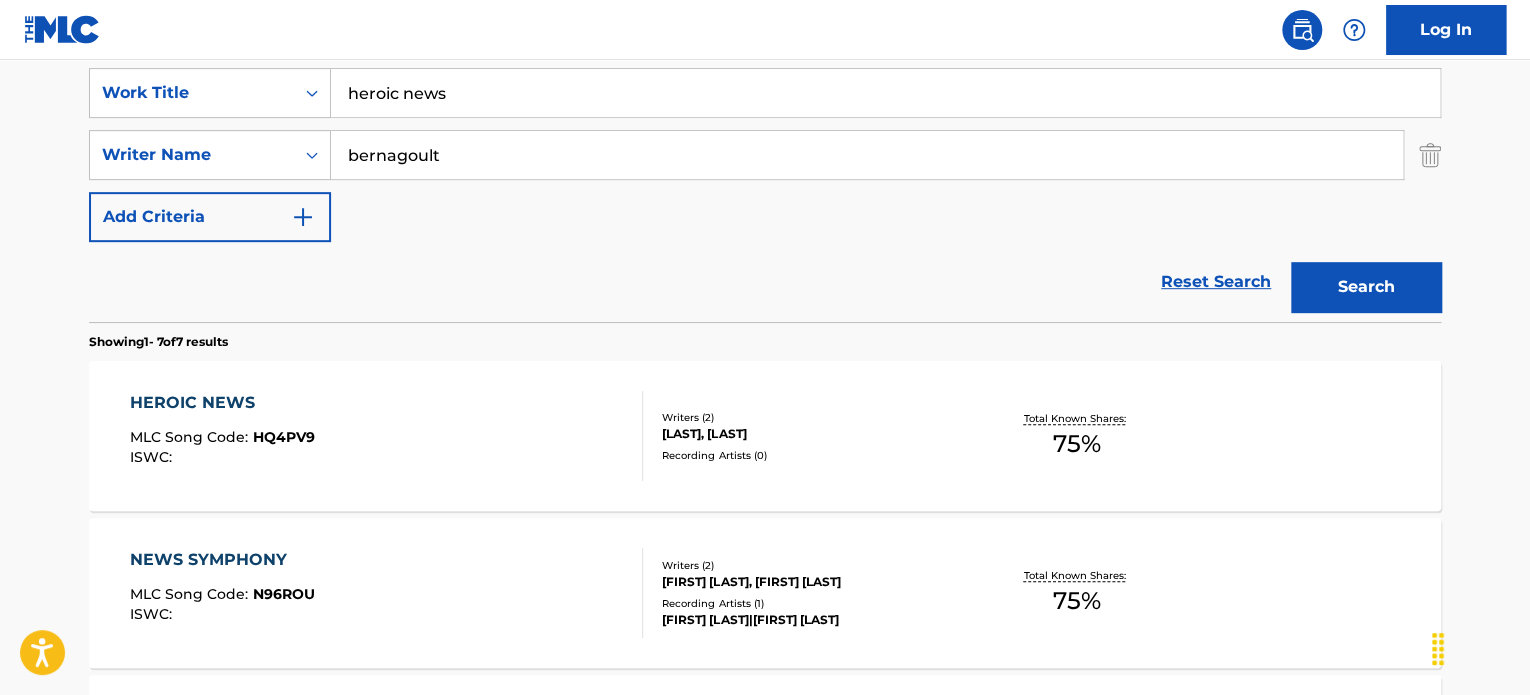 scroll, scrollTop: 378, scrollLeft: 0, axis: vertical 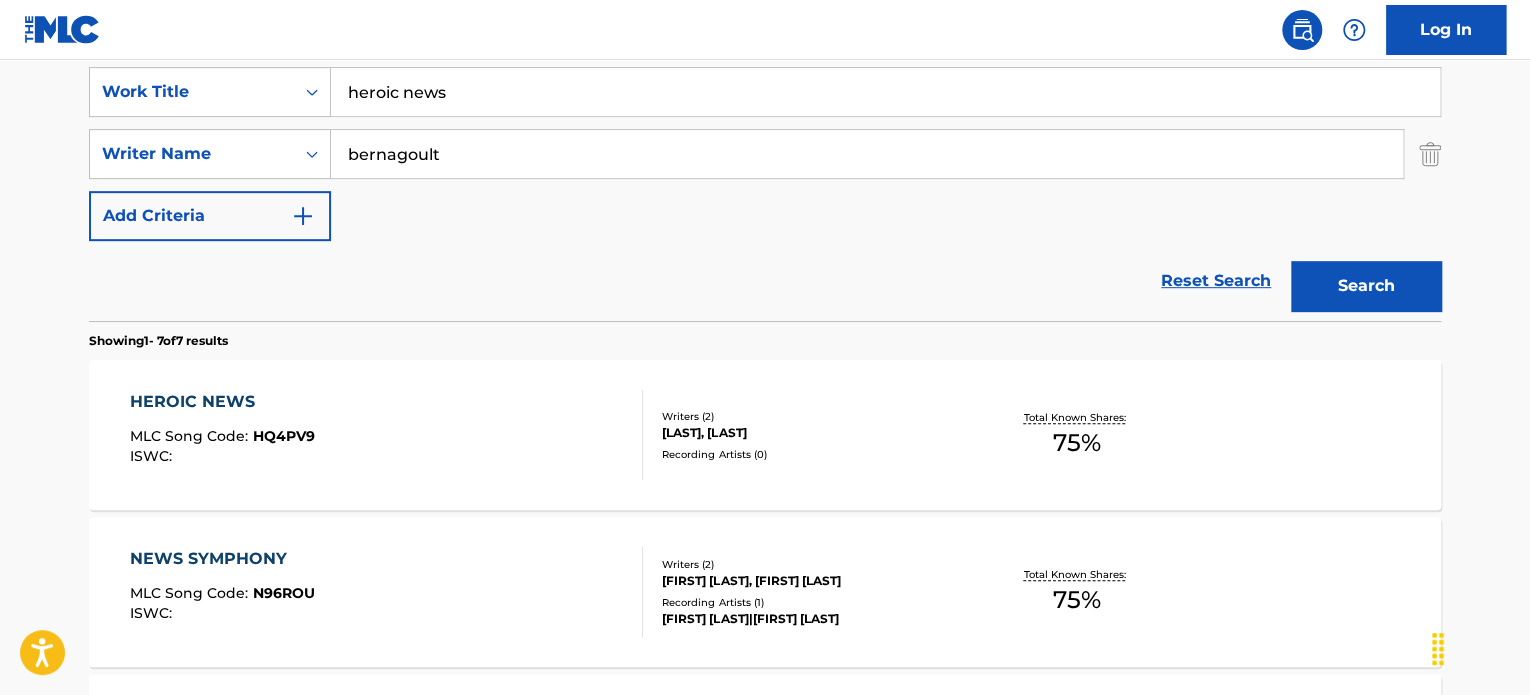 click on "[BRAND] [BRAND] MLC Song Code : [ID] ISWC :" at bounding box center [387, 435] 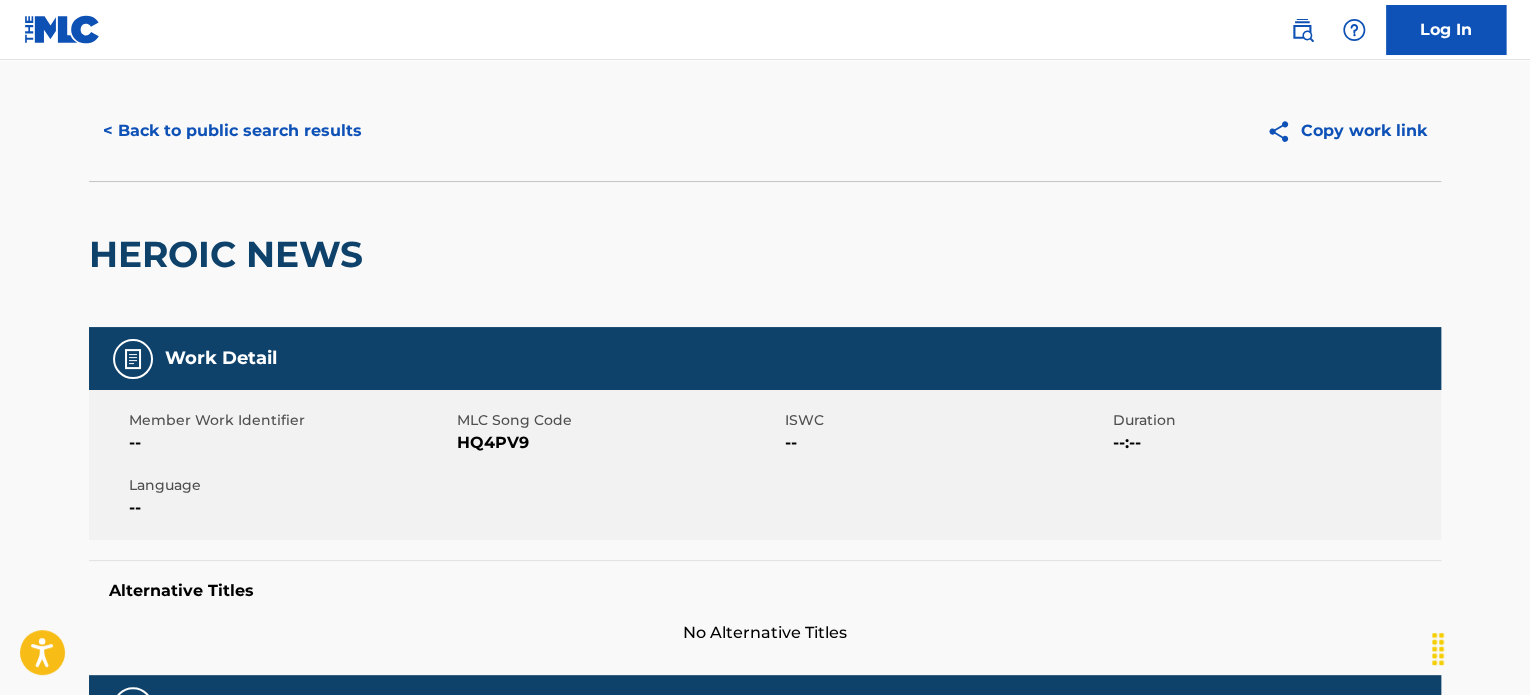 scroll, scrollTop: 0, scrollLeft: 0, axis: both 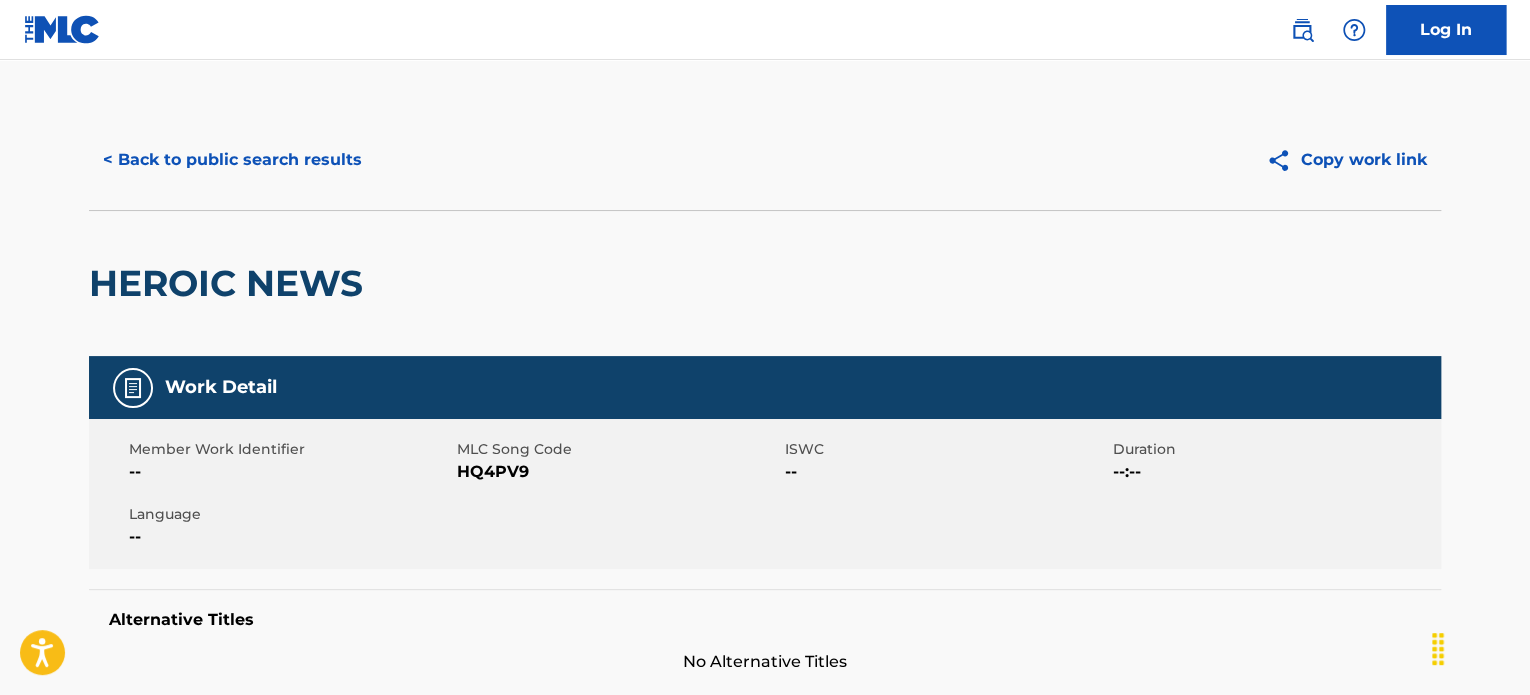 click on "< Back to public search results" at bounding box center [232, 160] 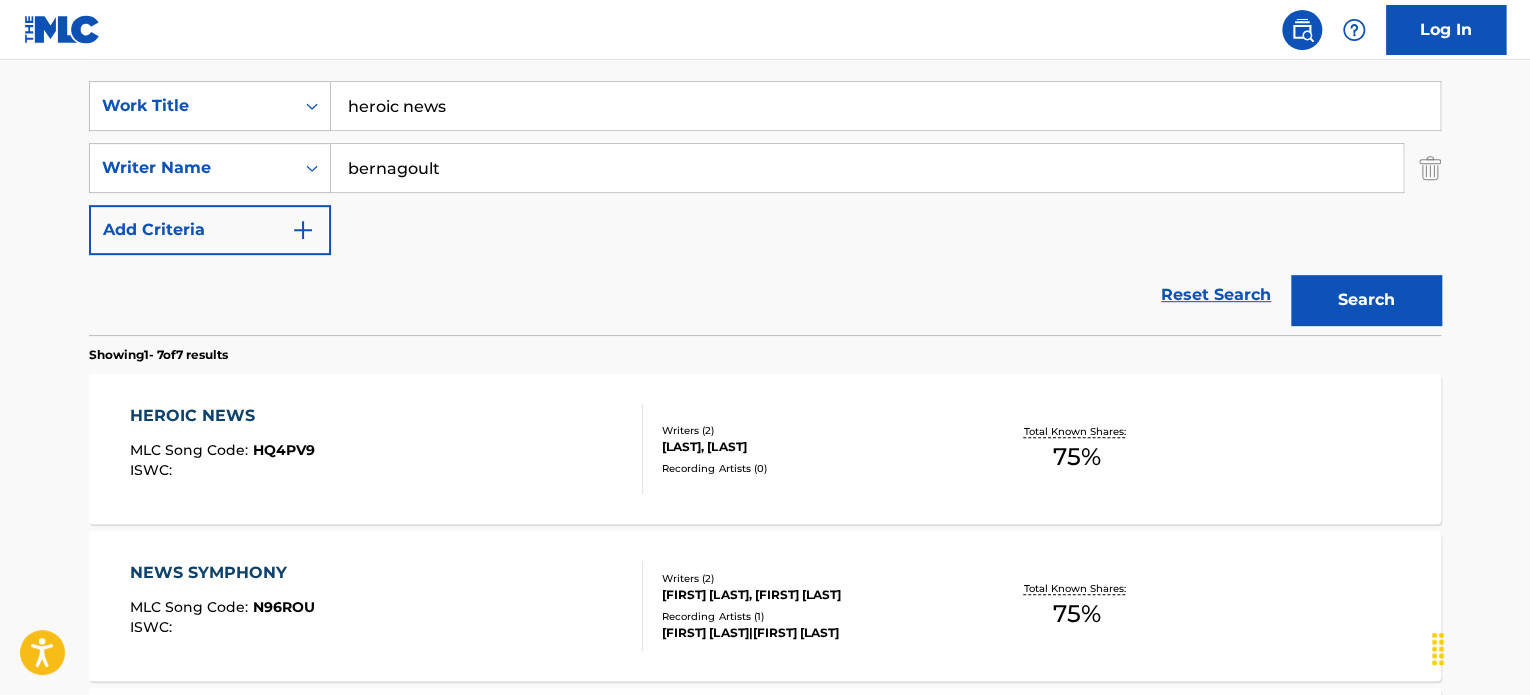 scroll, scrollTop: 278, scrollLeft: 0, axis: vertical 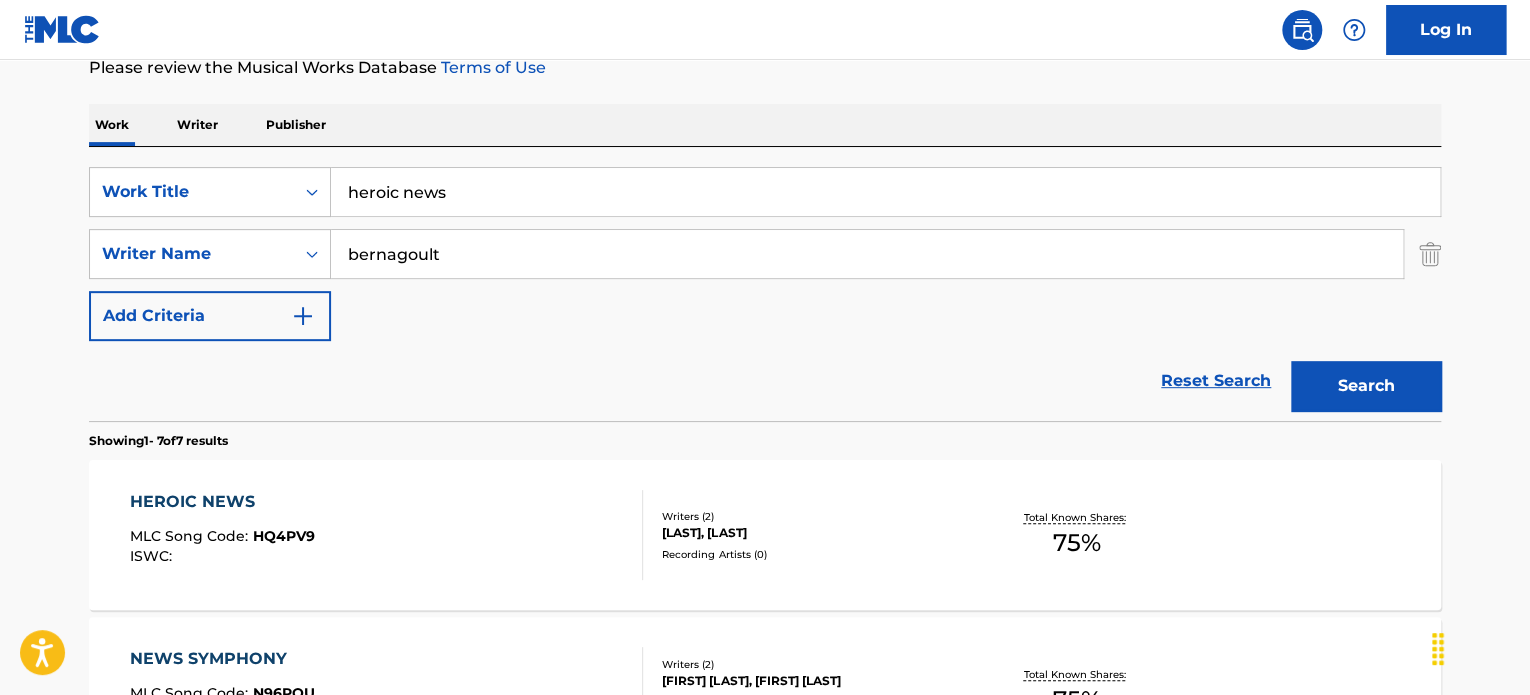 click on "heroic news" at bounding box center (885, 192) 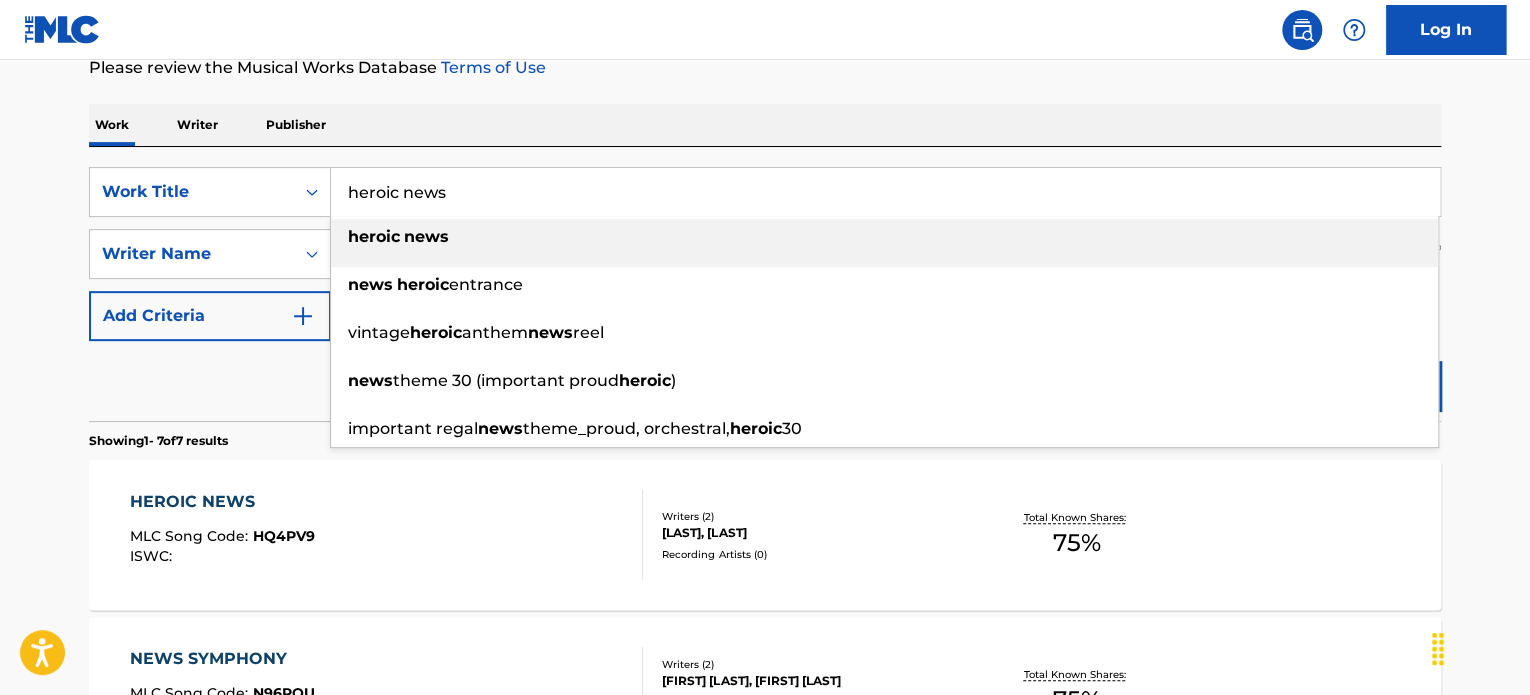 paste on "echoes of hope" 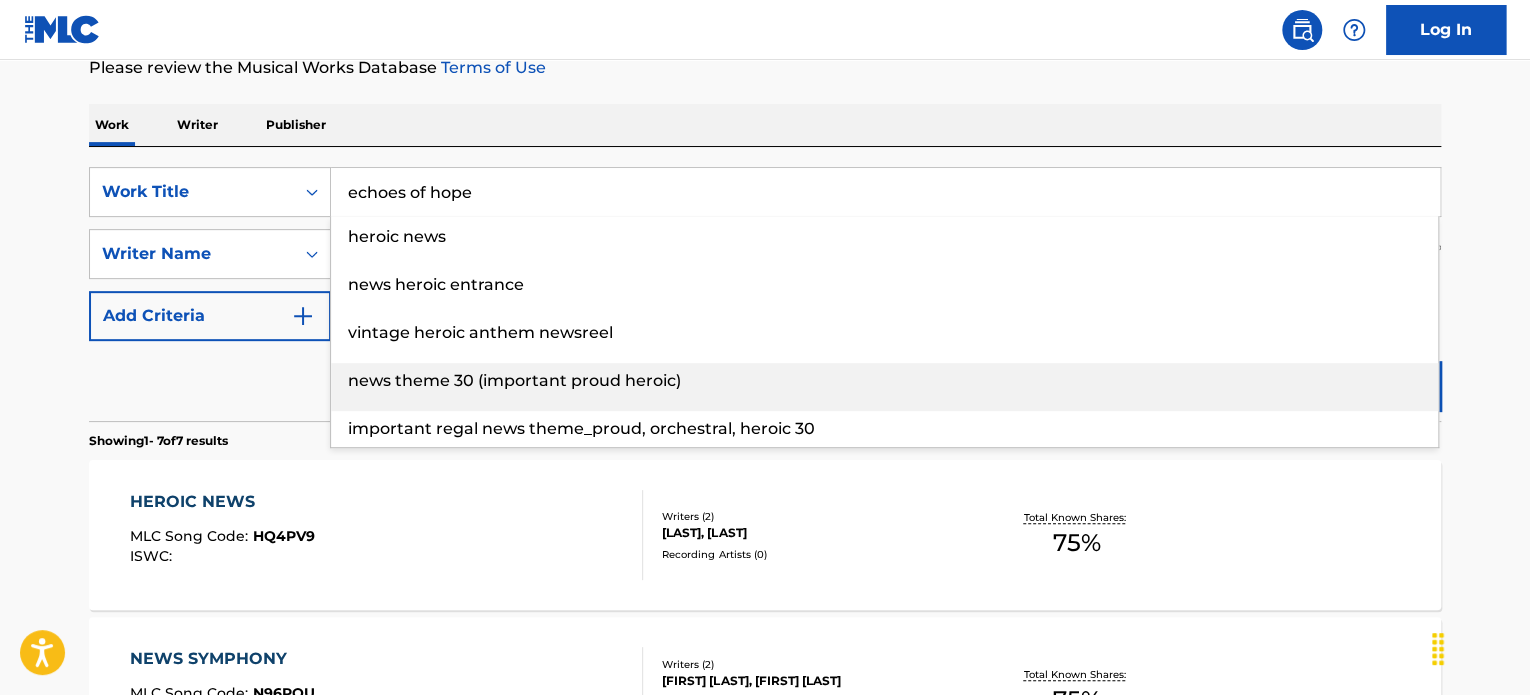 type on "echoes of hope" 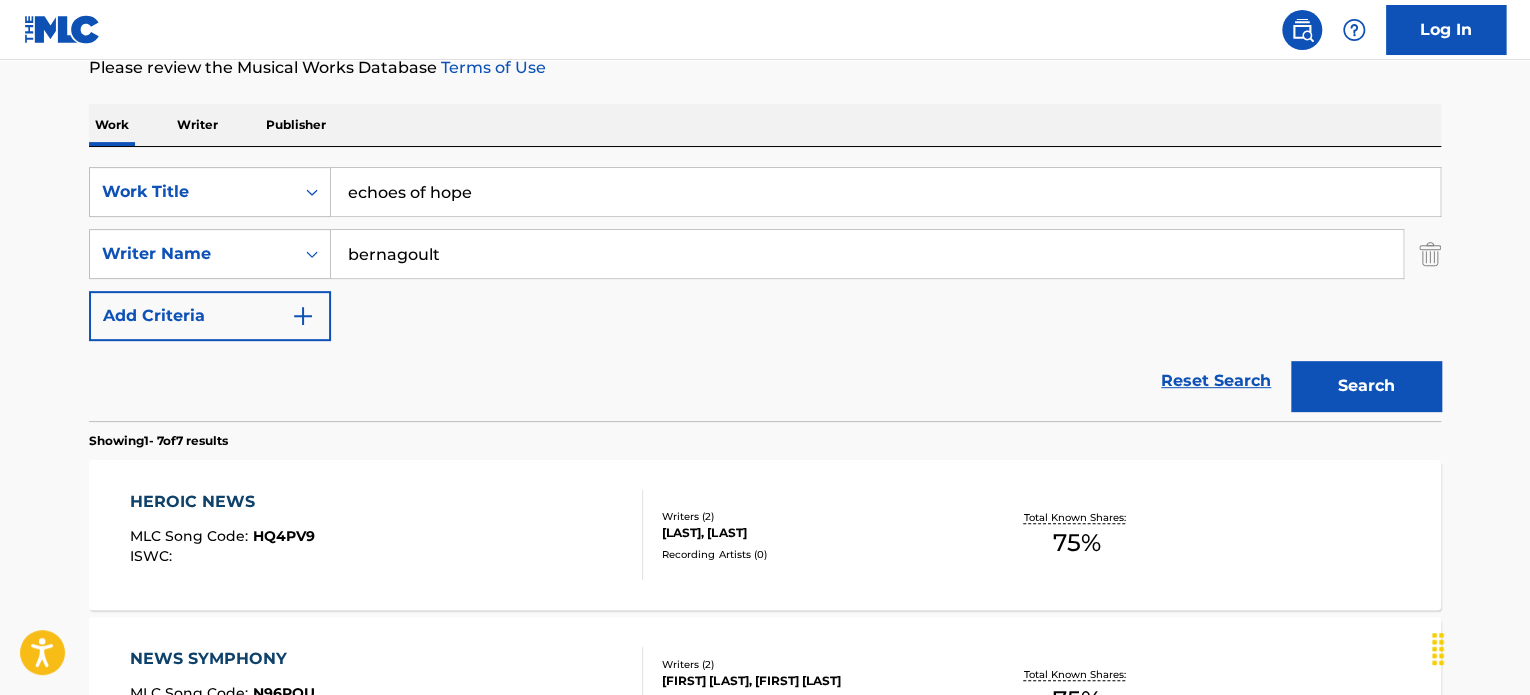 click on "Reset Search Search" at bounding box center [765, 381] 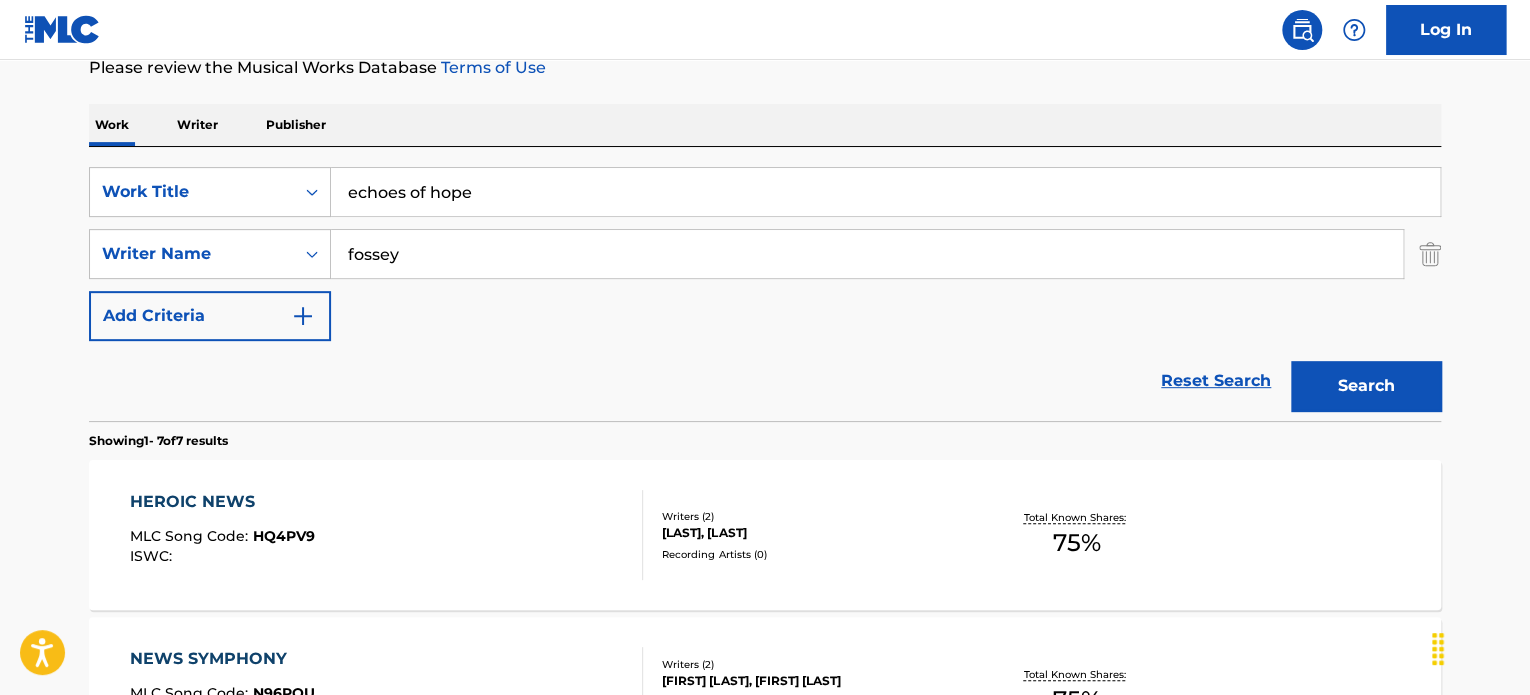 click on "fossey" at bounding box center [867, 254] 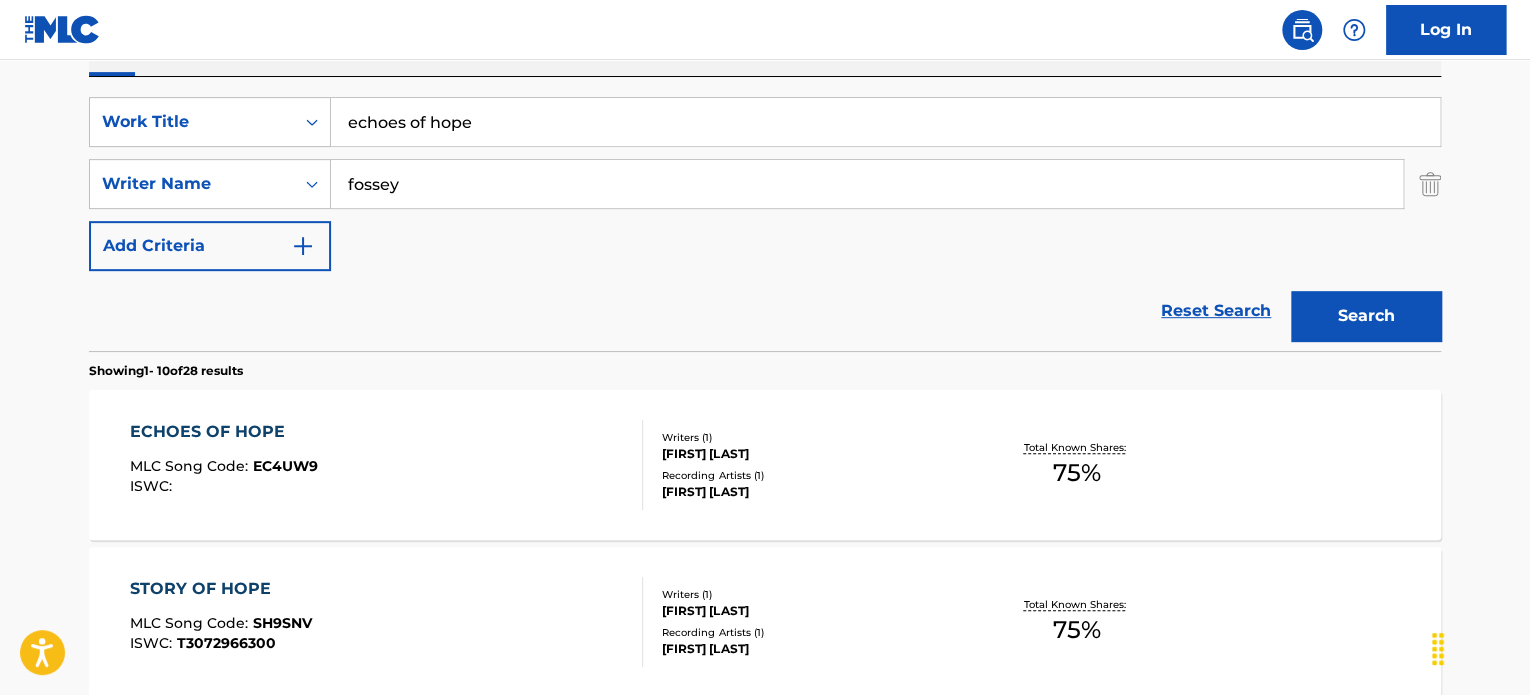 scroll, scrollTop: 378, scrollLeft: 0, axis: vertical 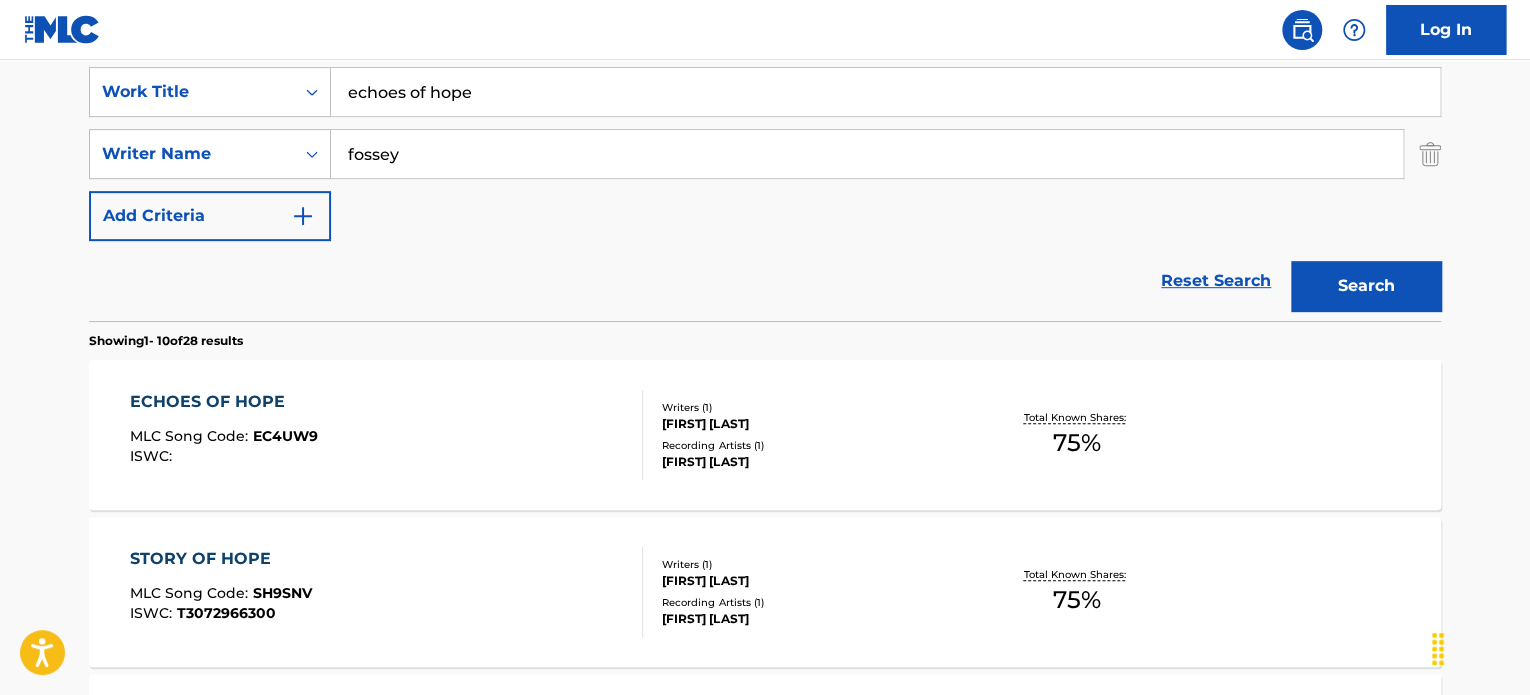 click on "ECHOES OF HOPE MLC Song Code : EC4UW9 ISWC :" at bounding box center (387, 435) 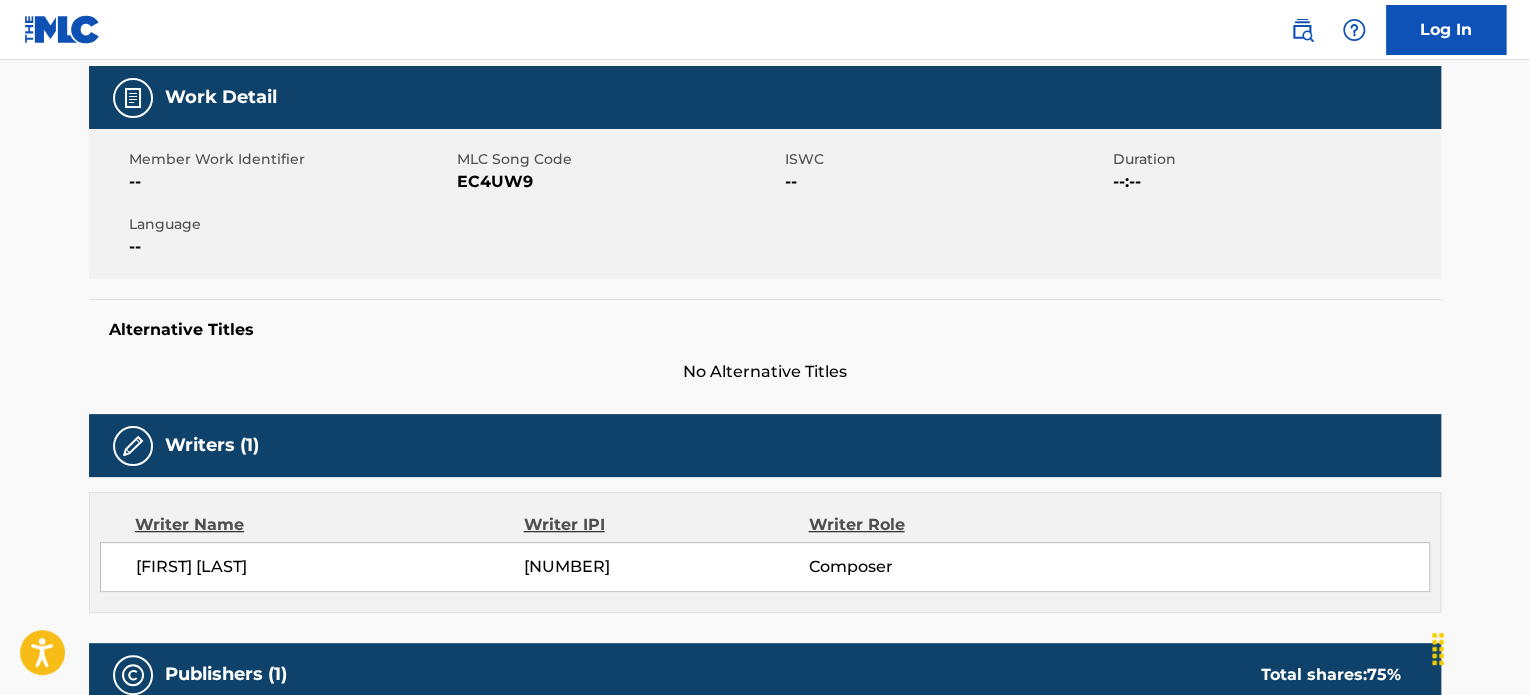 scroll, scrollTop: 0, scrollLeft: 0, axis: both 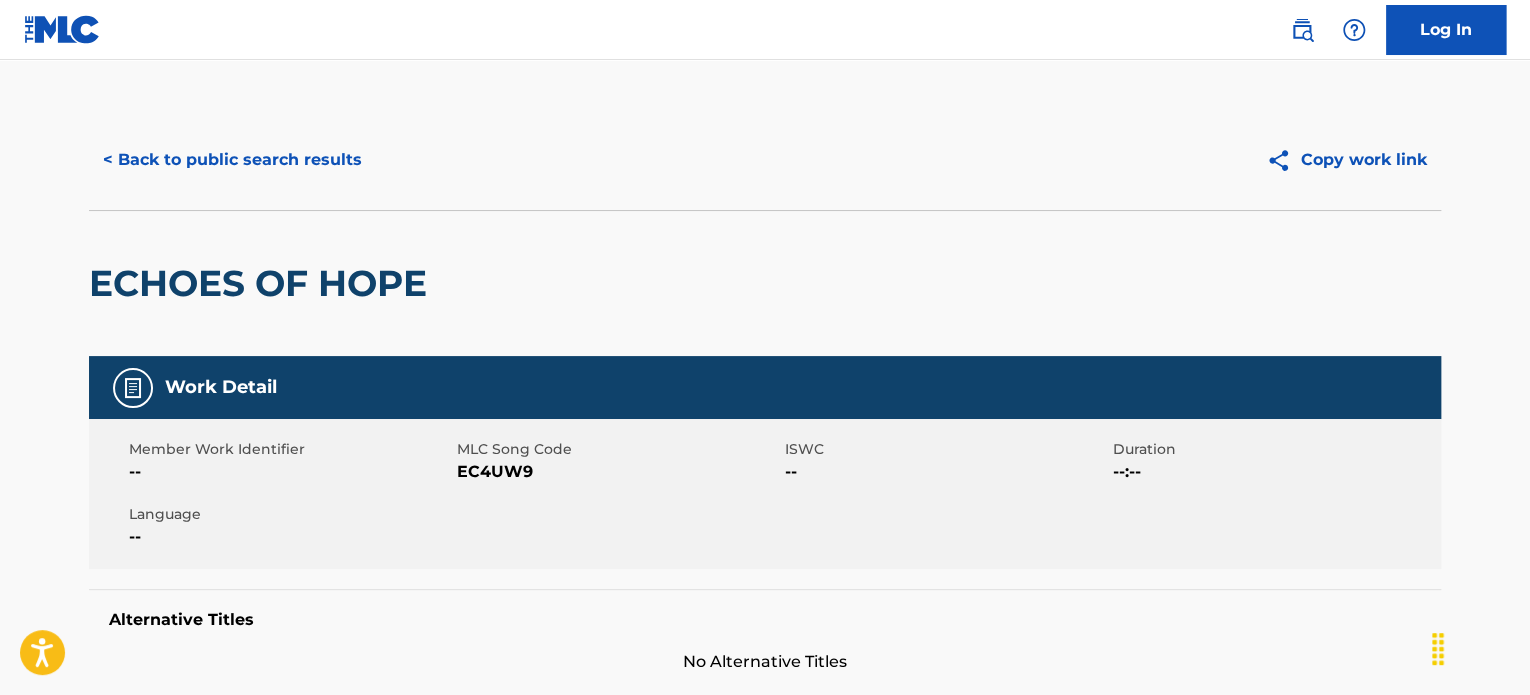 click on "< Back to public search results" at bounding box center [232, 160] 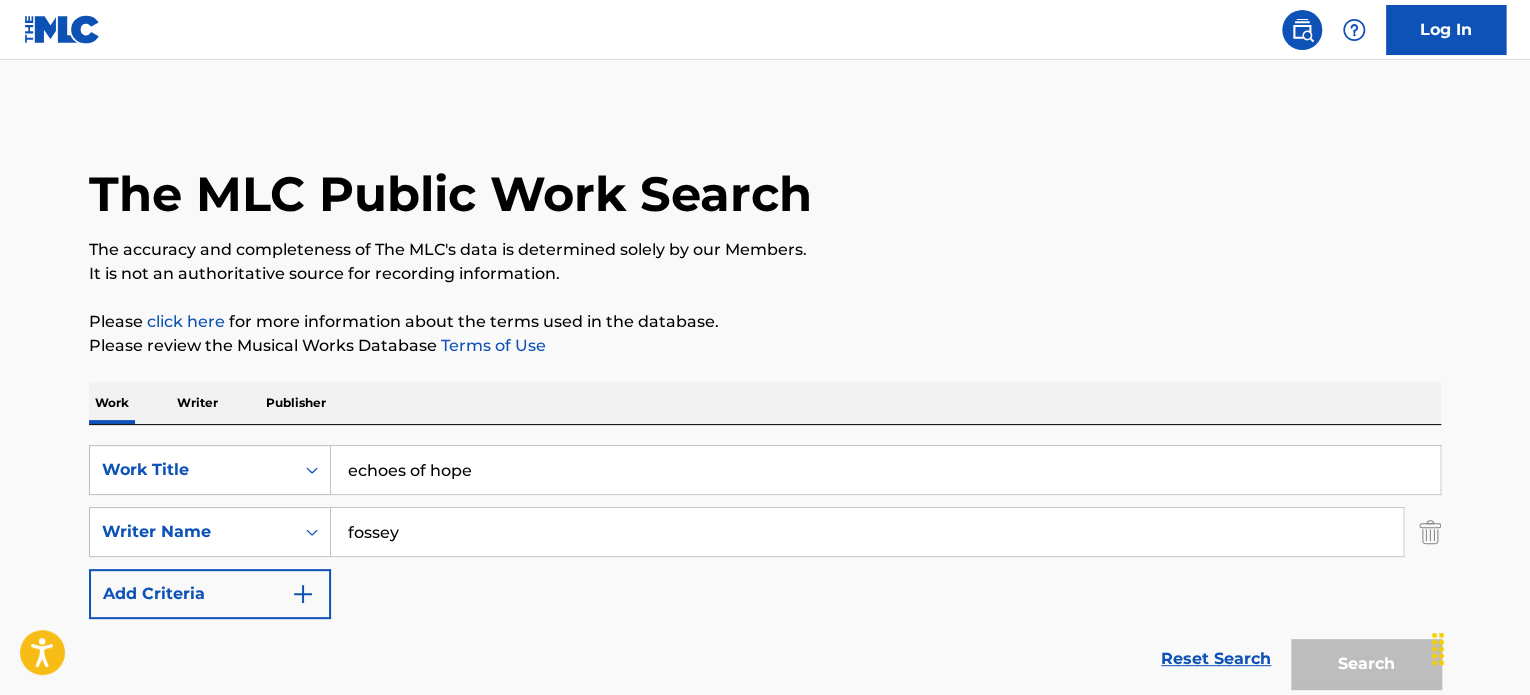 scroll, scrollTop: 378, scrollLeft: 0, axis: vertical 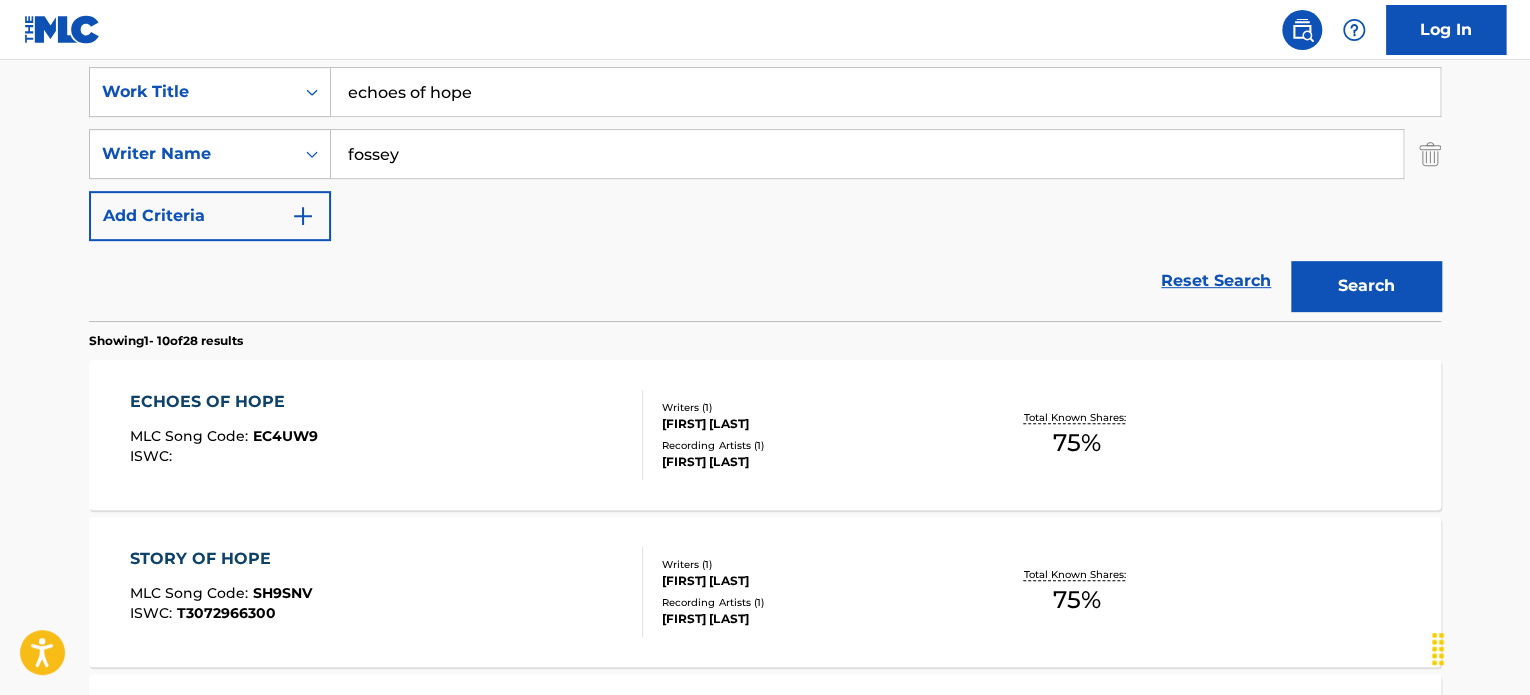 click on "echoes of hope" at bounding box center (885, 92) 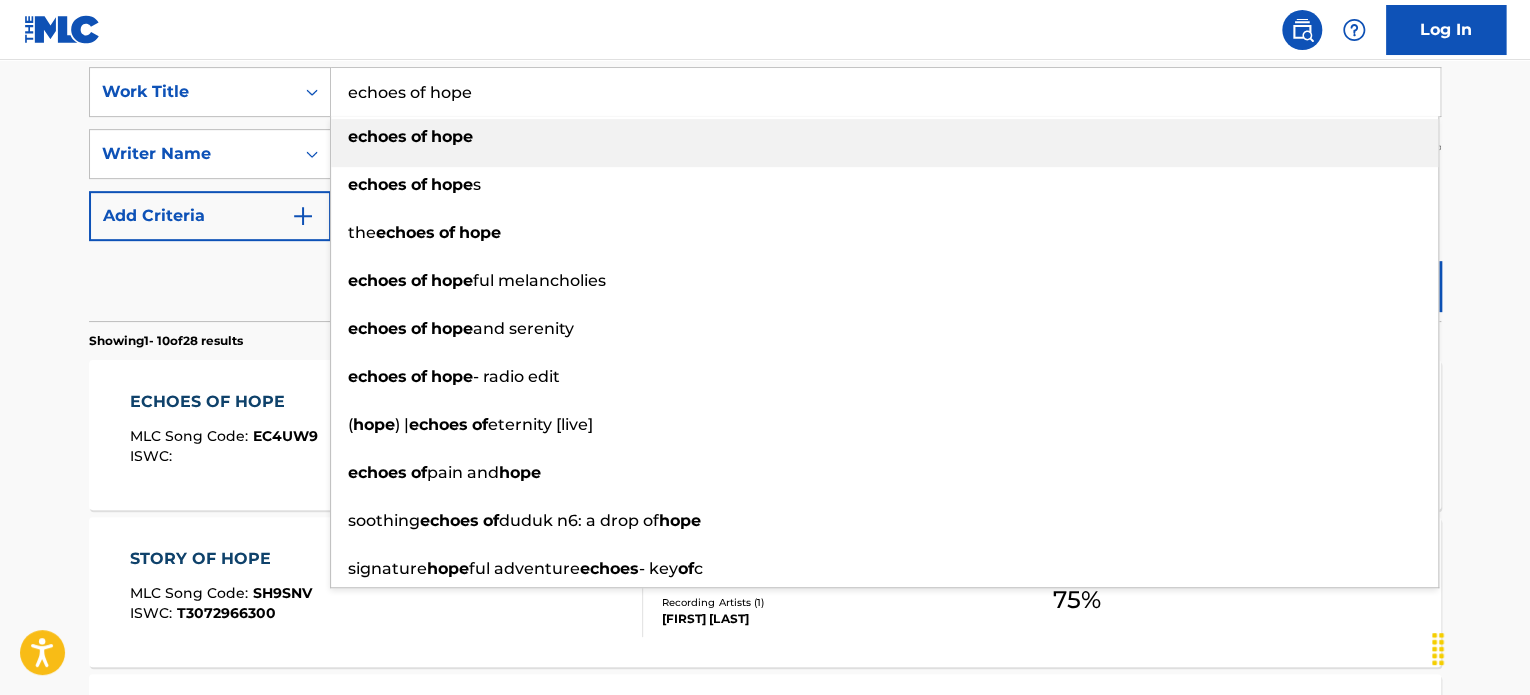 paste on "Run On Adrenalin" 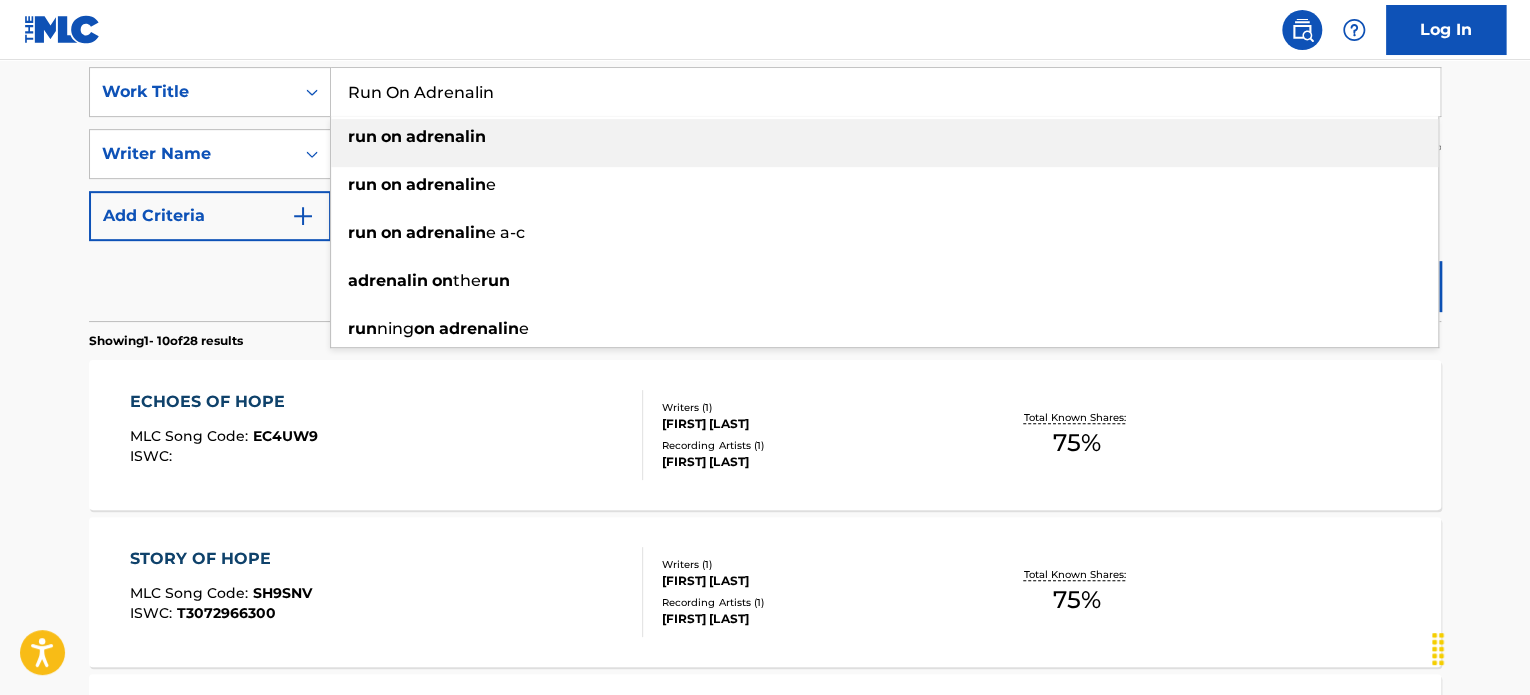 type on "Run On Adrenalin" 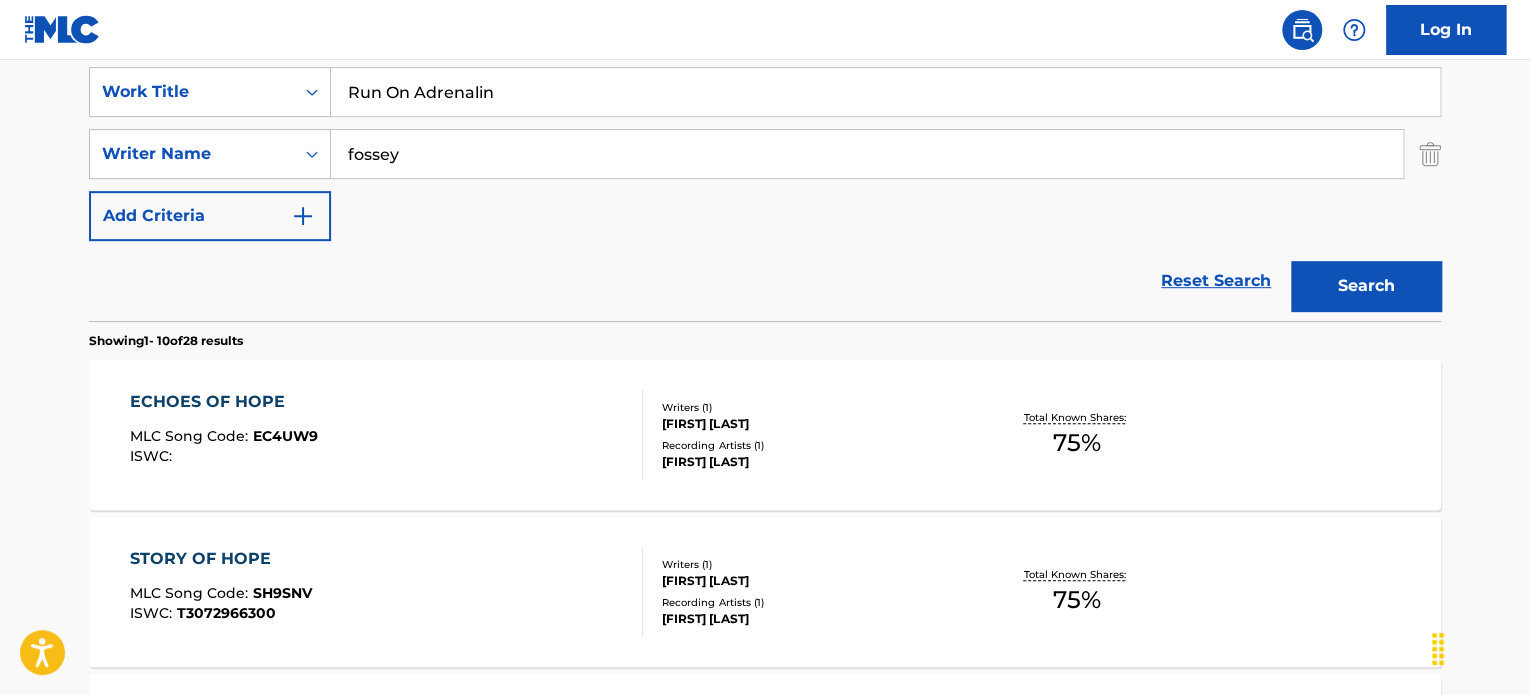 click on "fossey" at bounding box center (867, 154) 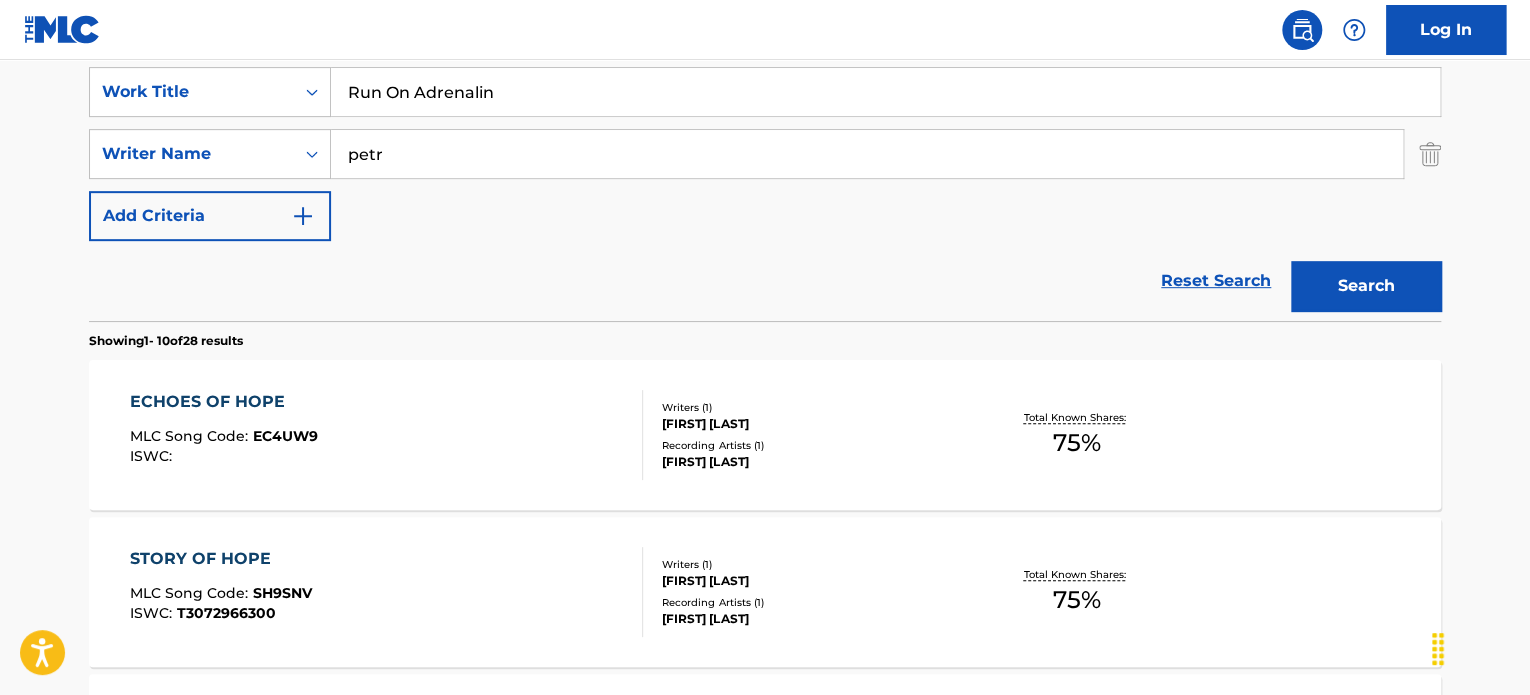 type on "PETROV" 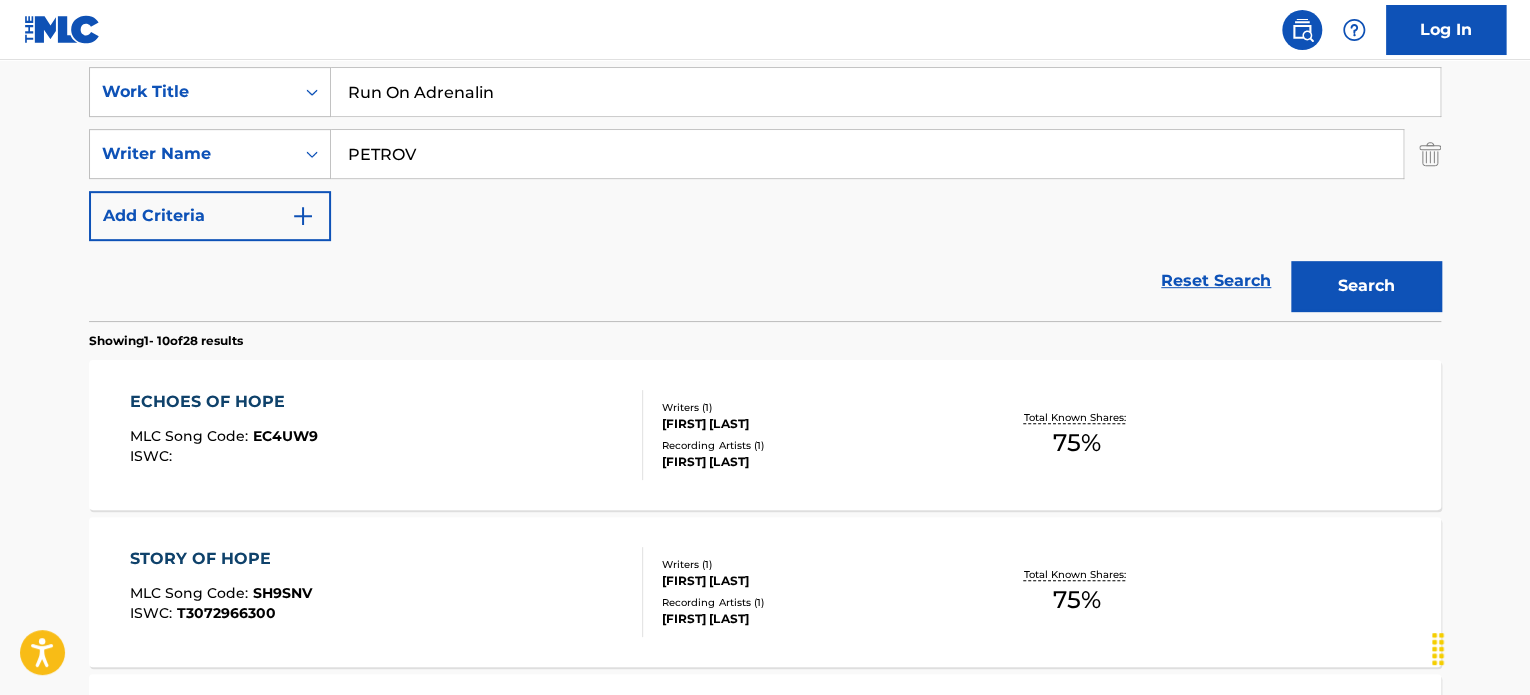 click on "PETROV" at bounding box center [867, 154] 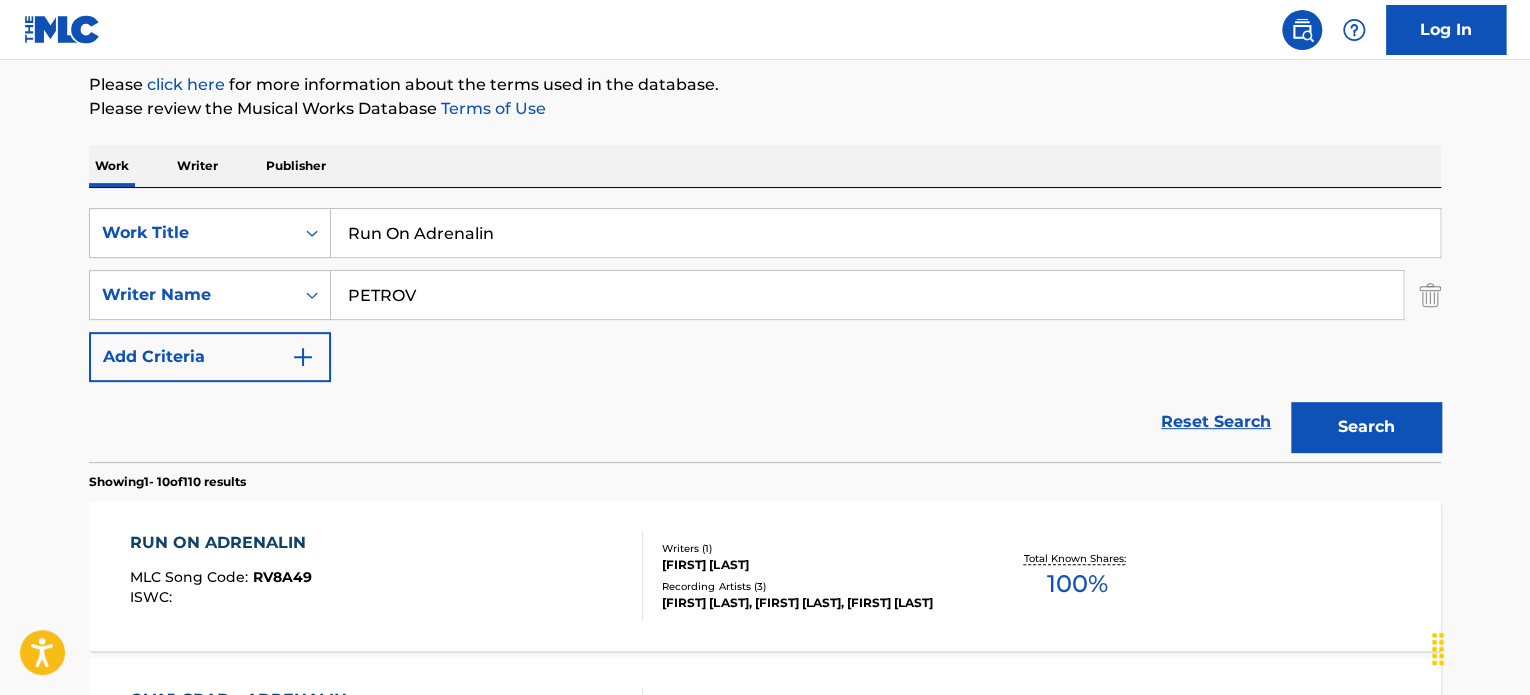 scroll, scrollTop: 378, scrollLeft: 0, axis: vertical 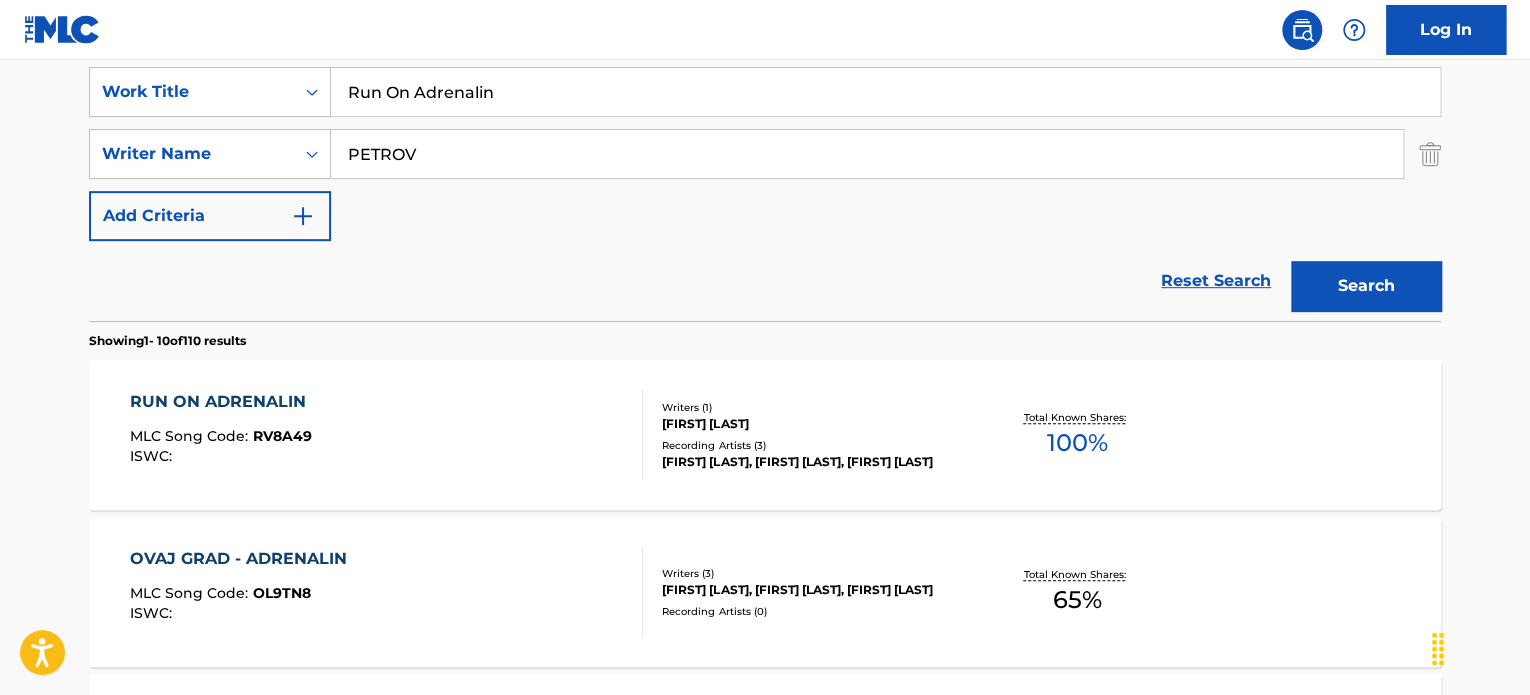 click on "RUN ON ADRENALIN MLC Song Code : [PHONE] ISWC :" at bounding box center [387, 435] 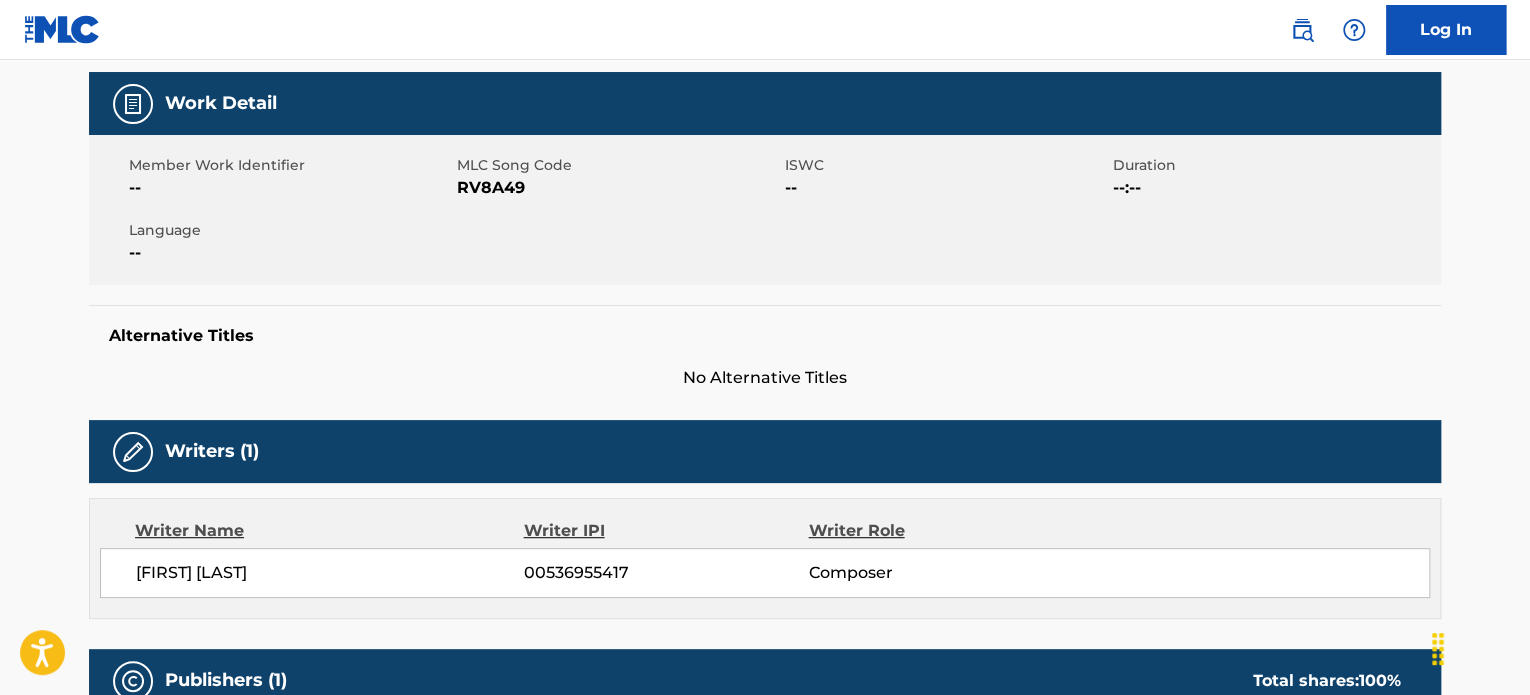 scroll, scrollTop: 0, scrollLeft: 0, axis: both 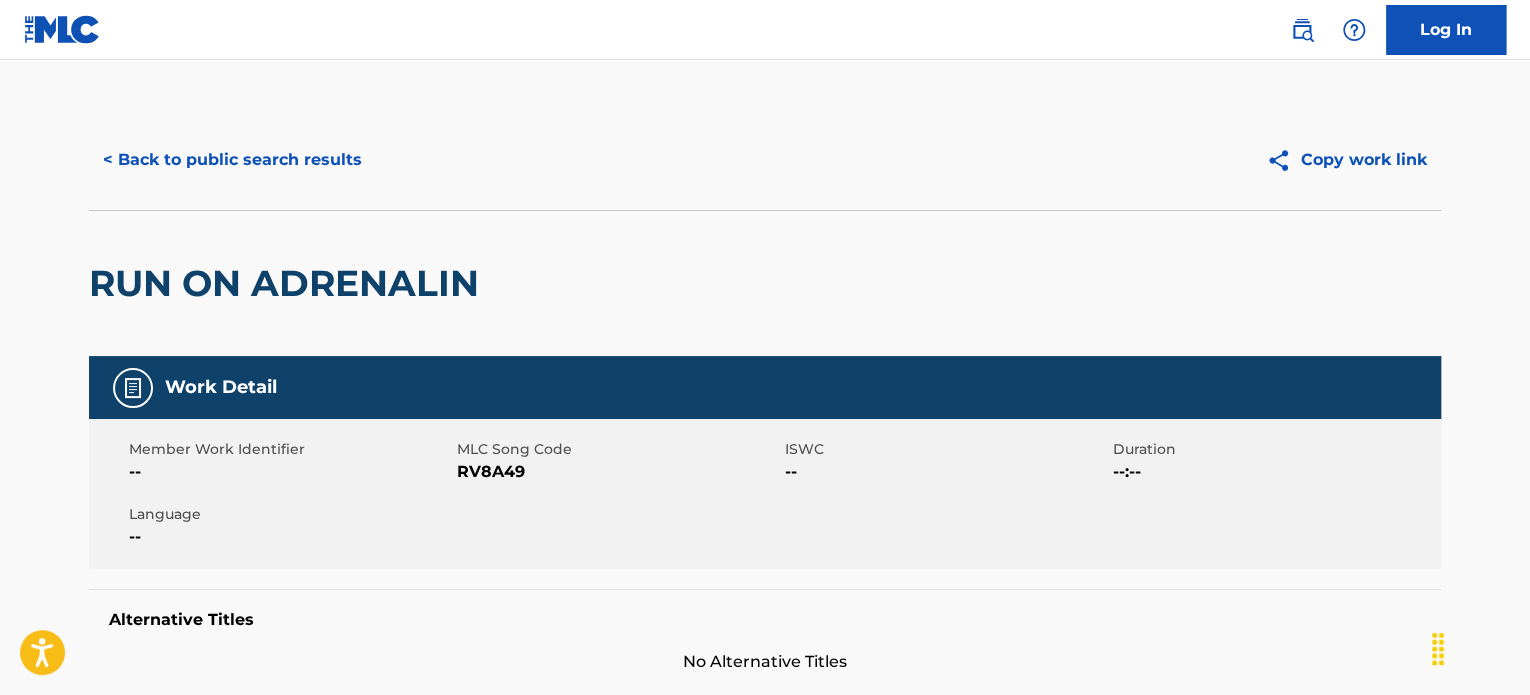 click on "< Back to public search results" at bounding box center [232, 160] 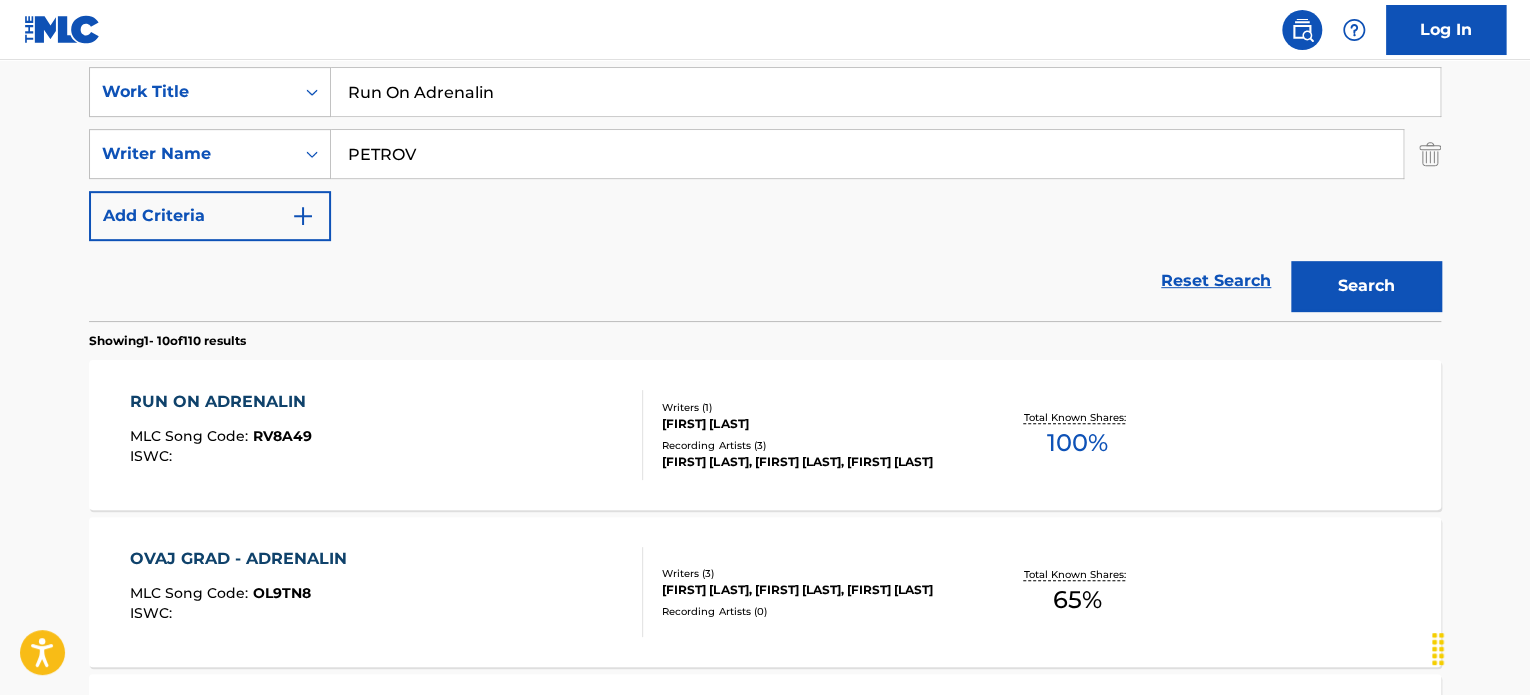 scroll, scrollTop: 278, scrollLeft: 0, axis: vertical 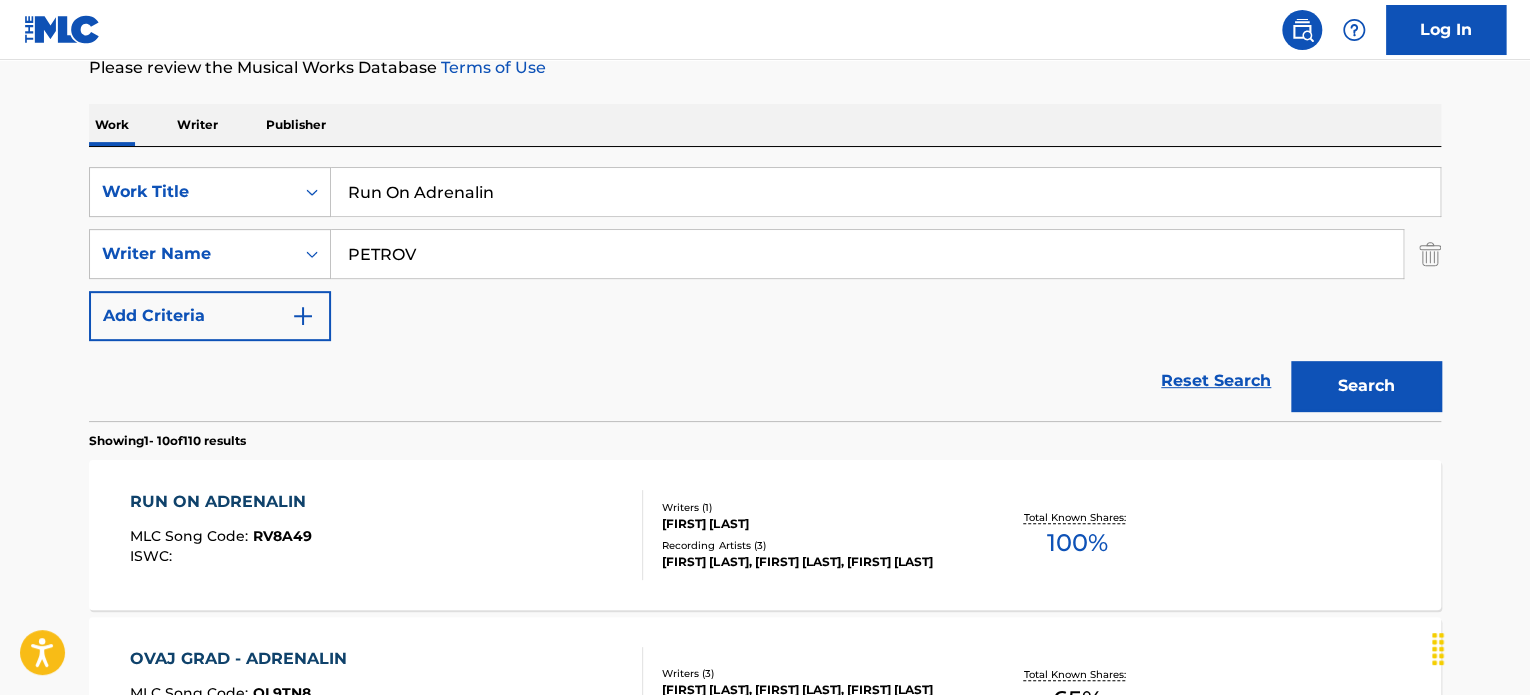 click on "Run On Adrenalin" at bounding box center [885, 192] 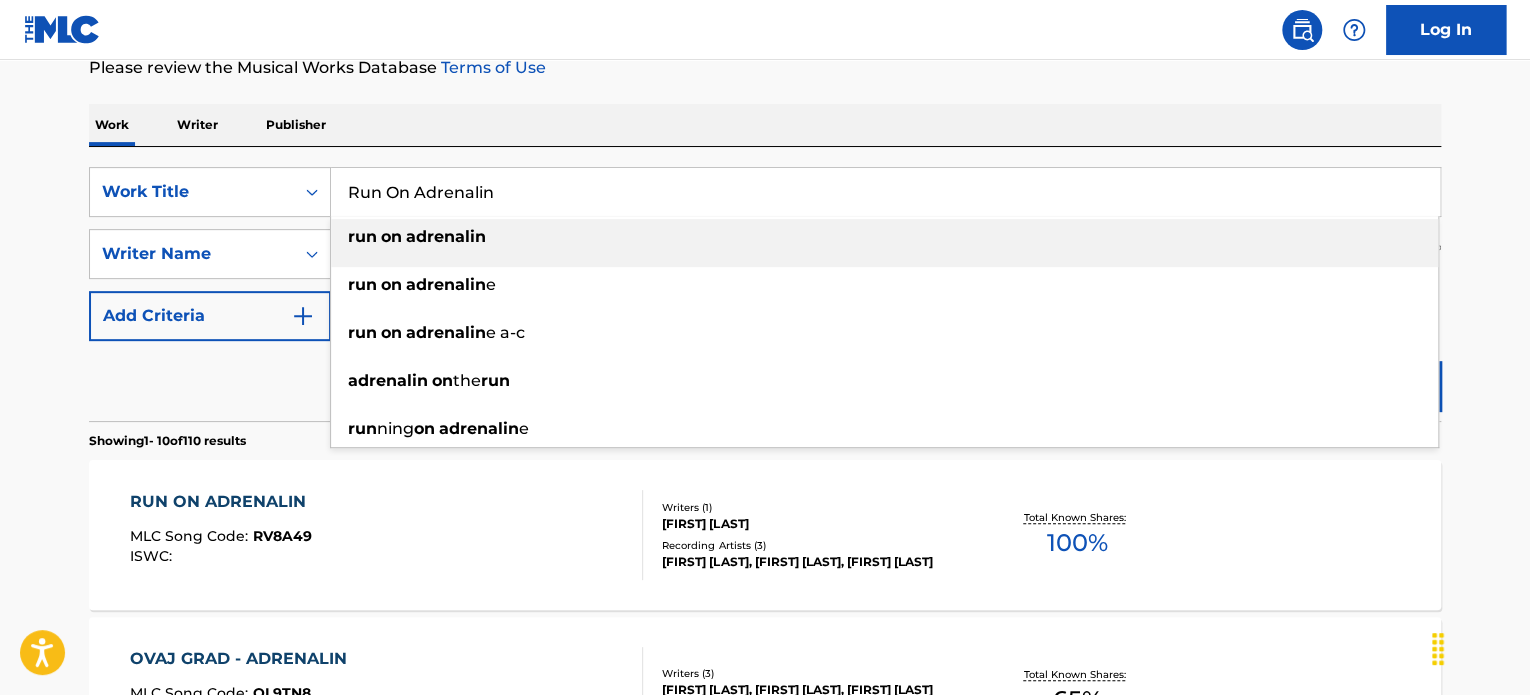 paste on "Petty Laughs" 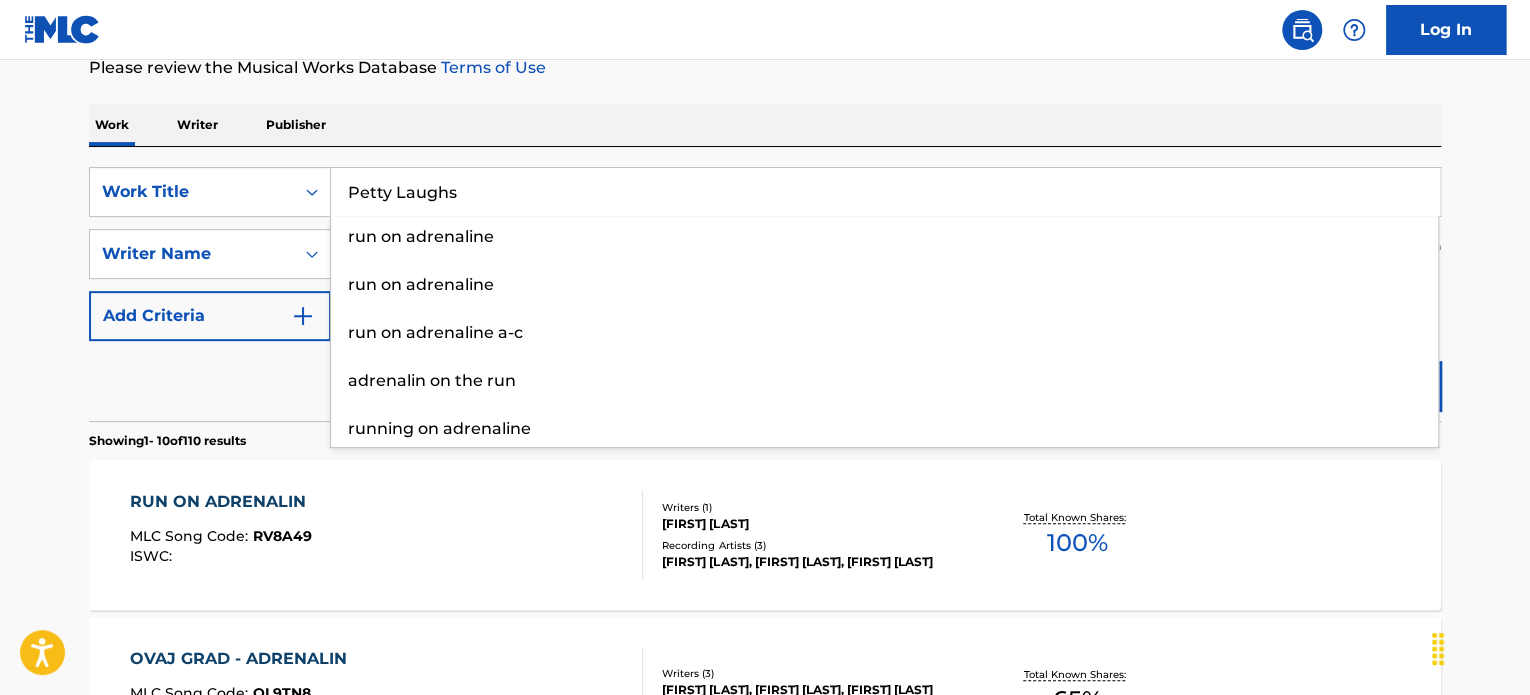 type on "Petty Laughs" 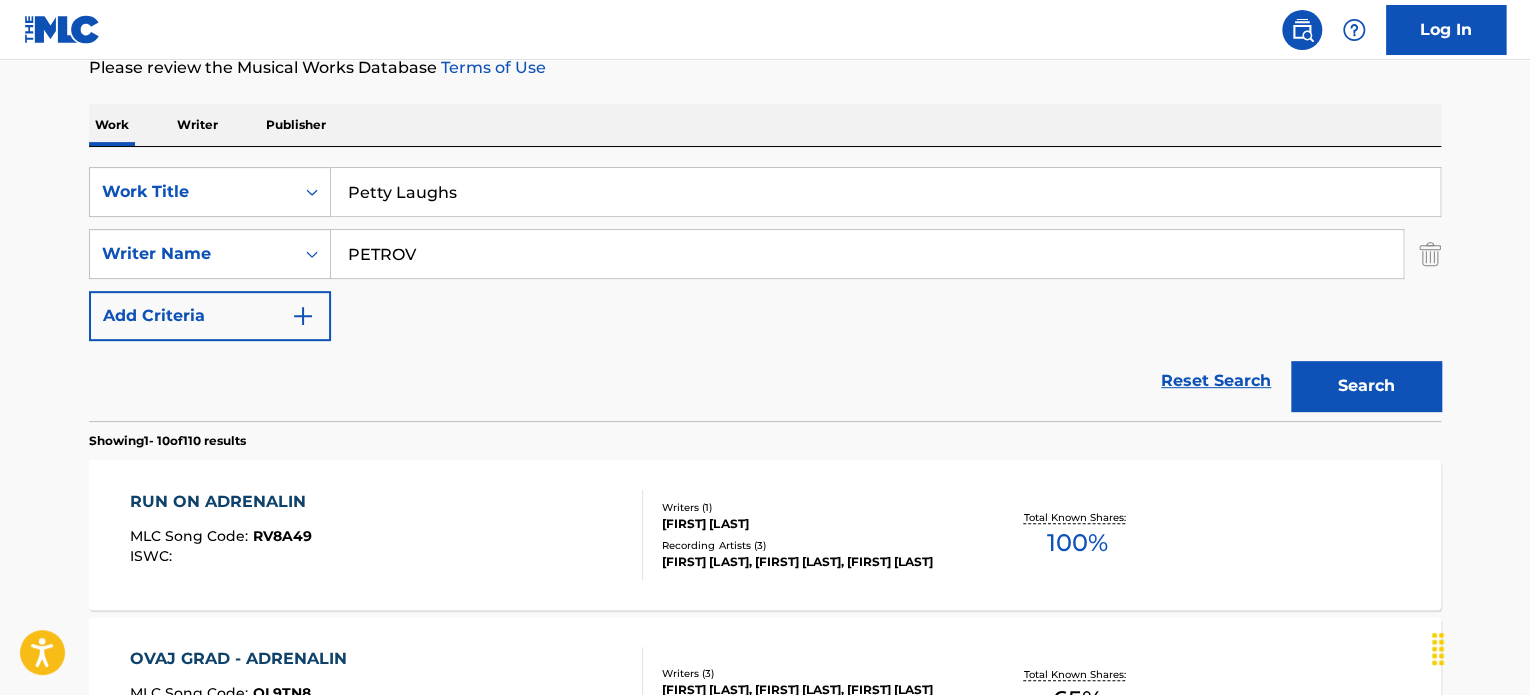 click on "PETROV" at bounding box center [867, 254] 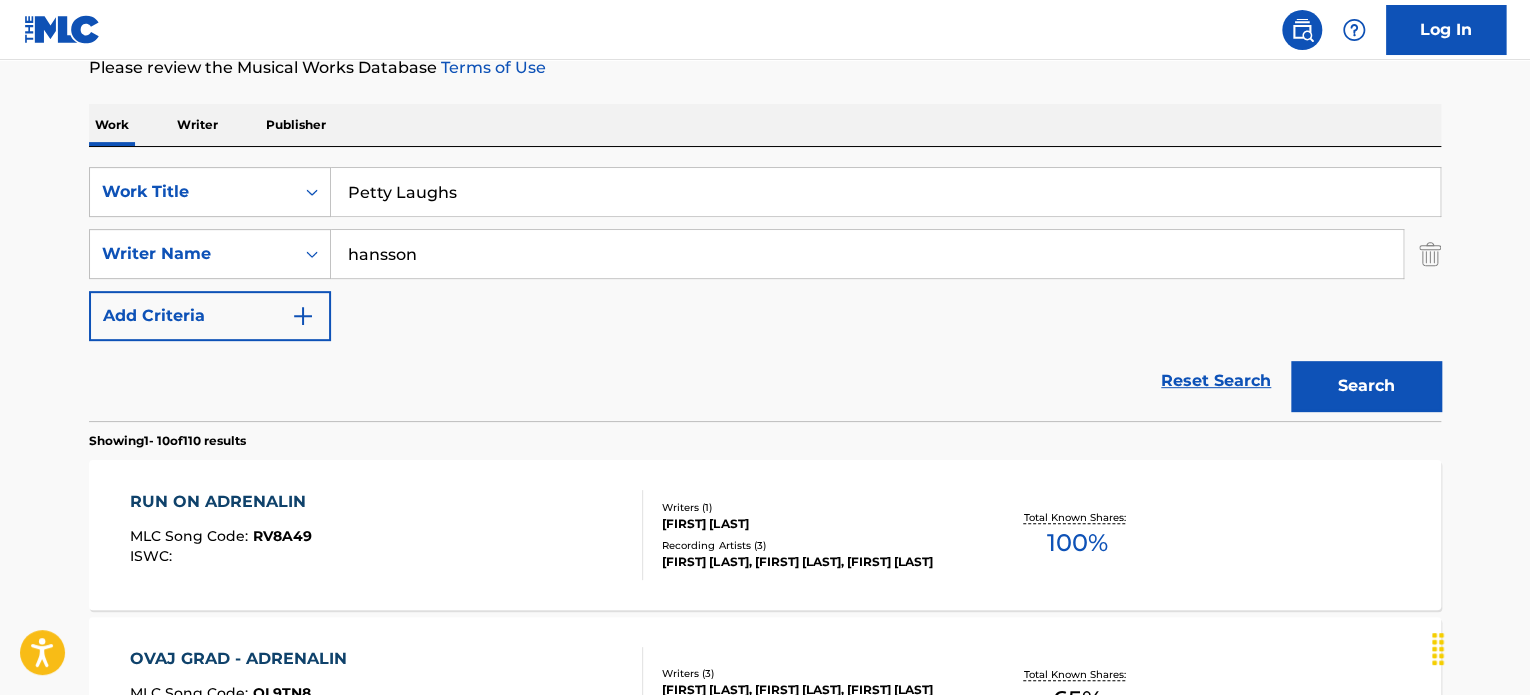 click on "hansson" at bounding box center (867, 254) 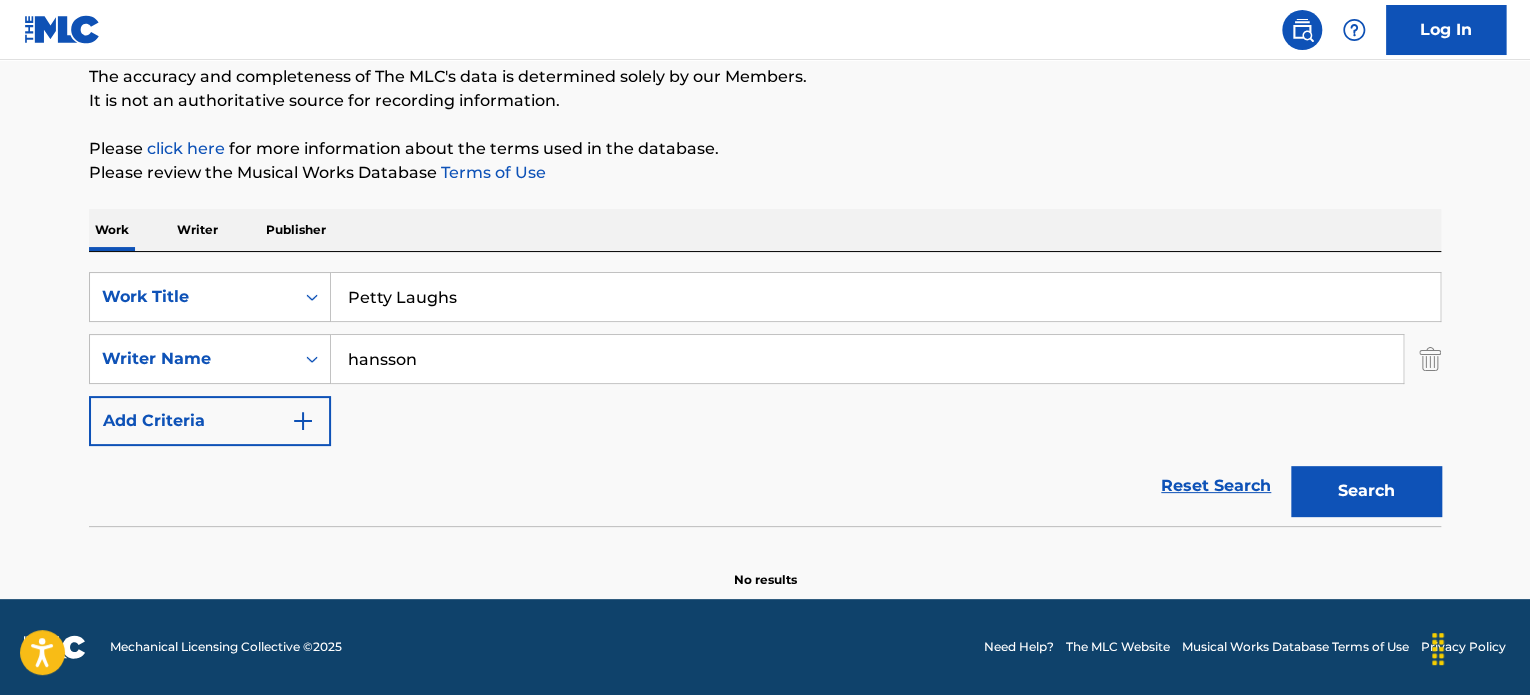 scroll, scrollTop: 172, scrollLeft: 0, axis: vertical 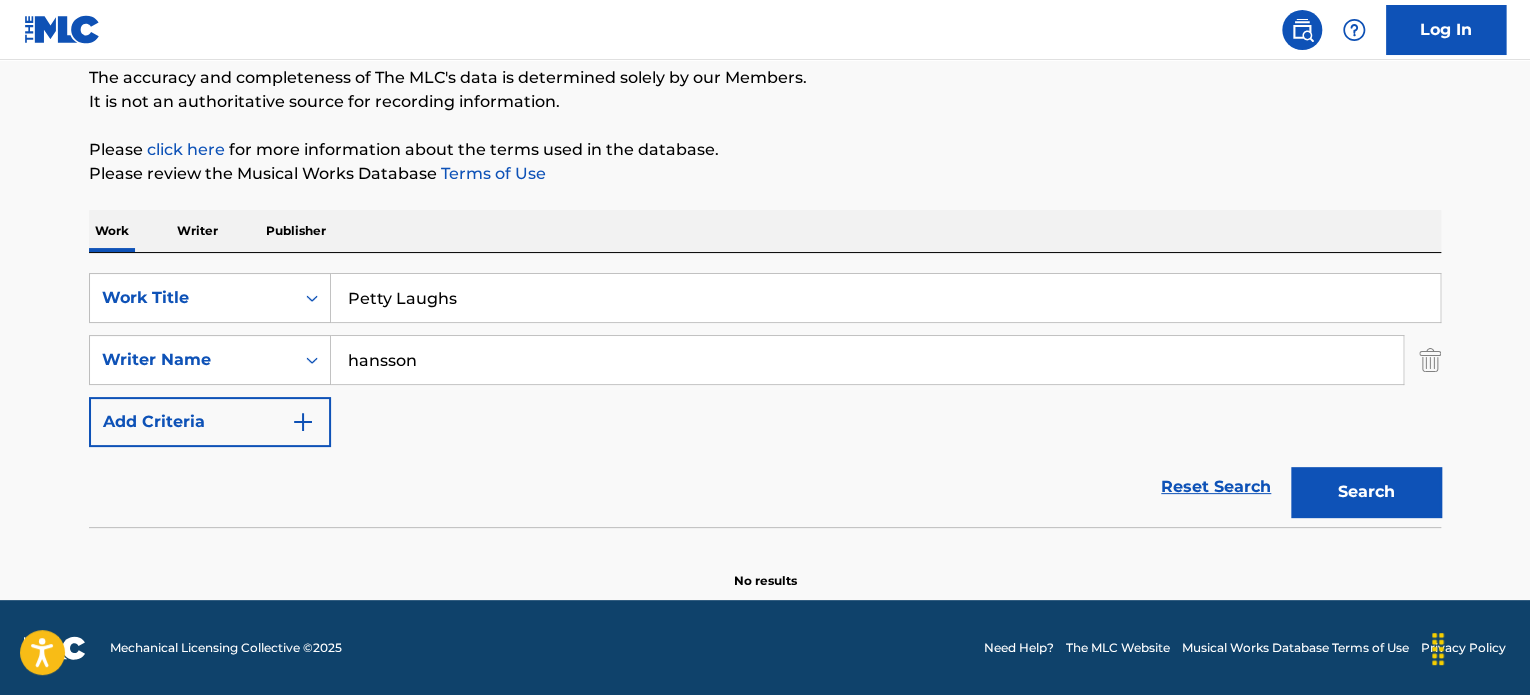 click on "Petty Laughs" at bounding box center (885, 298) 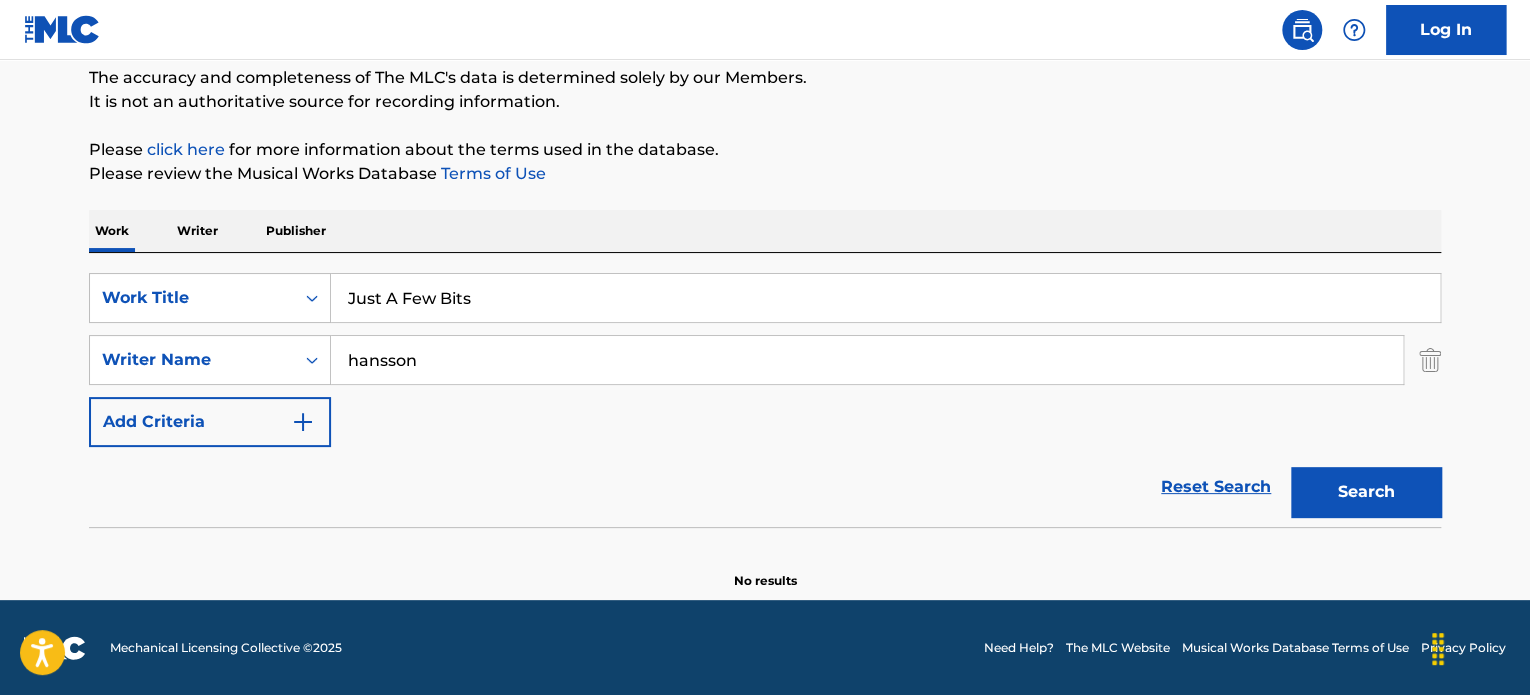 type on "Just A Few Bits" 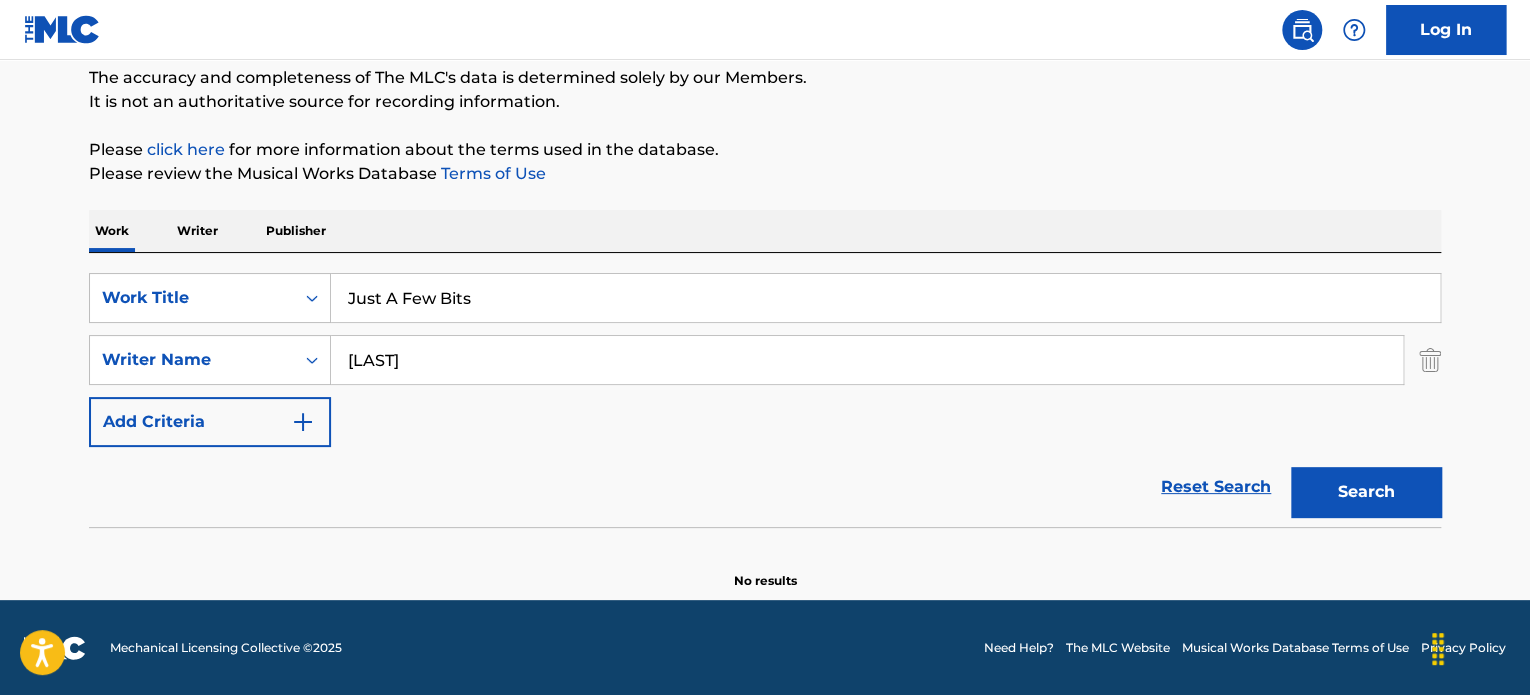 type on "[LAST]" 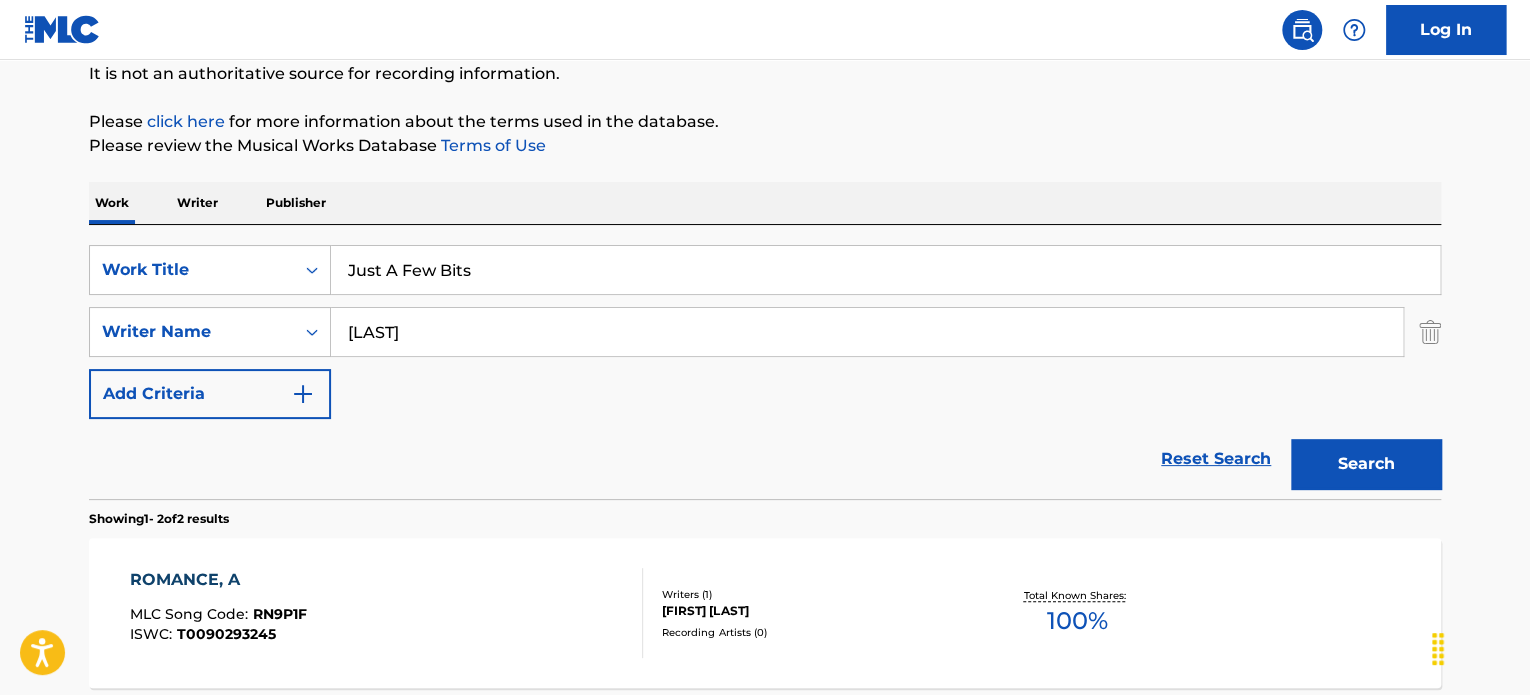 scroll, scrollTop: 172, scrollLeft: 0, axis: vertical 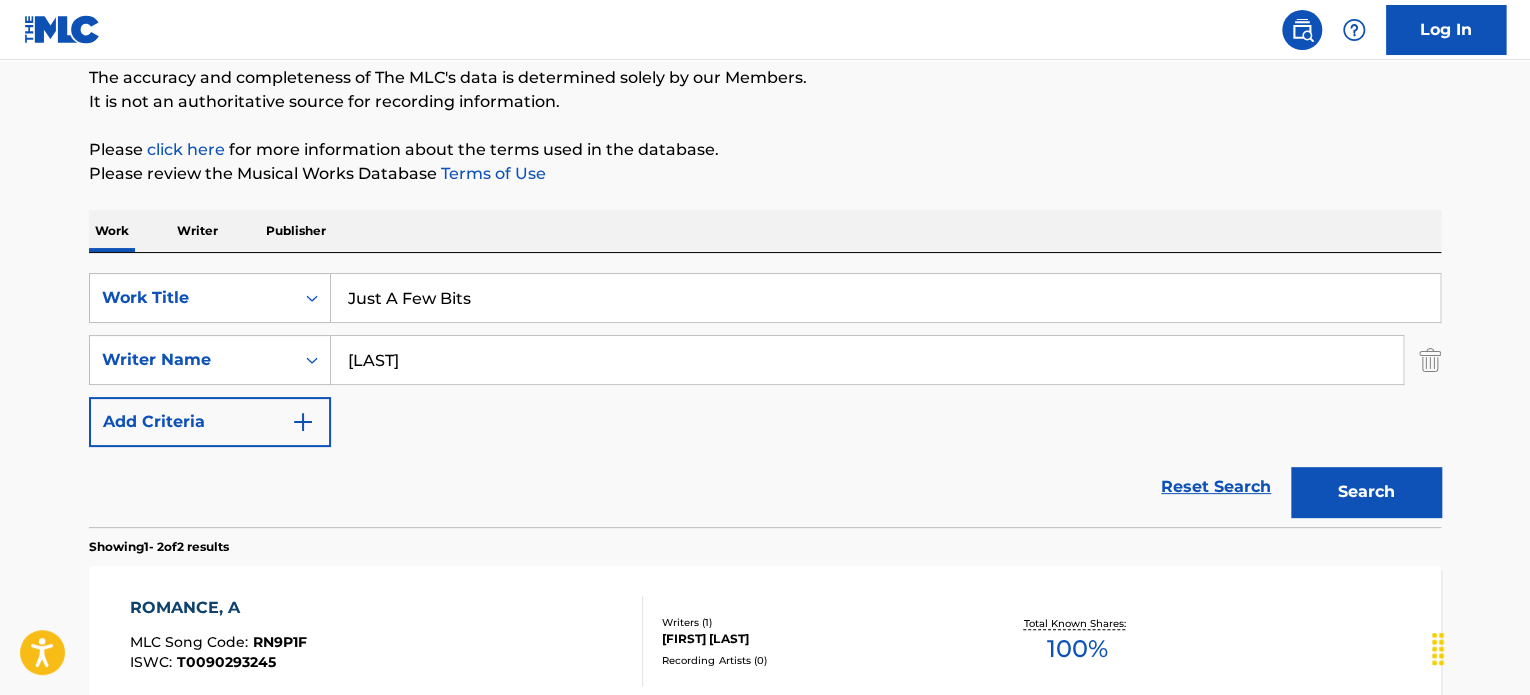 click on "Just A Few Bits" at bounding box center (885, 298) 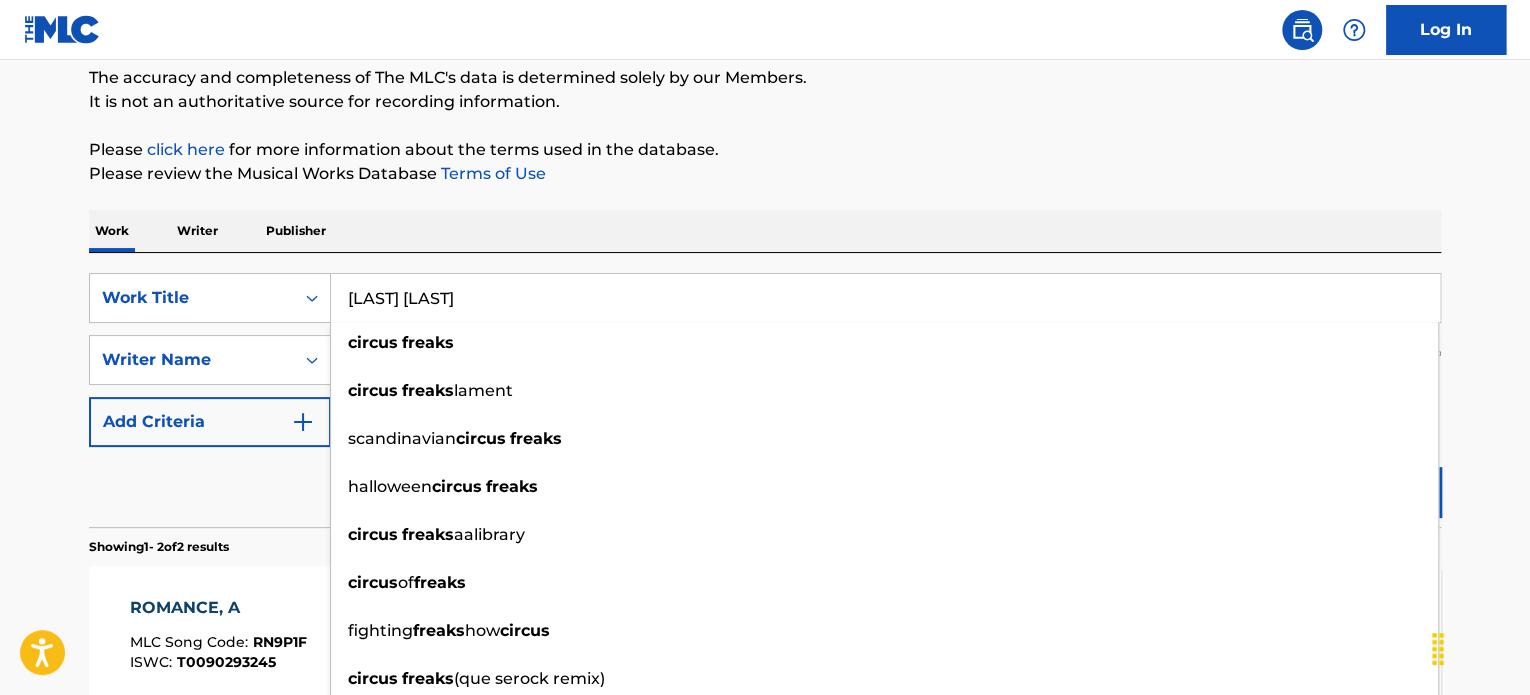 type on "[LAST] [LAST]" 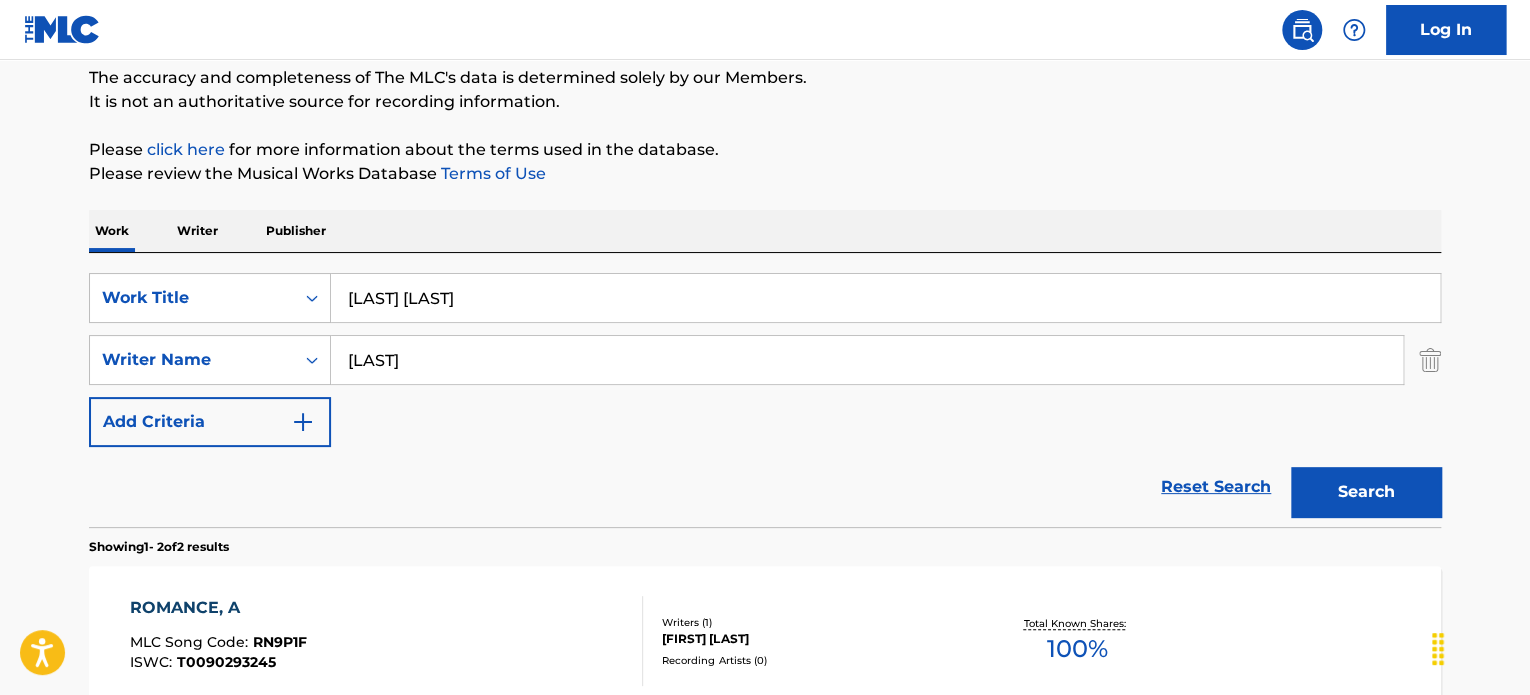 drag, startPoint x: 291, startPoint y: 503, endPoint x: 397, endPoint y: 385, distance: 158.61903 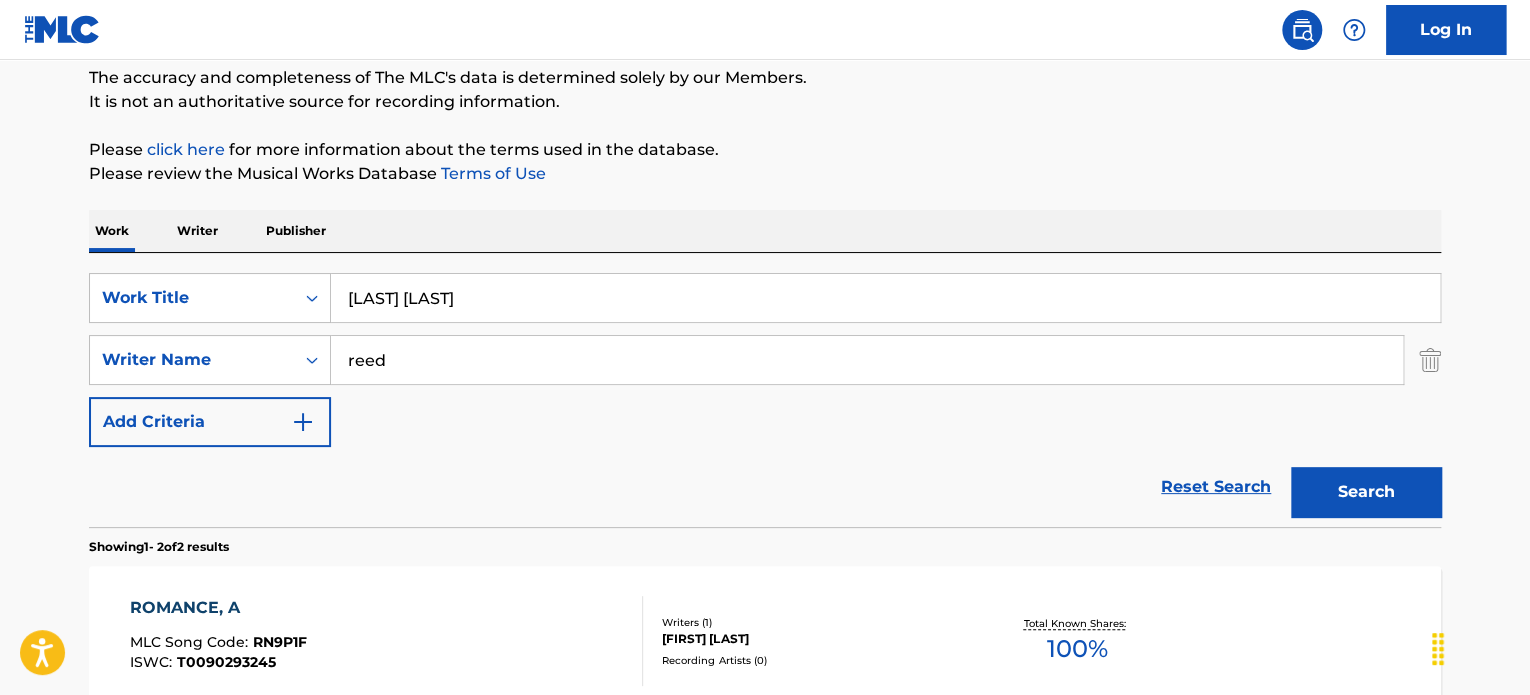 click on "reed" at bounding box center [867, 360] 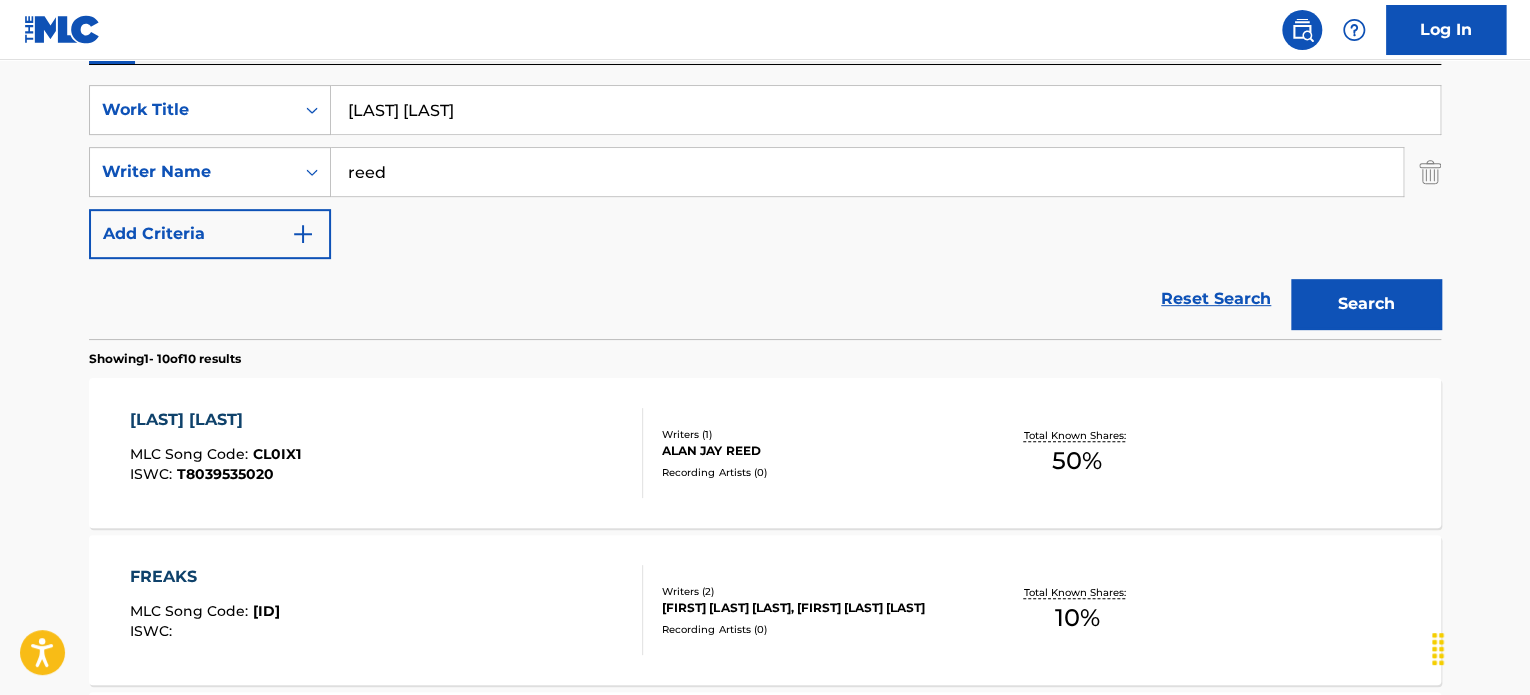 scroll, scrollTop: 372, scrollLeft: 0, axis: vertical 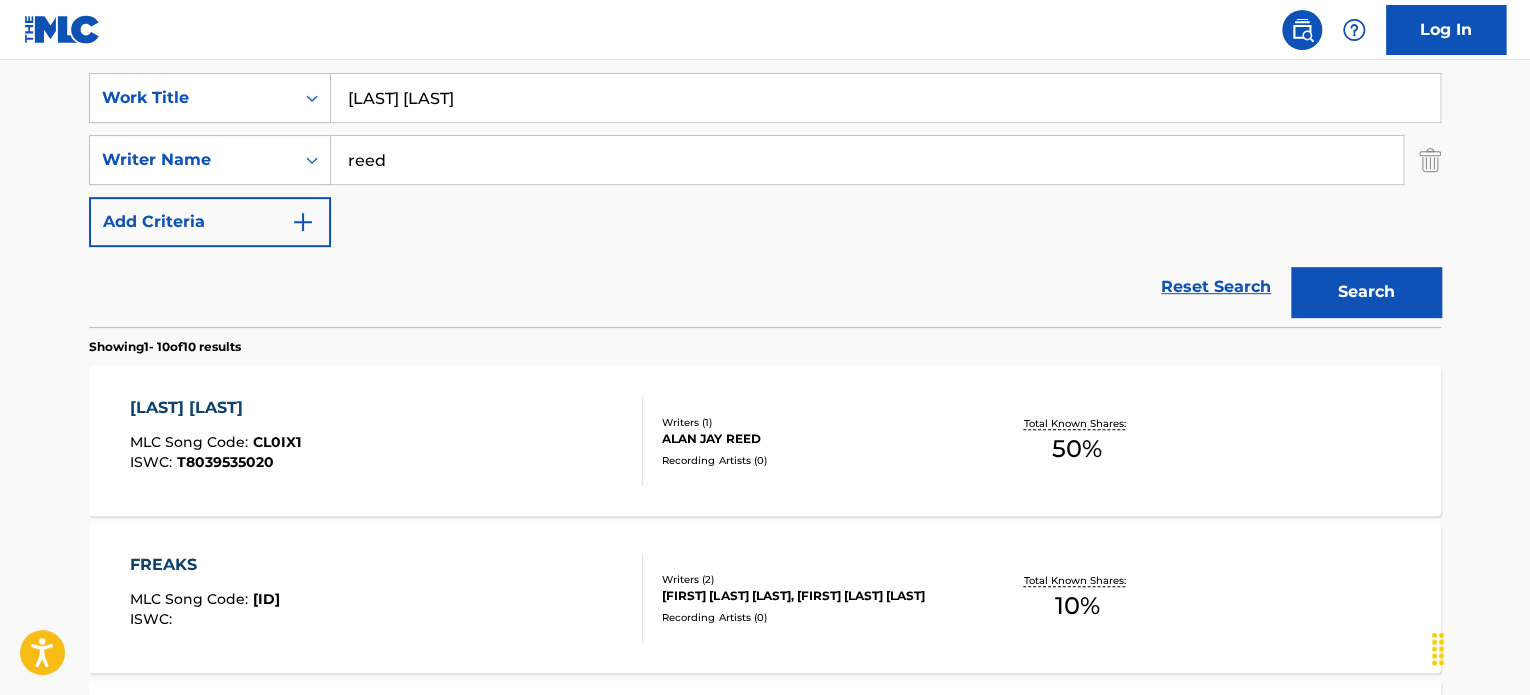 click on "[BRAND] [BRAND] MLC Song Code : [ID] ISWC : [SSN]" at bounding box center (387, 441) 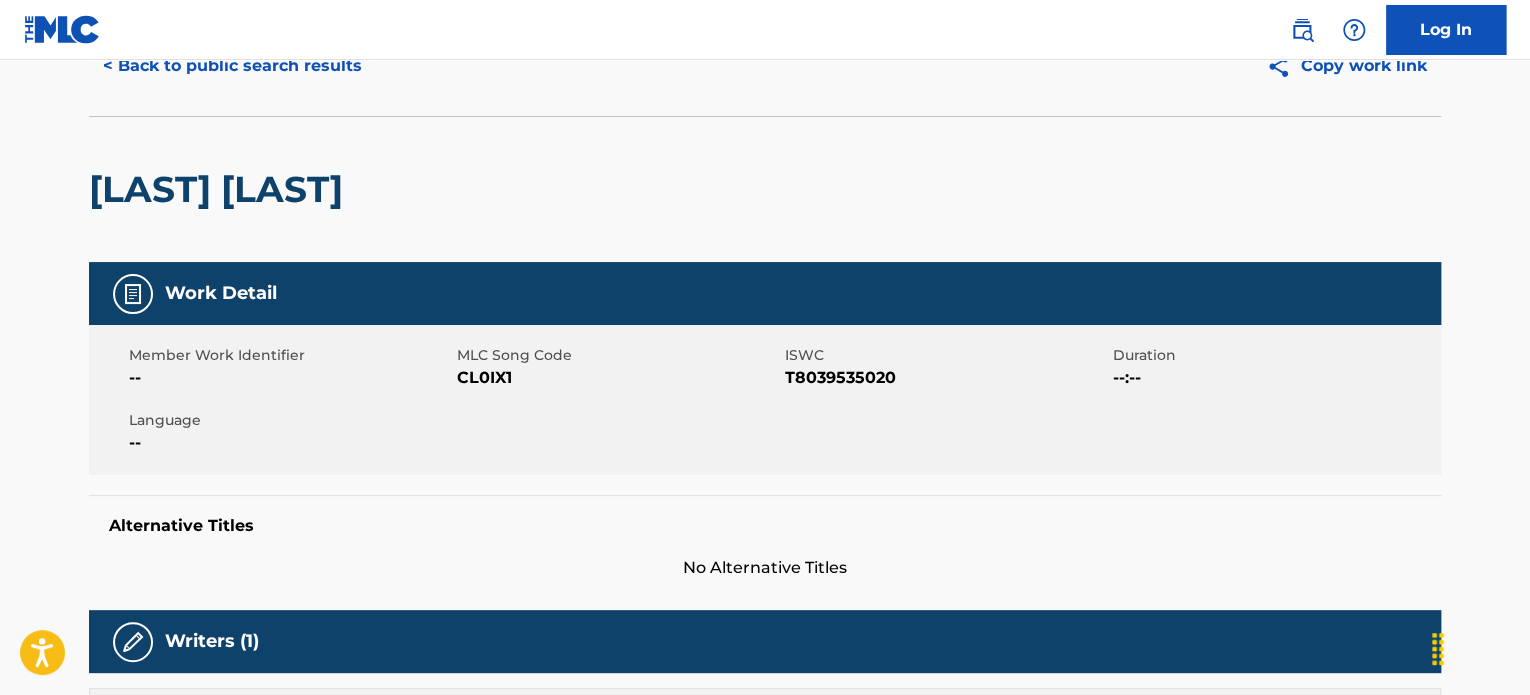 scroll, scrollTop: 0, scrollLeft: 0, axis: both 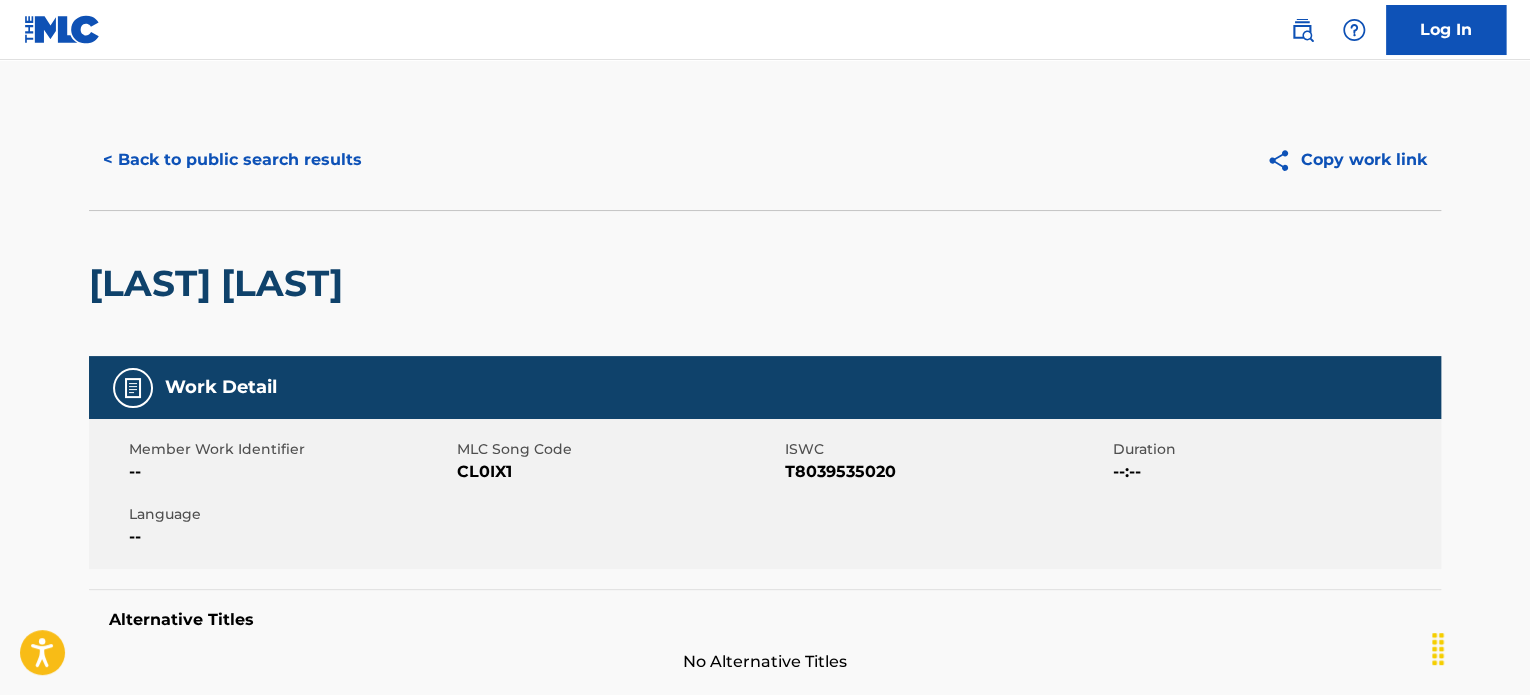 click on "< Back to public search results" at bounding box center [232, 160] 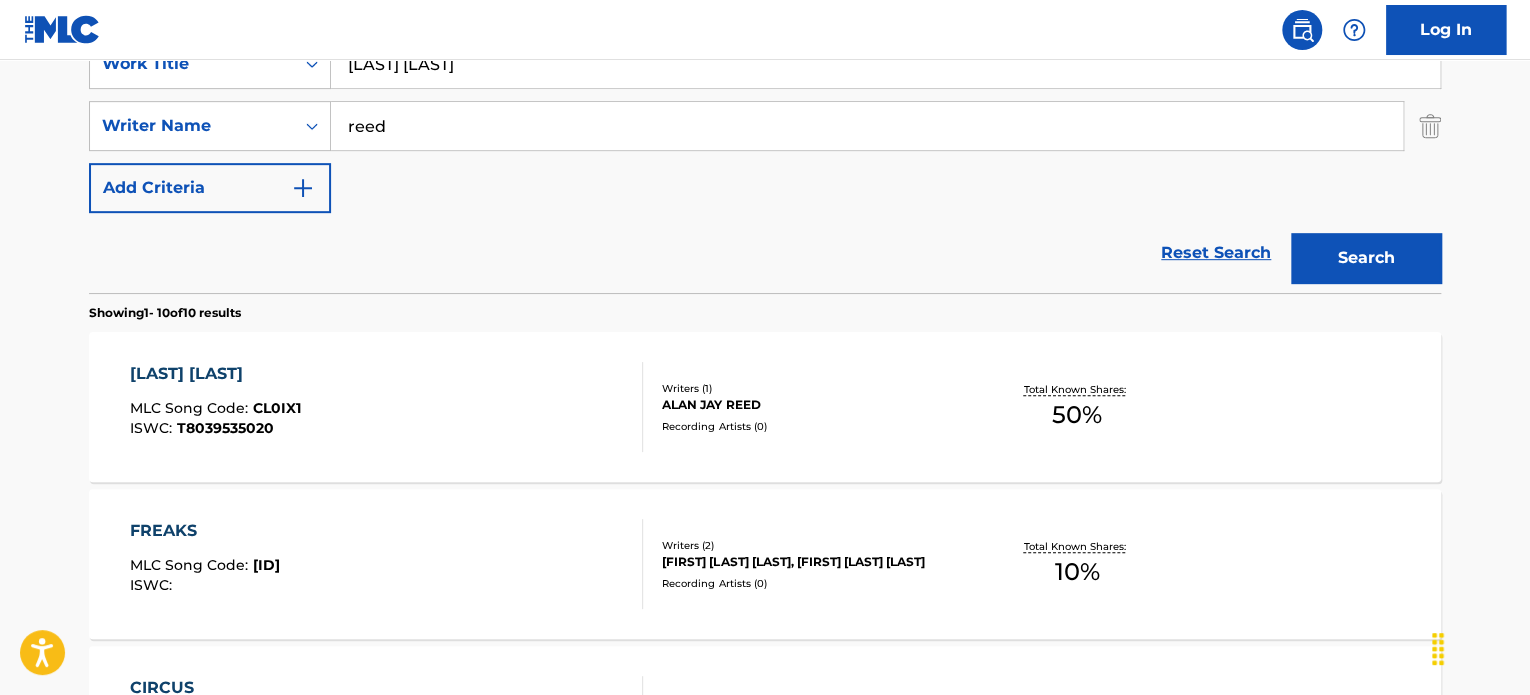 scroll, scrollTop: 372, scrollLeft: 0, axis: vertical 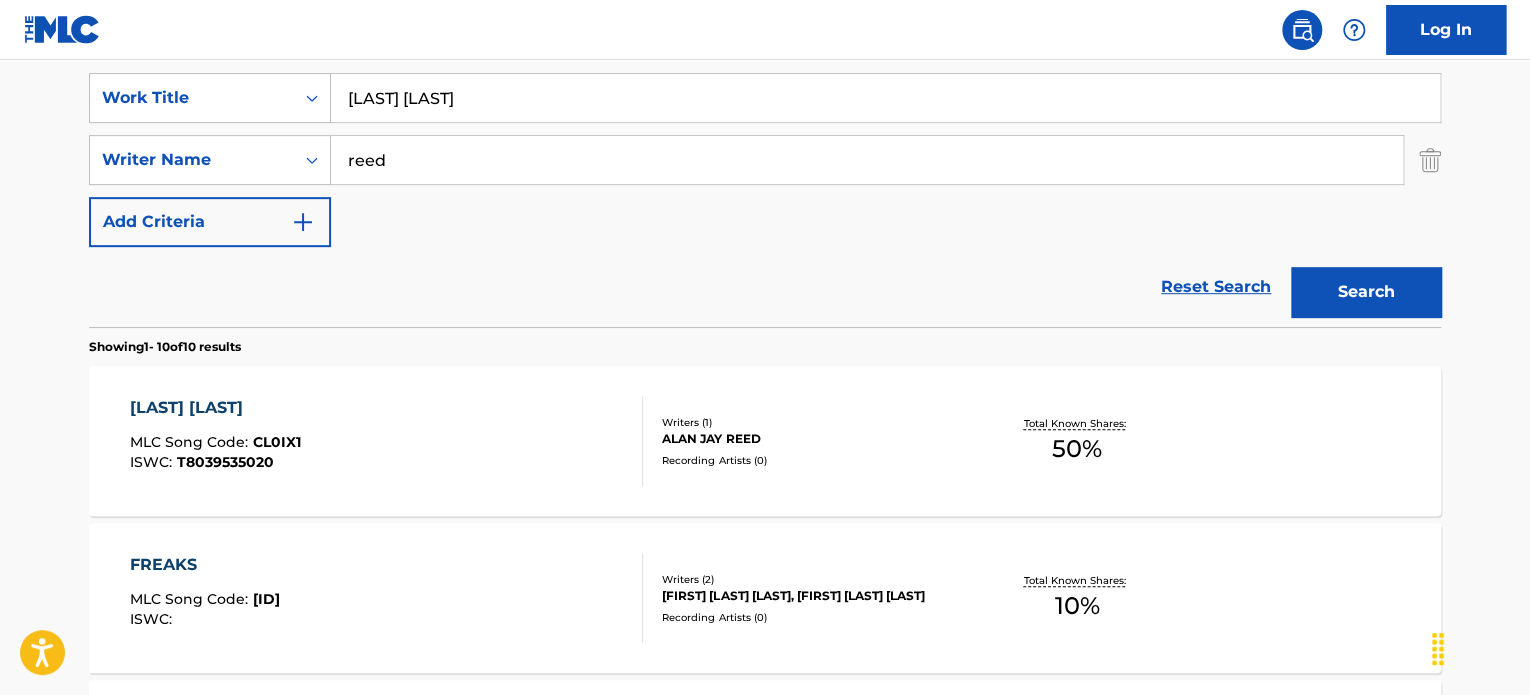 click on "[LAST] [LAST]" at bounding box center (885, 98) 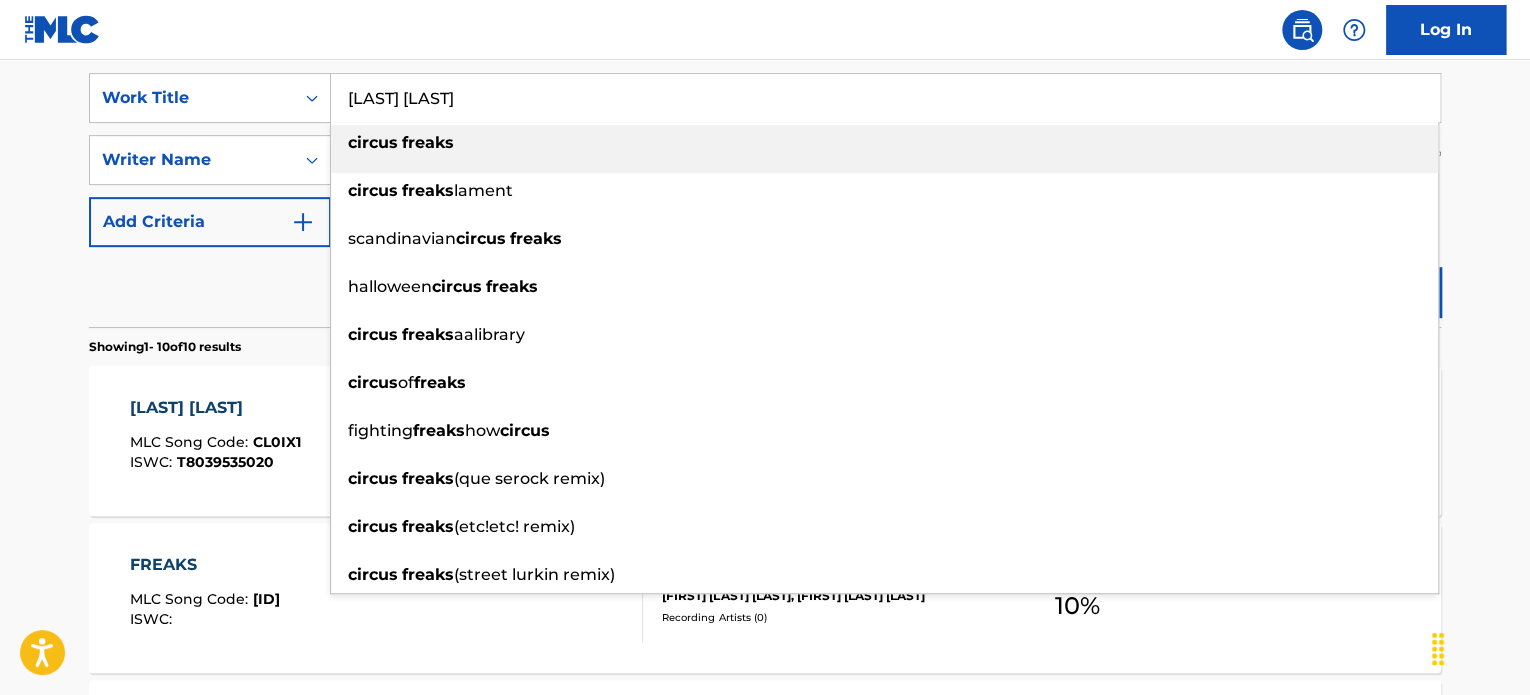paste on "lown Shoe" 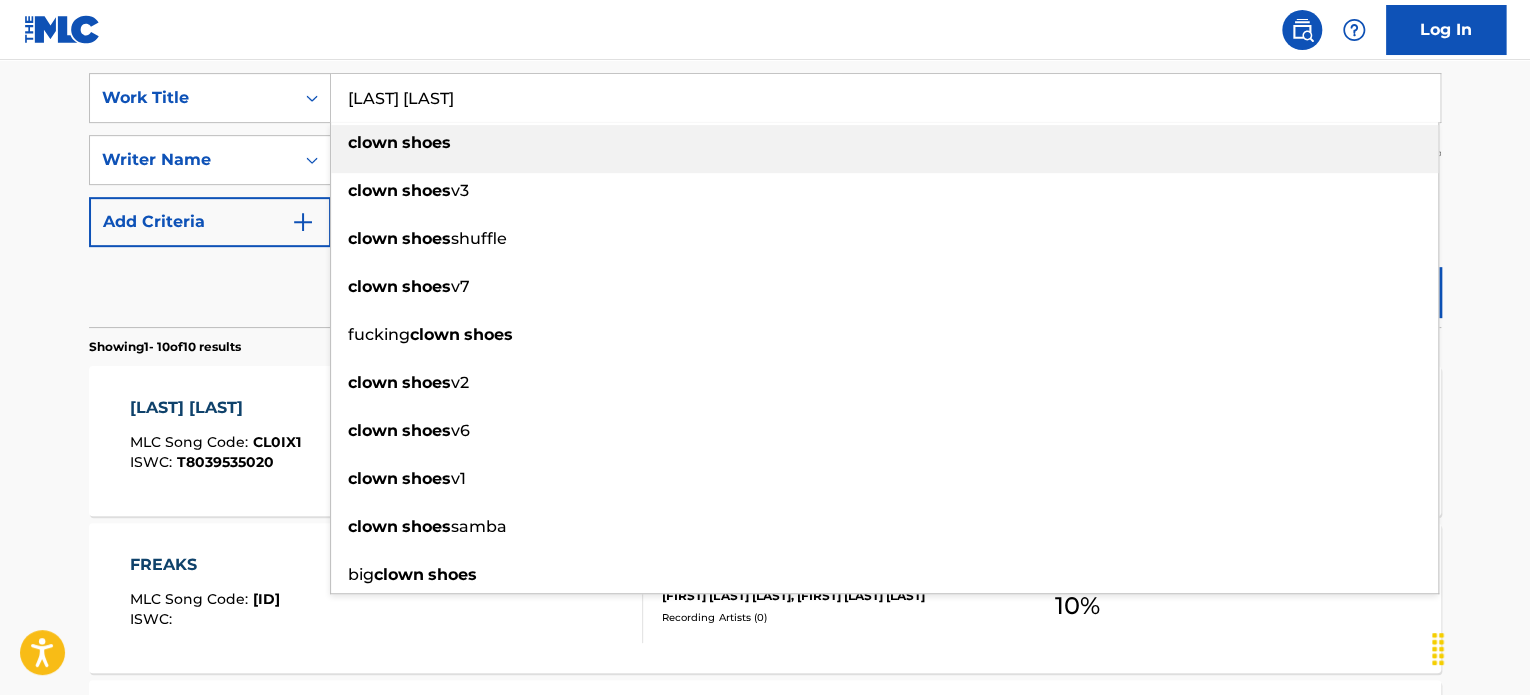 type on "[LAST] [LAST]" 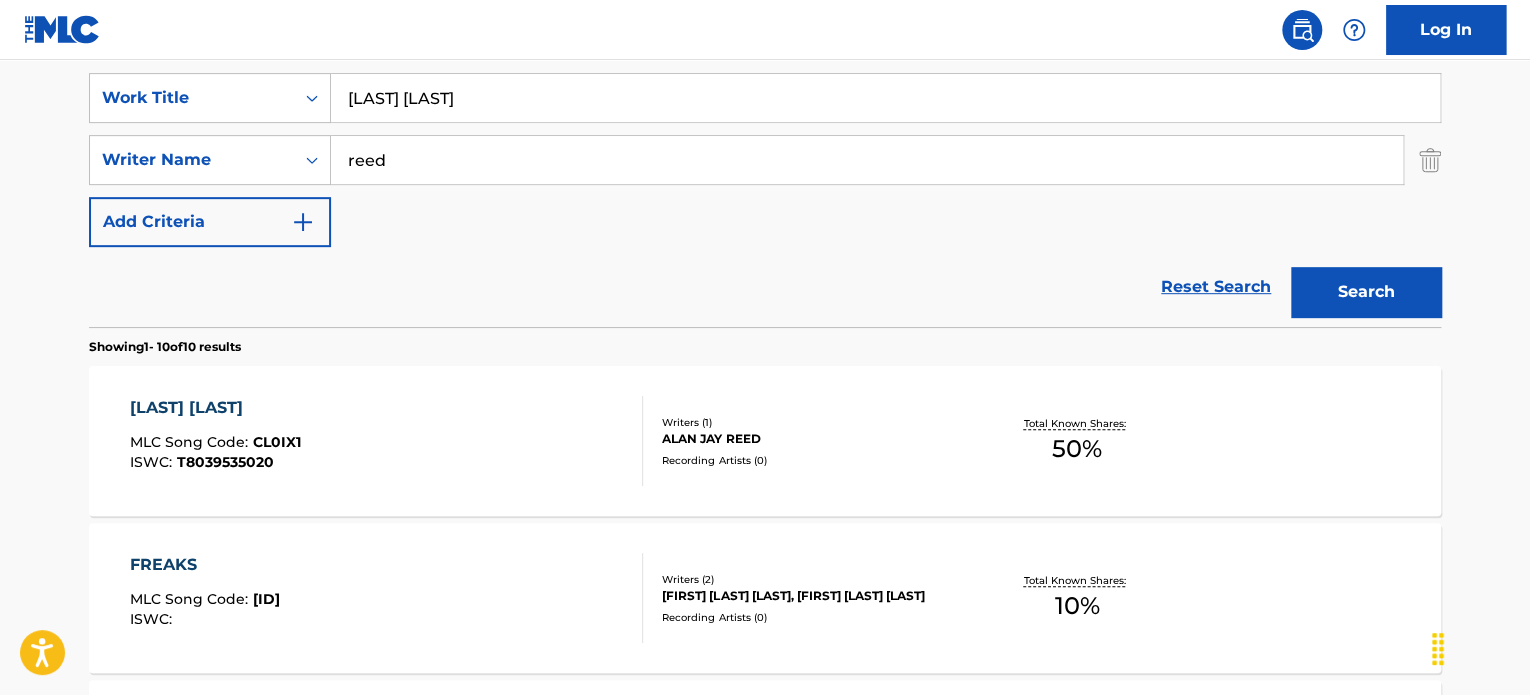 click on "reed" at bounding box center (867, 160) 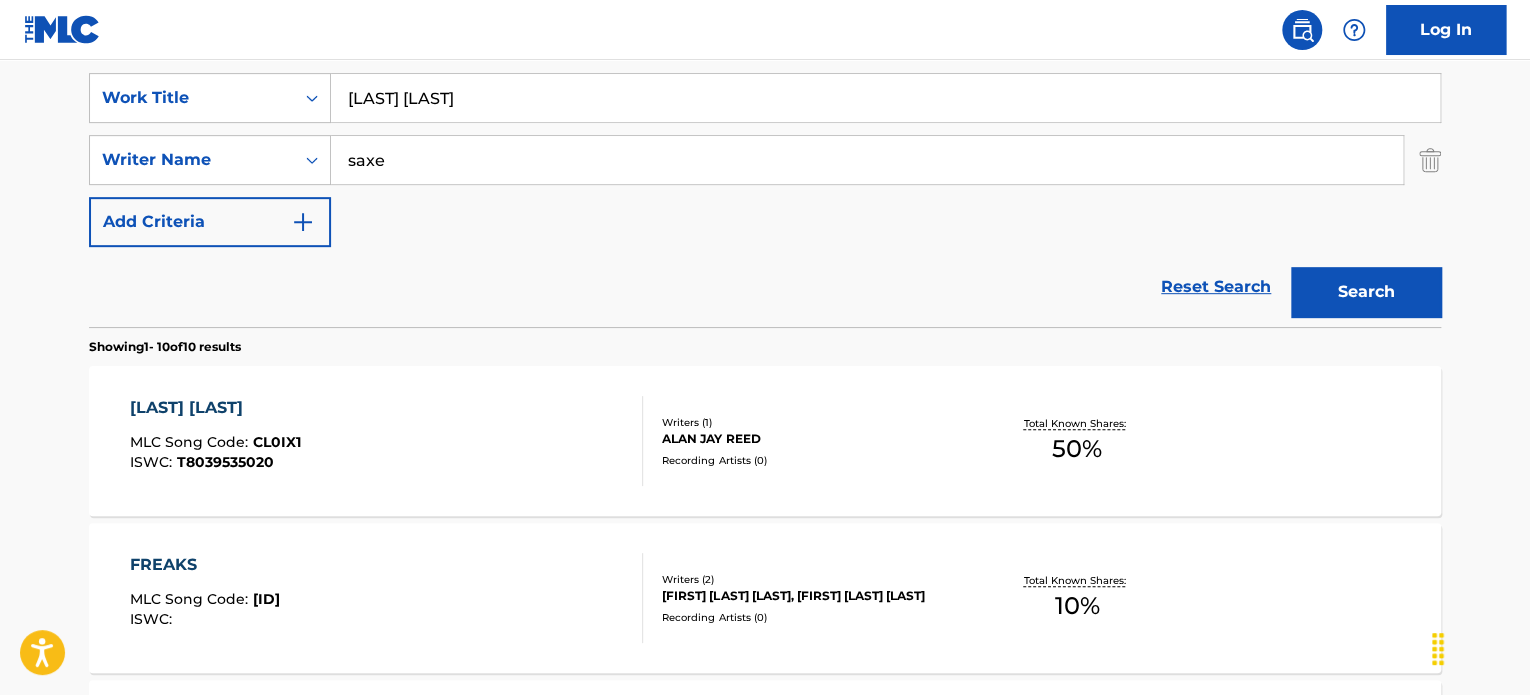 click on "saxe" at bounding box center (867, 160) 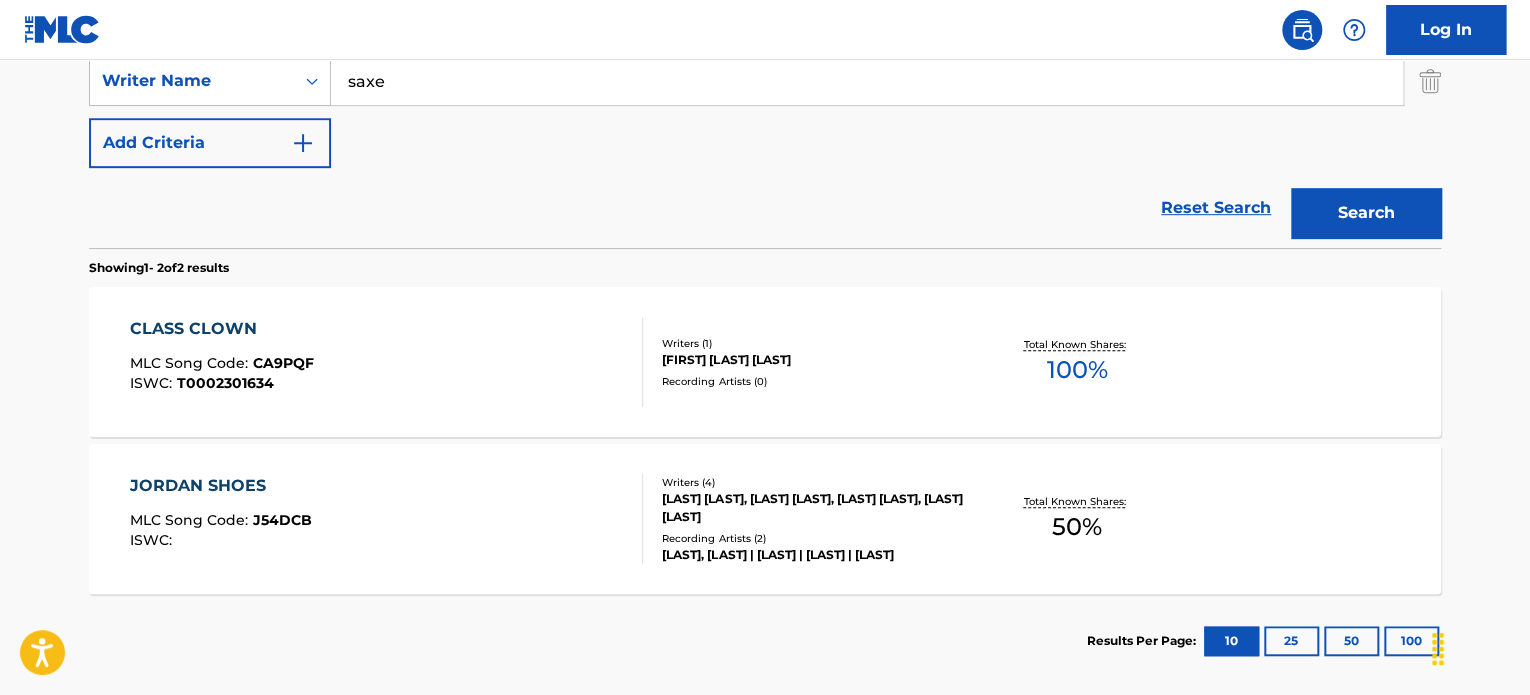 scroll, scrollTop: 472, scrollLeft: 0, axis: vertical 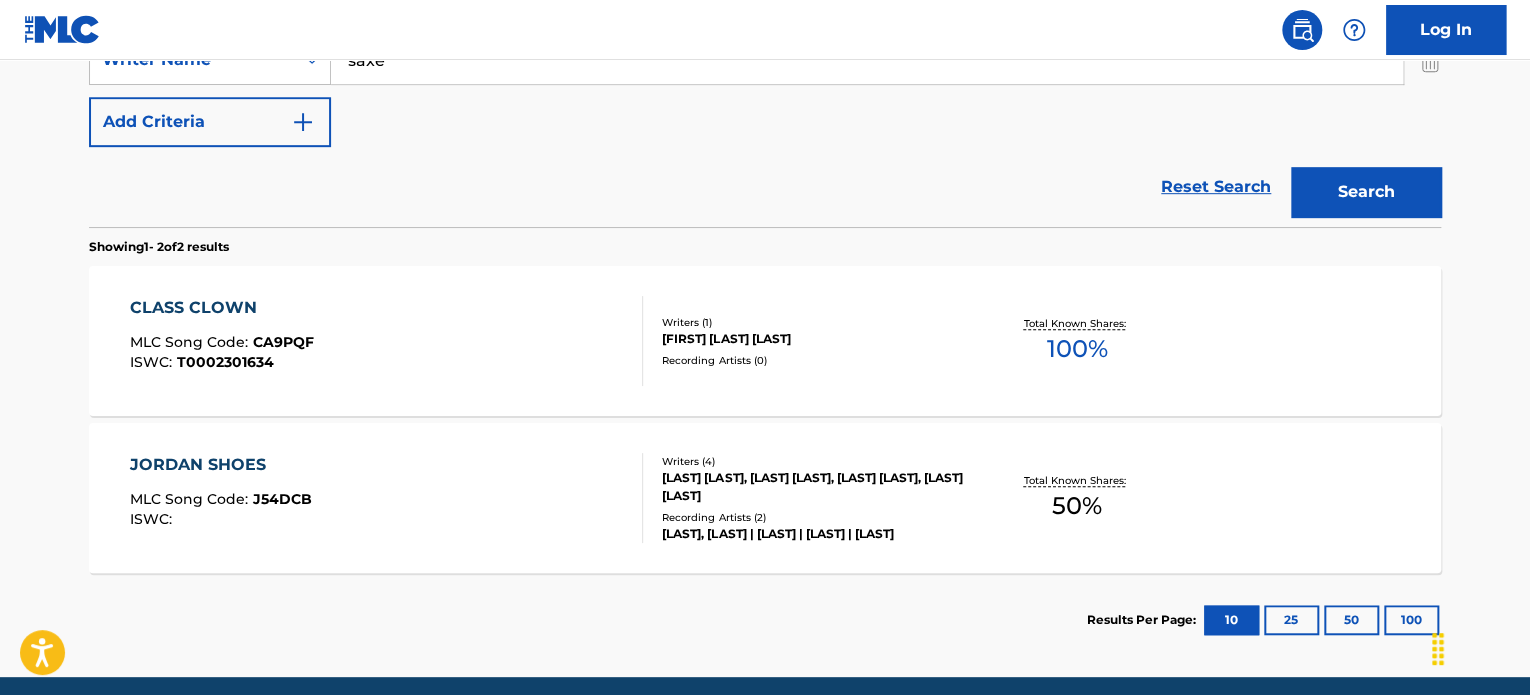 click on "CLASS CLOWN MLC Song Code : CA9PQF ISWC : T0002301634" at bounding box center [387, 341] 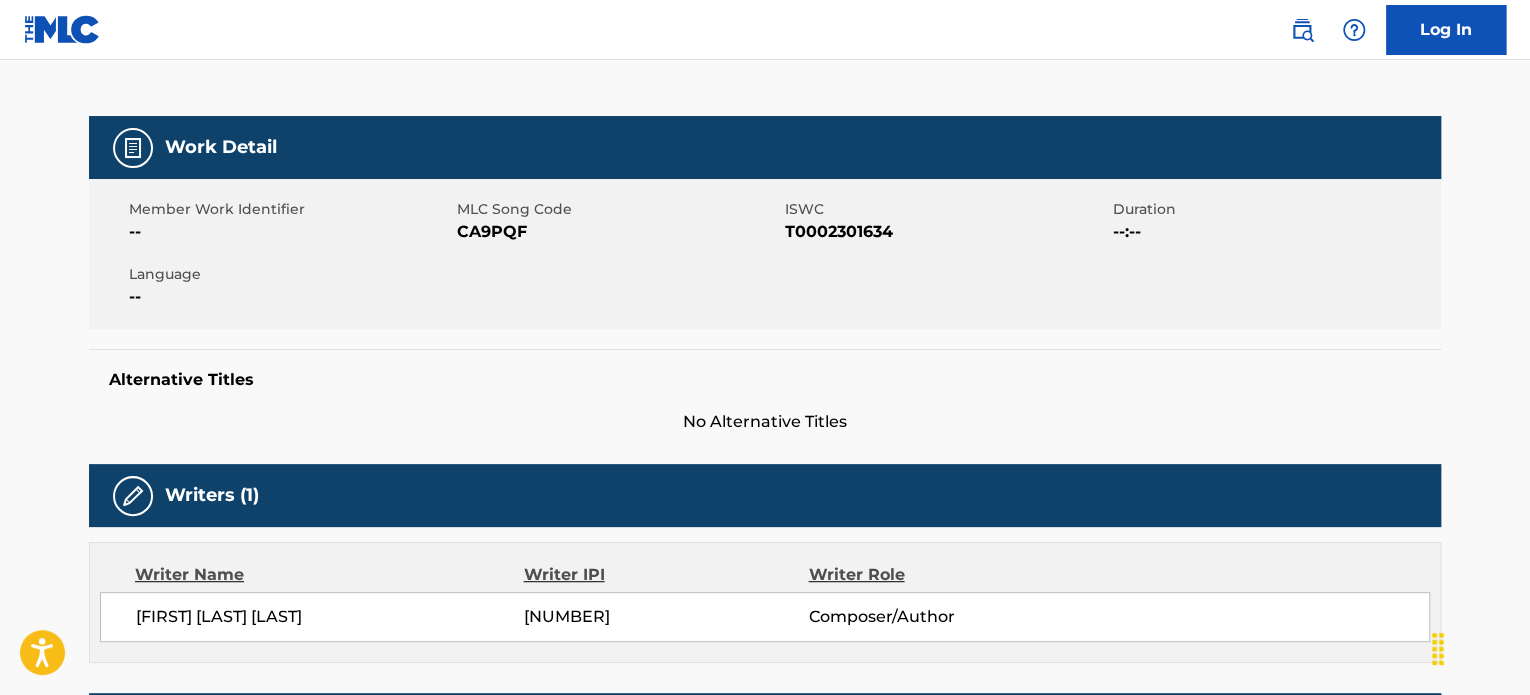 scroll, scrollTop: 0, scrollLeft: 0, axis: both 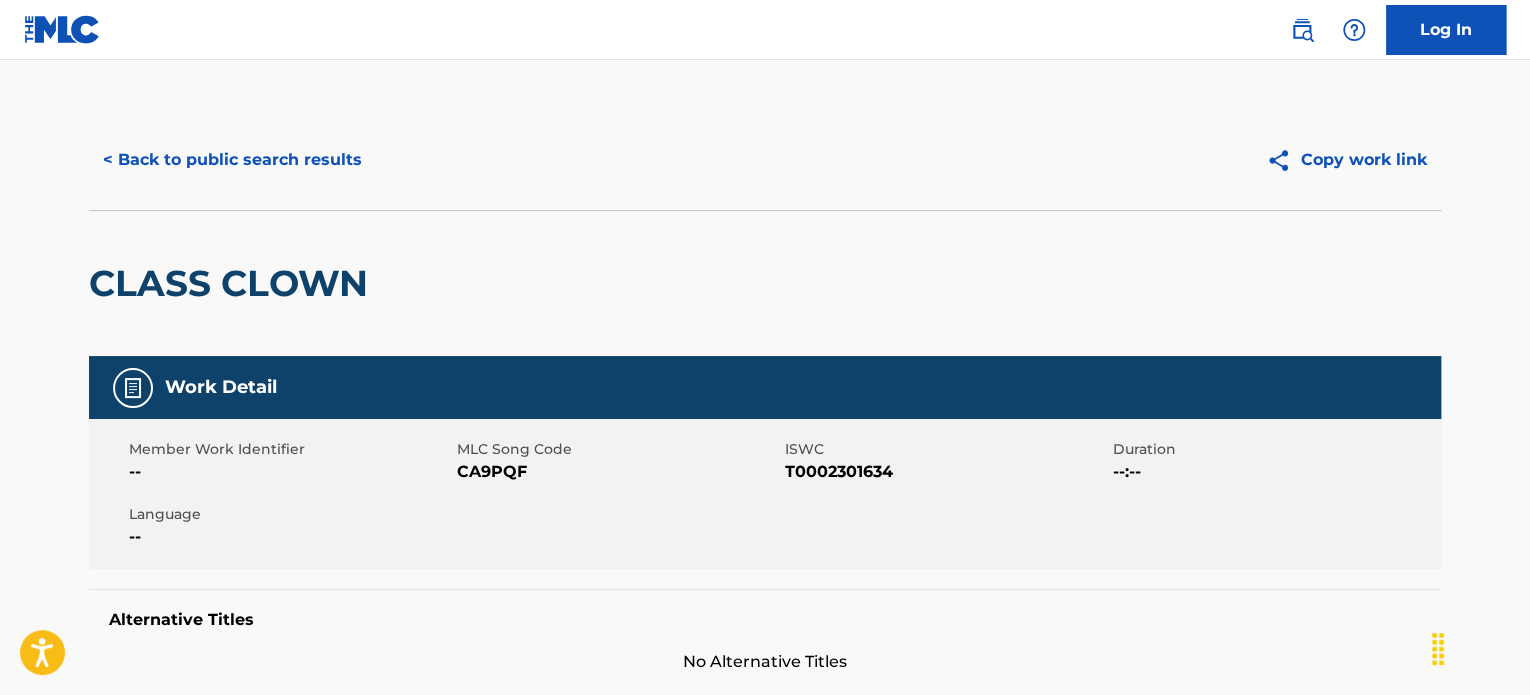 click on "< Back to public search results" at bounding box center [232, 160] 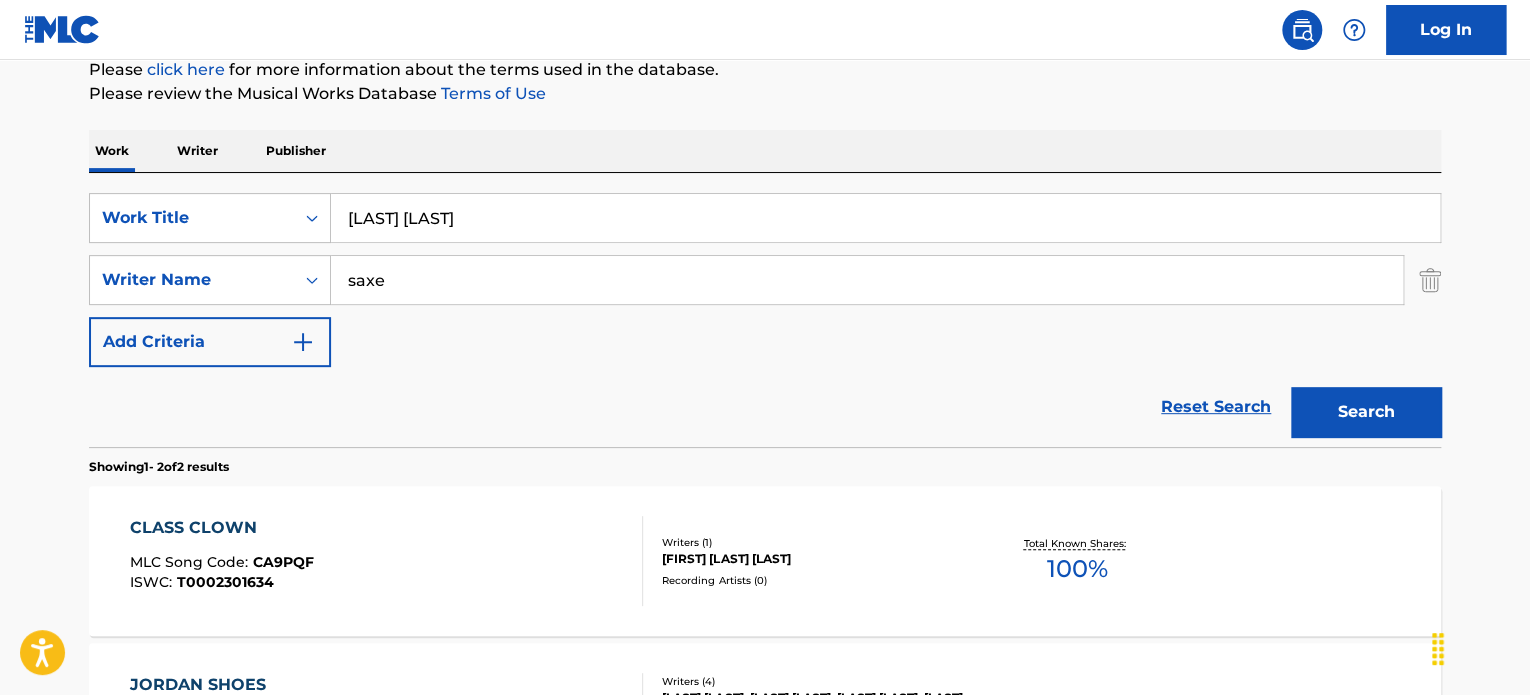 scroll, scrollTop: 235, scrollLeft: 0, axis: vertical 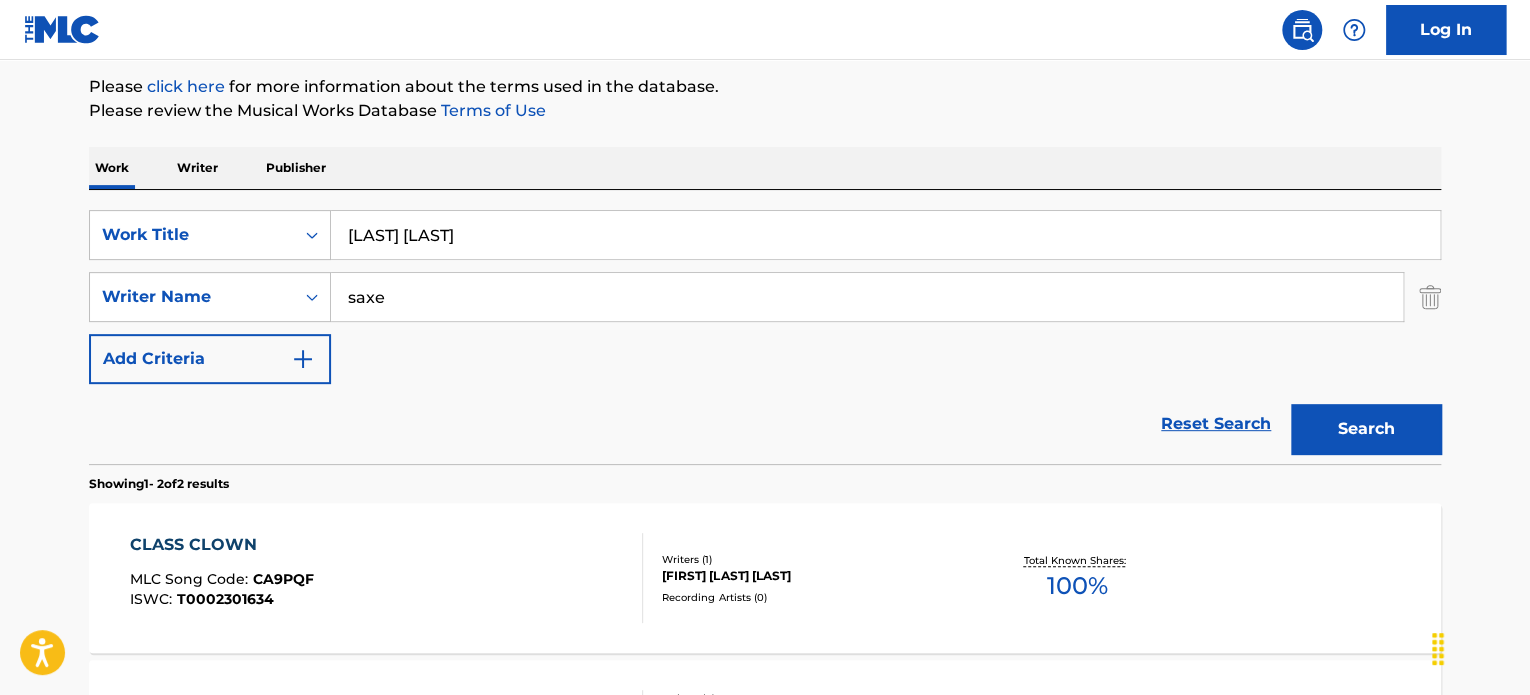 click on "[LAST] [LAST]" at bounding box center (885, 235) 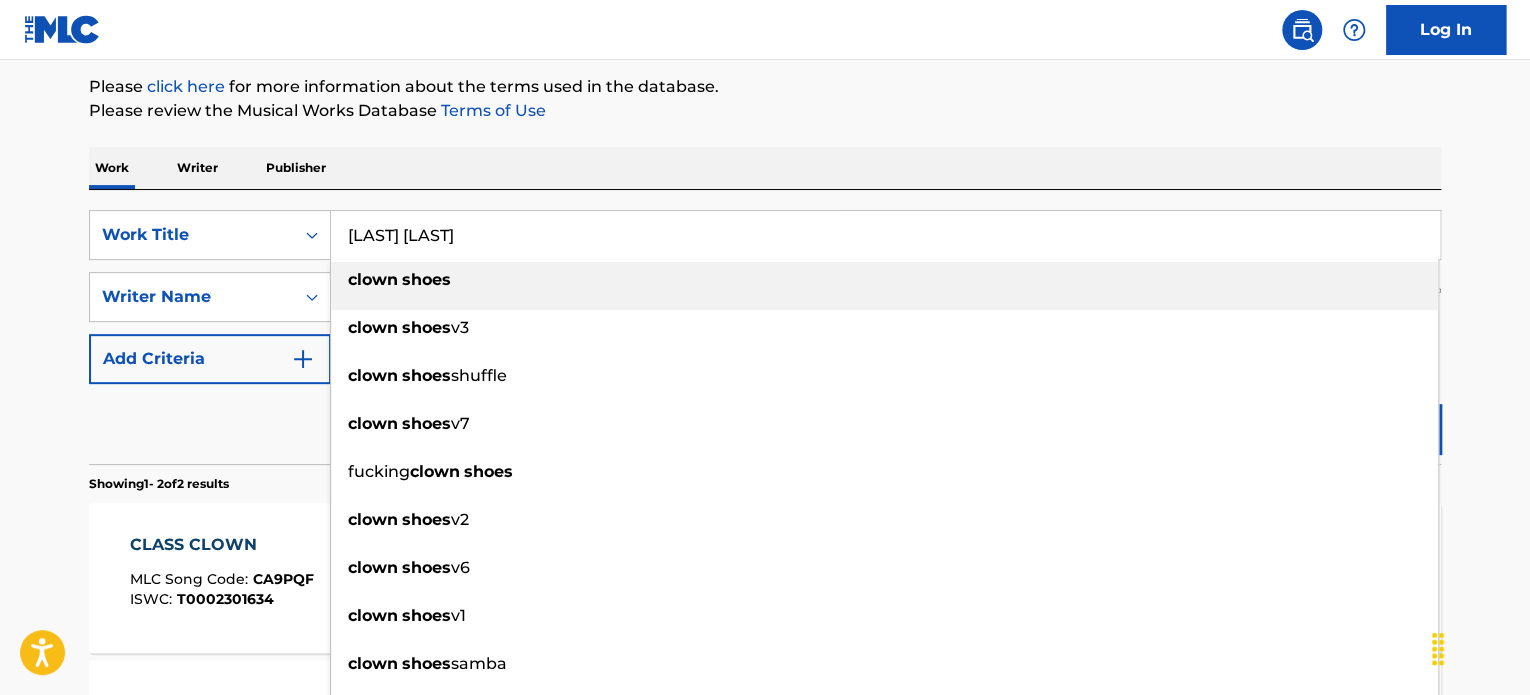 paste on "Rock It And Get It" 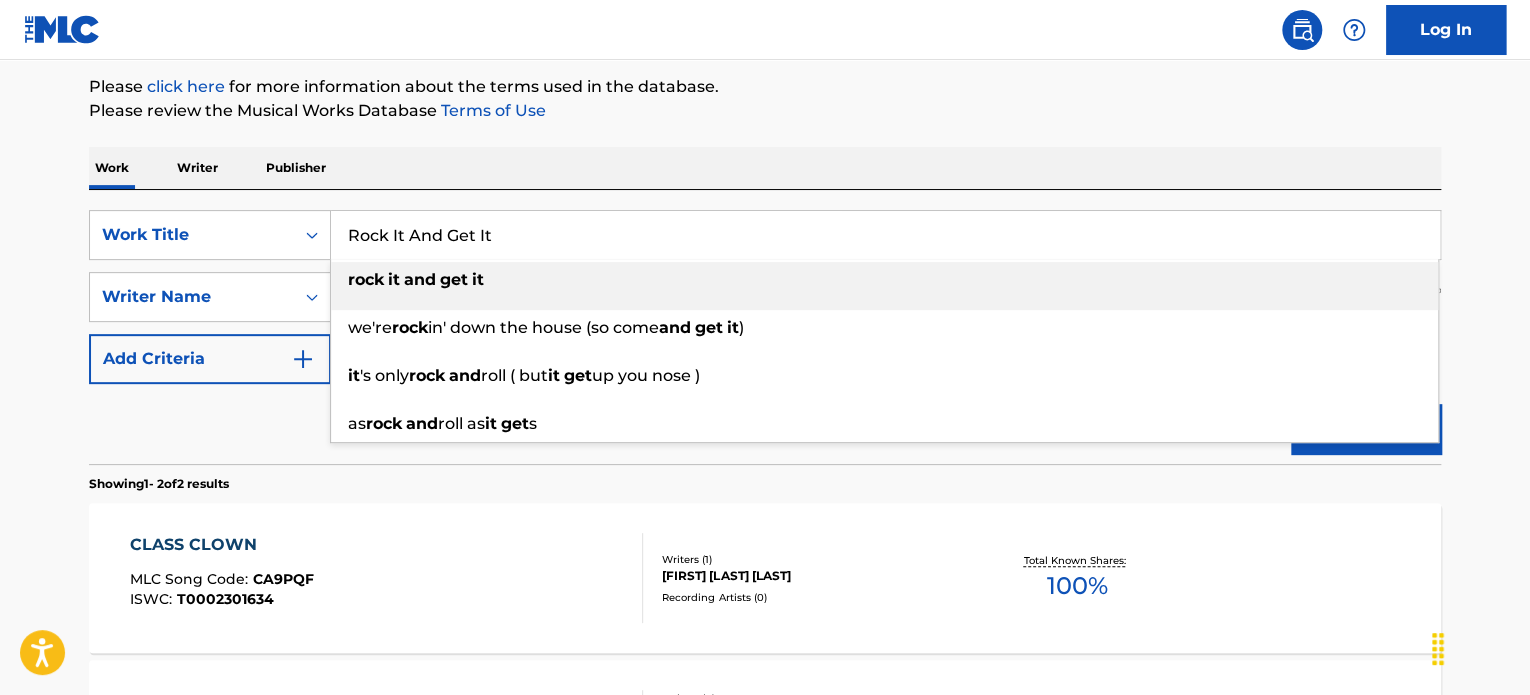type on "Rock It And Get It" 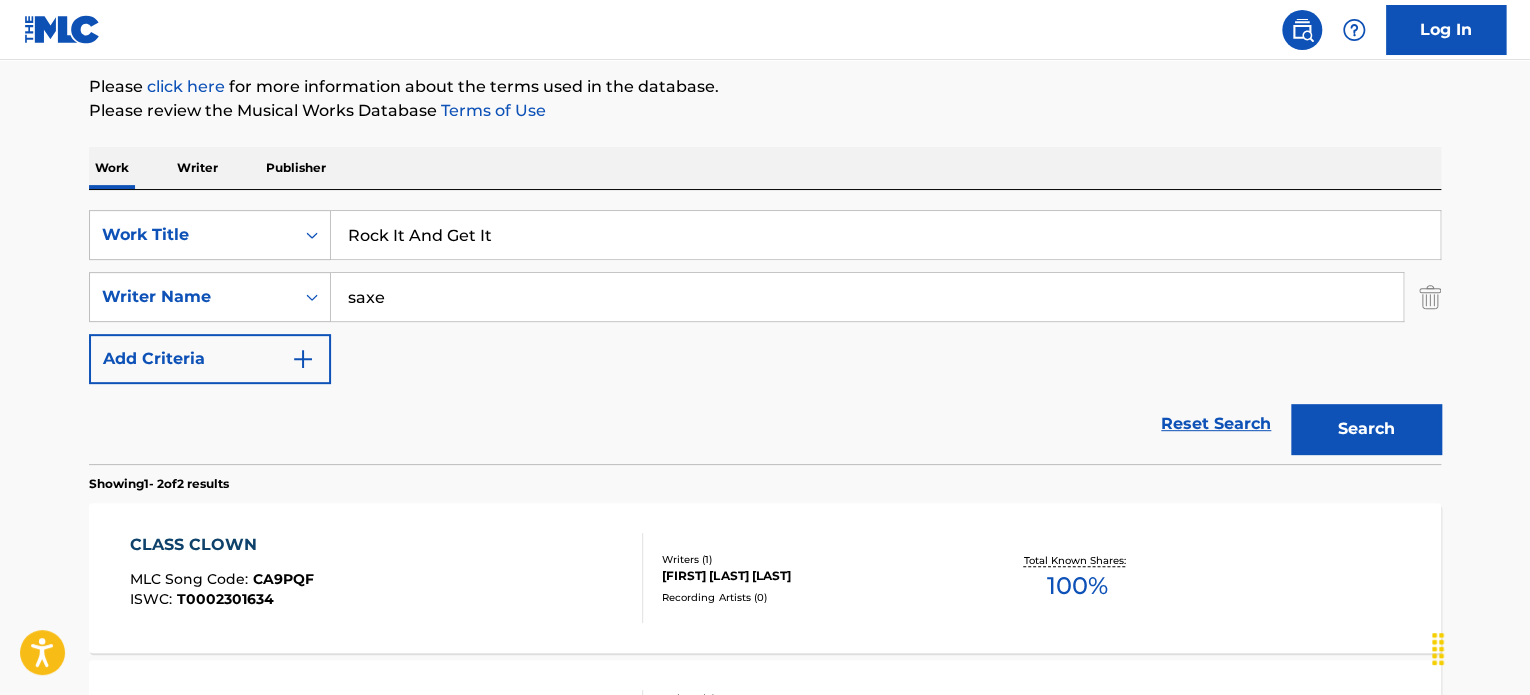 click on "saxe" at bounding box center [867, 297] 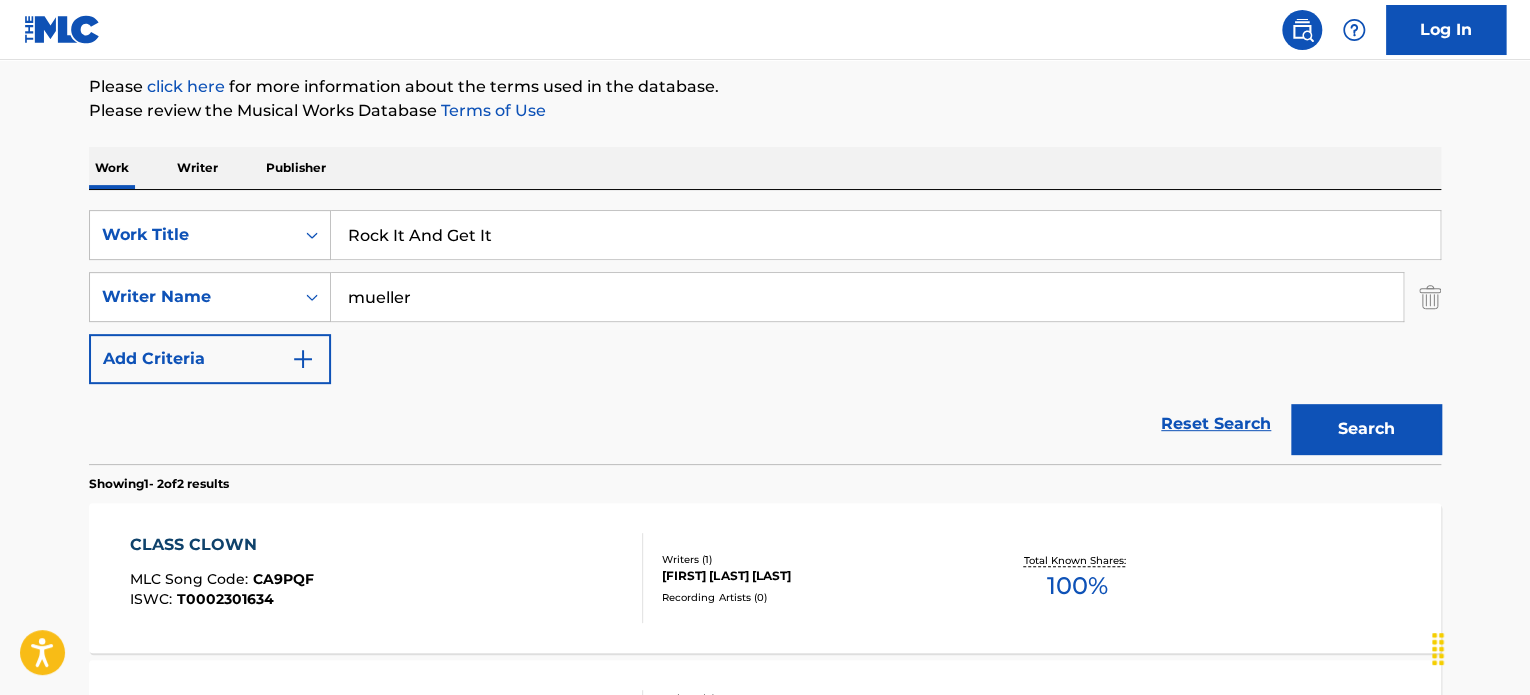 click on "mueller" at bounding box center [867, 297] 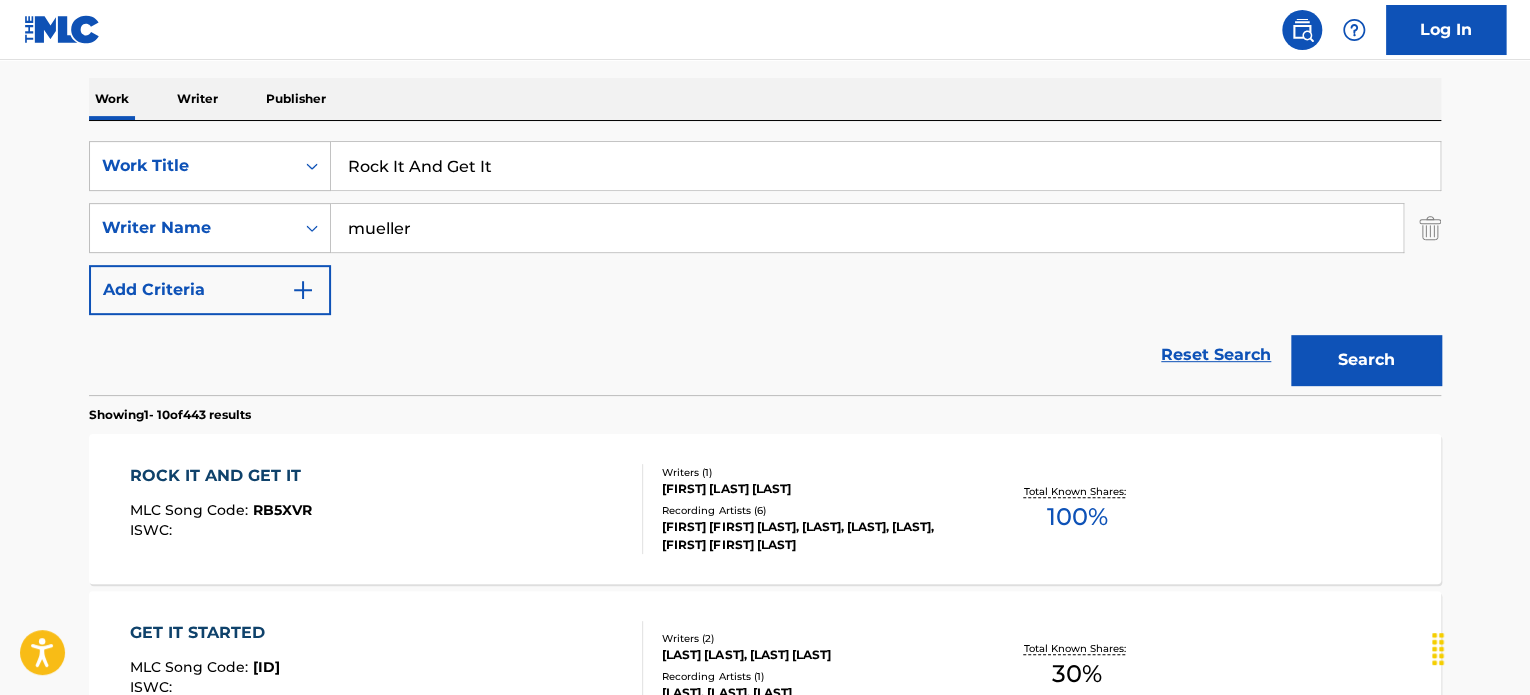scroll, scrollTop: 335, scrollLeft: 0, axis: vertical 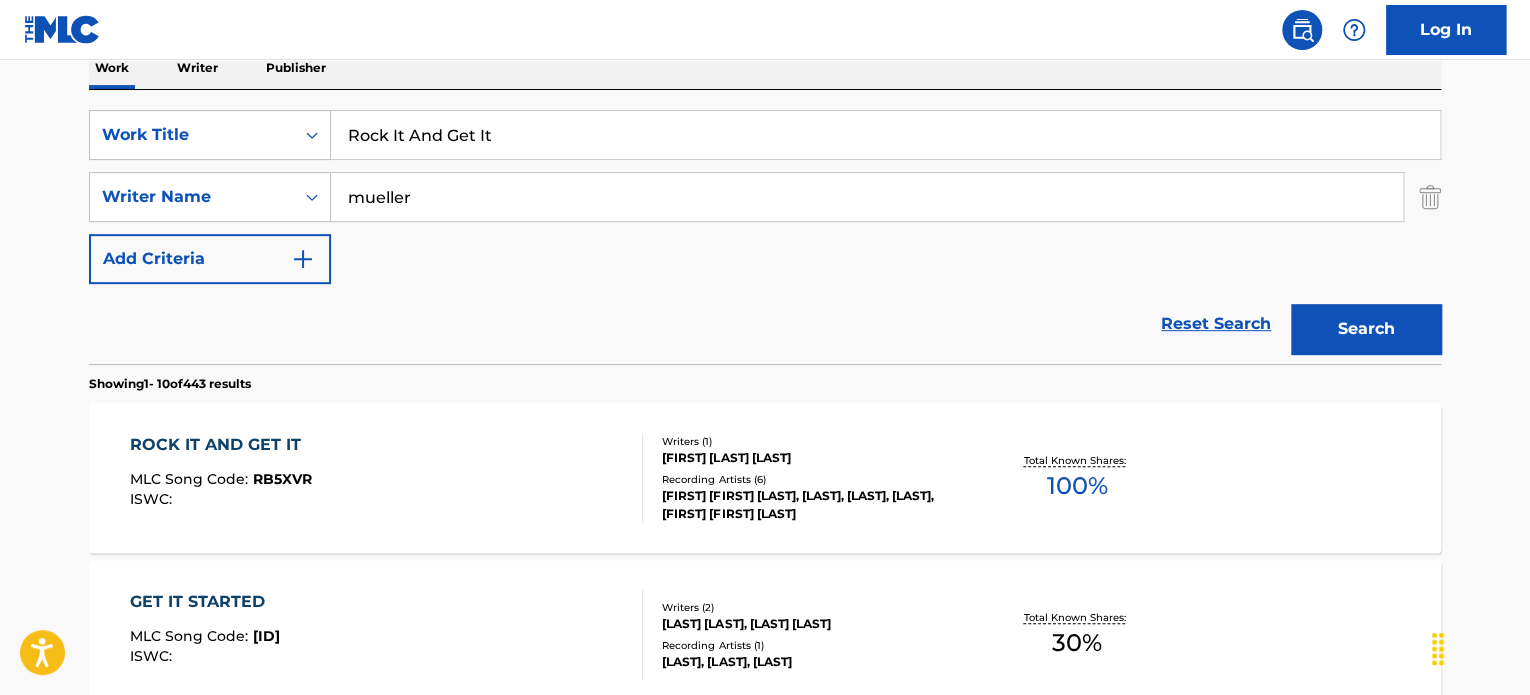 click on "ROCK IT AND GET IT MLC Song Code : RB5XVR ISWC :" at bounding box center (387, 478) 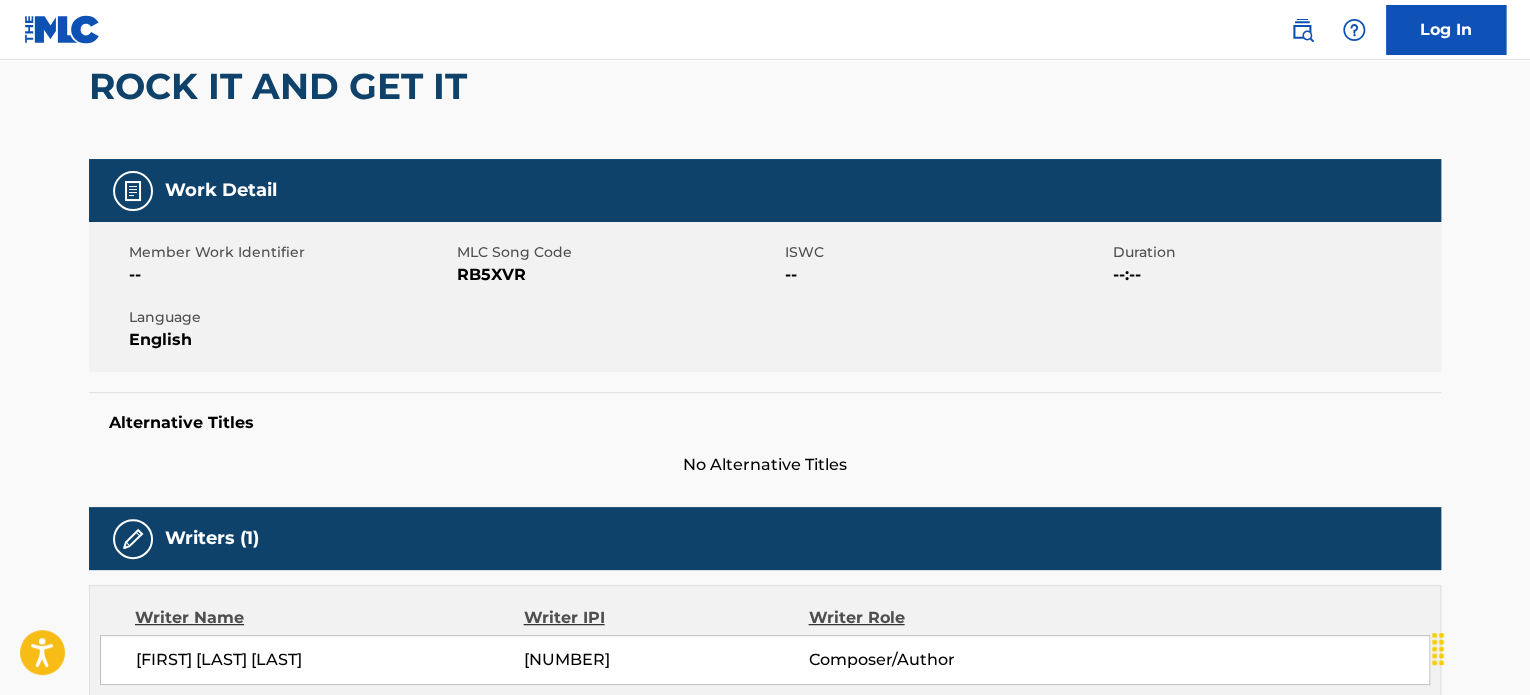 scroll, scrollTop: 0, scrollLeft: 0, axis: both 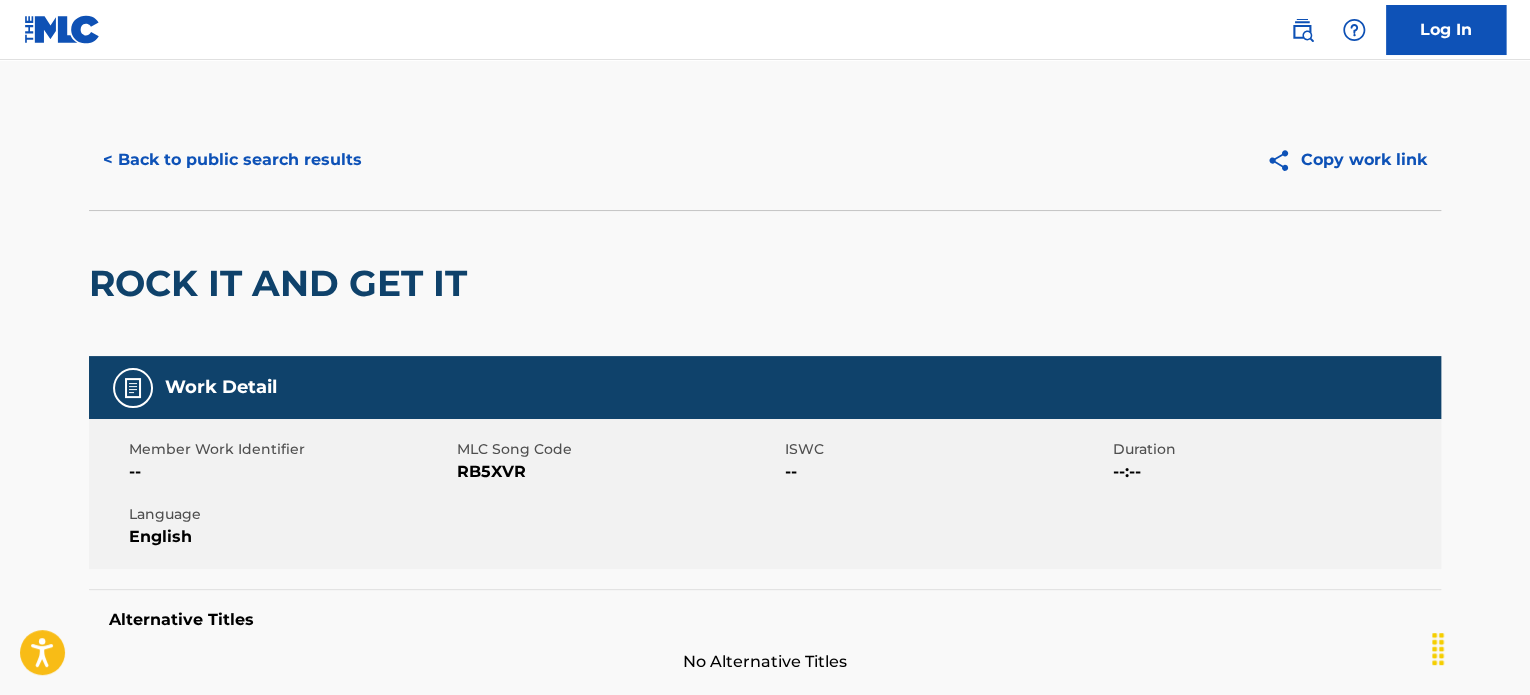 click on "< Back to public search results" at bounding box center (232, 160) 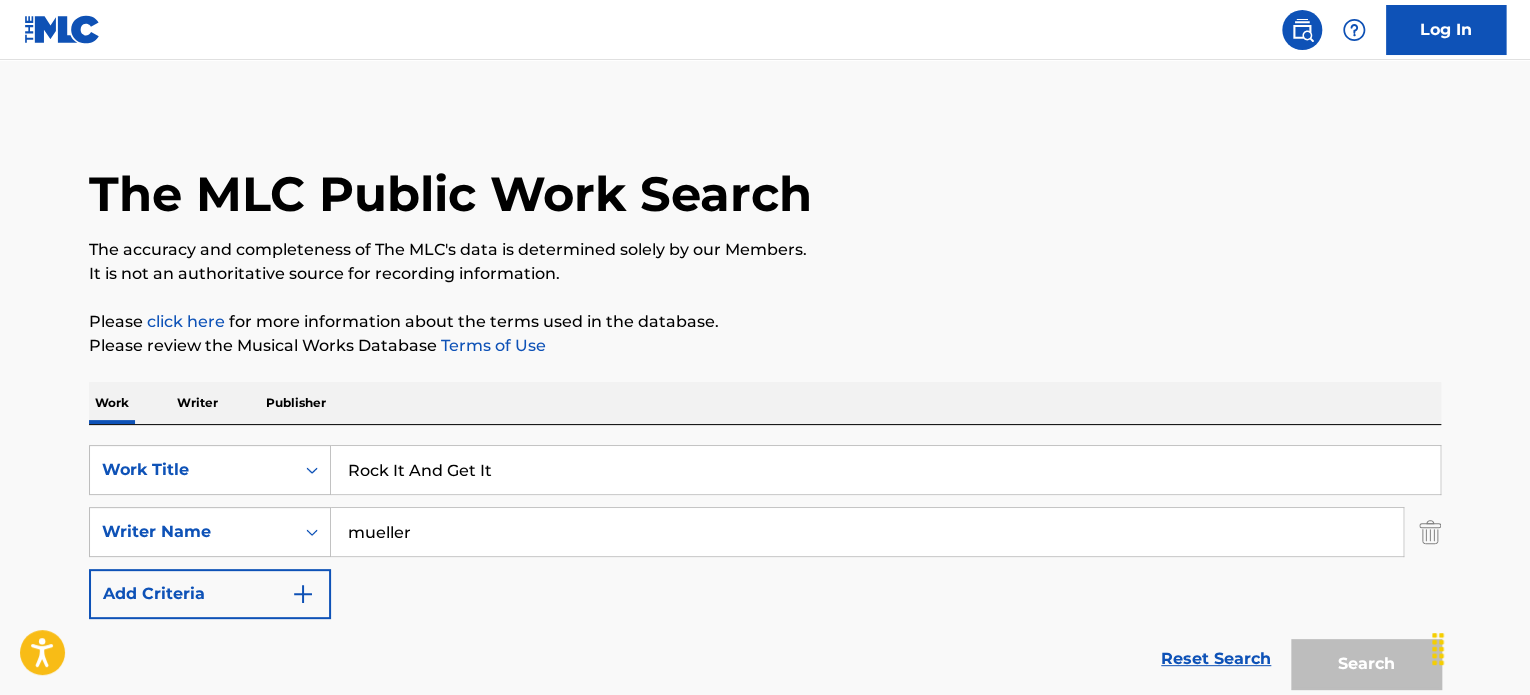scroll, scrollTop: 335, scrollLeft: 0, axis: vertical 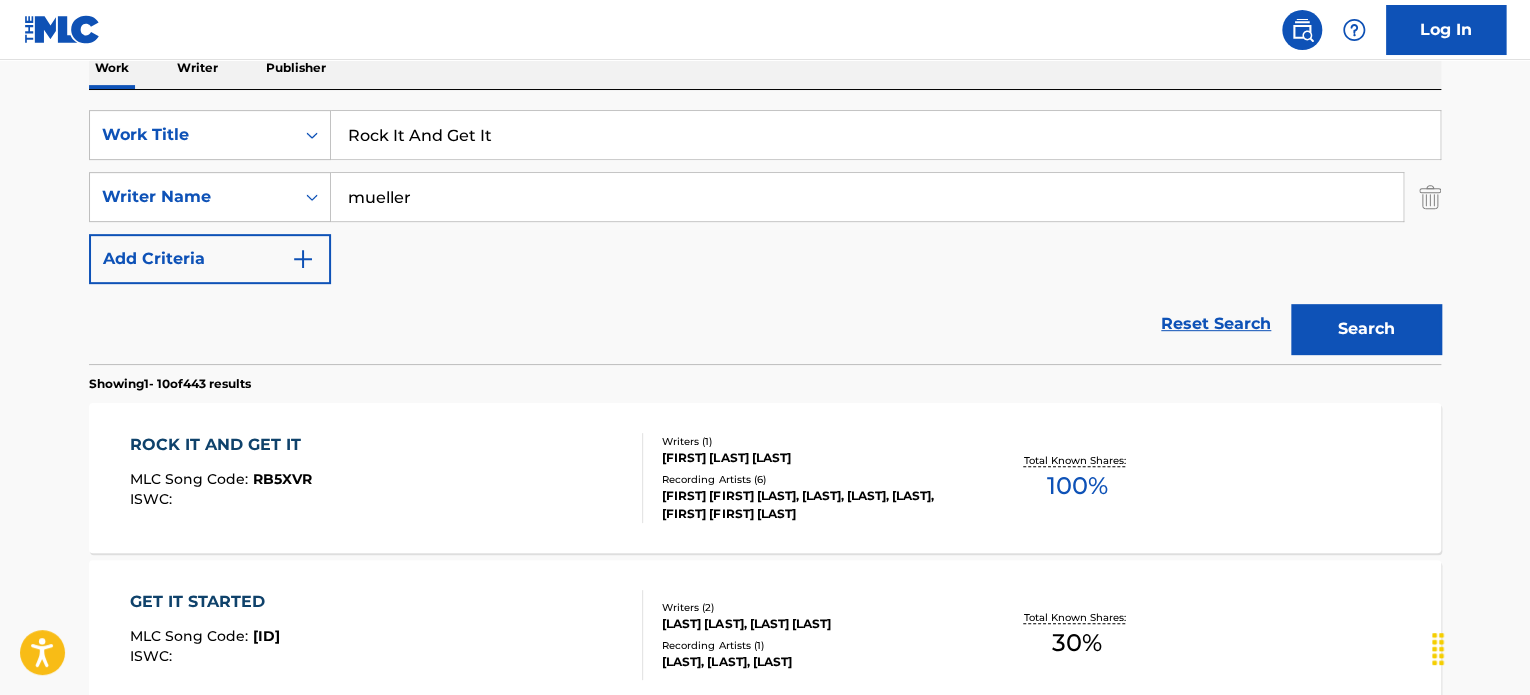 click on "Rock It And Get It" at bounding box center [885, 135] 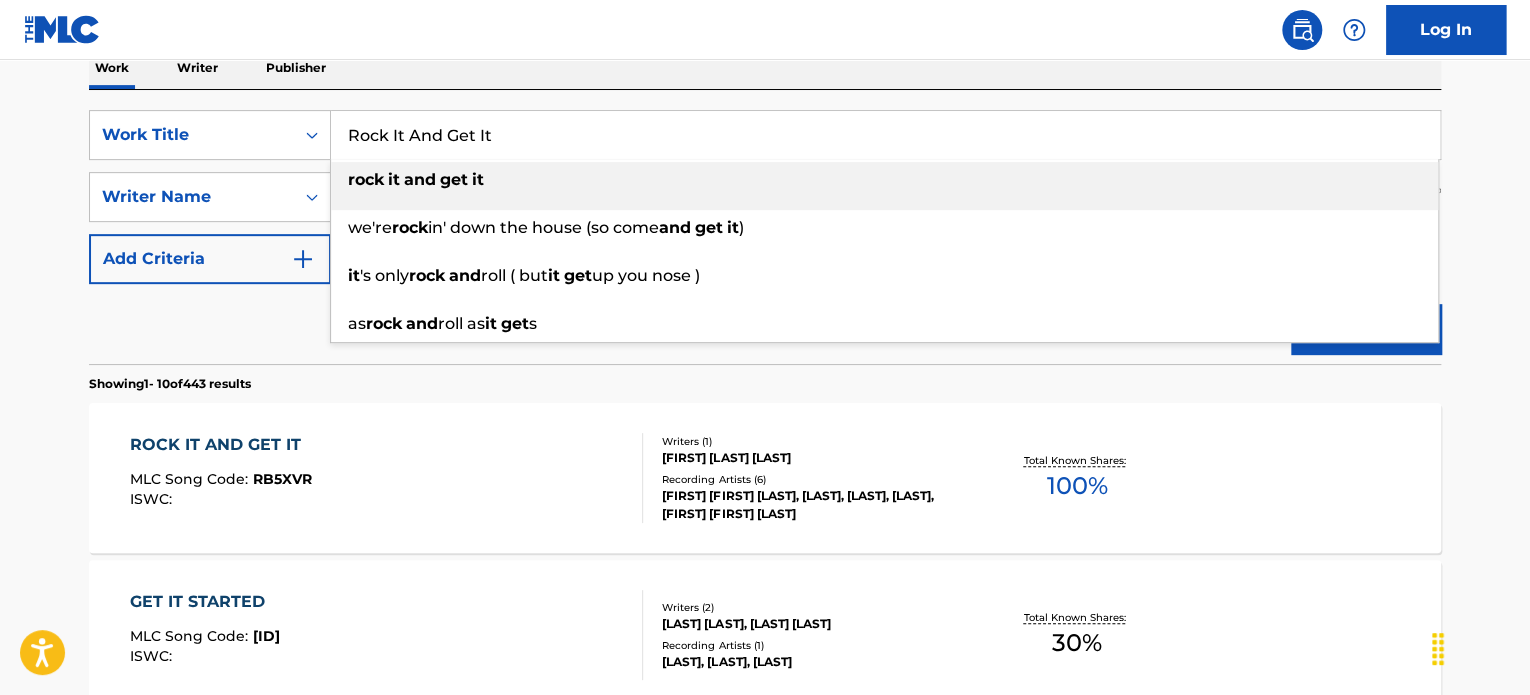 paste on "Arcade Racer" 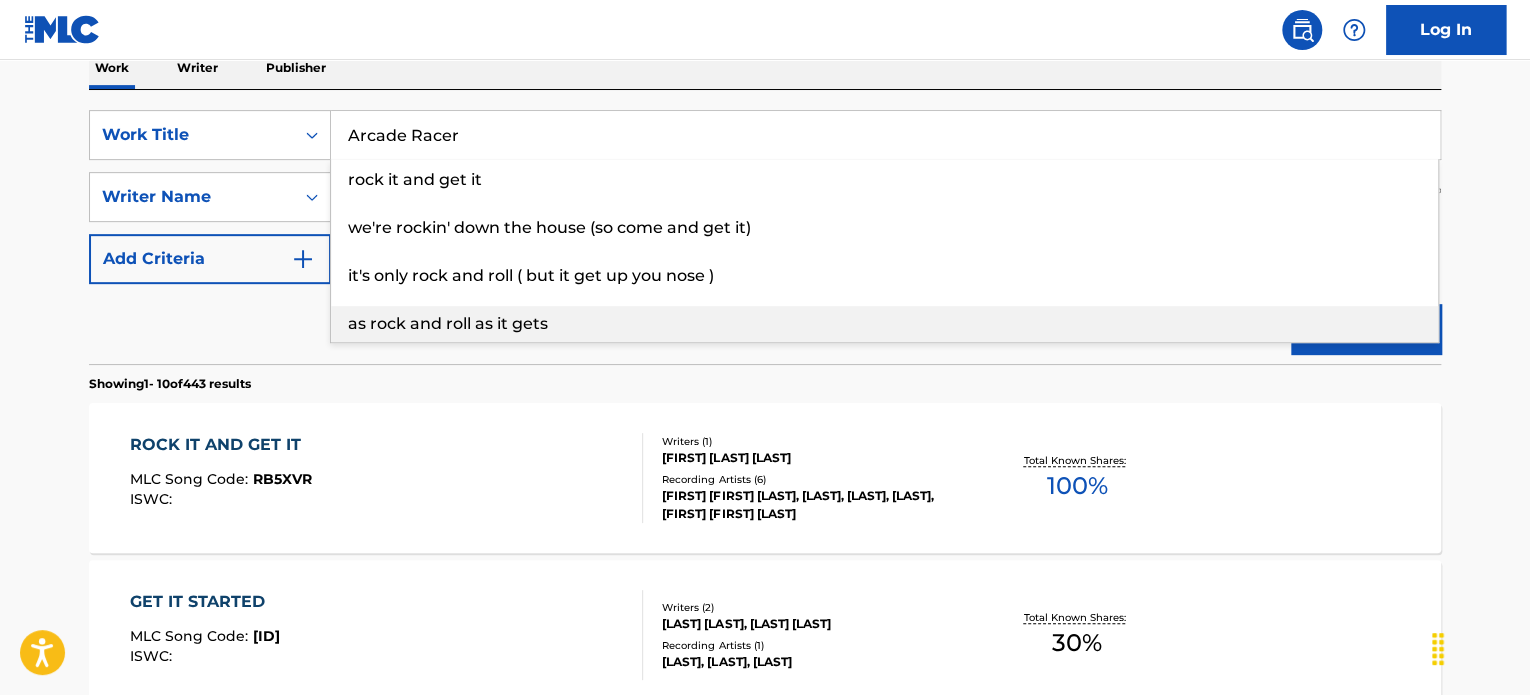 type on "Arcade Racer" 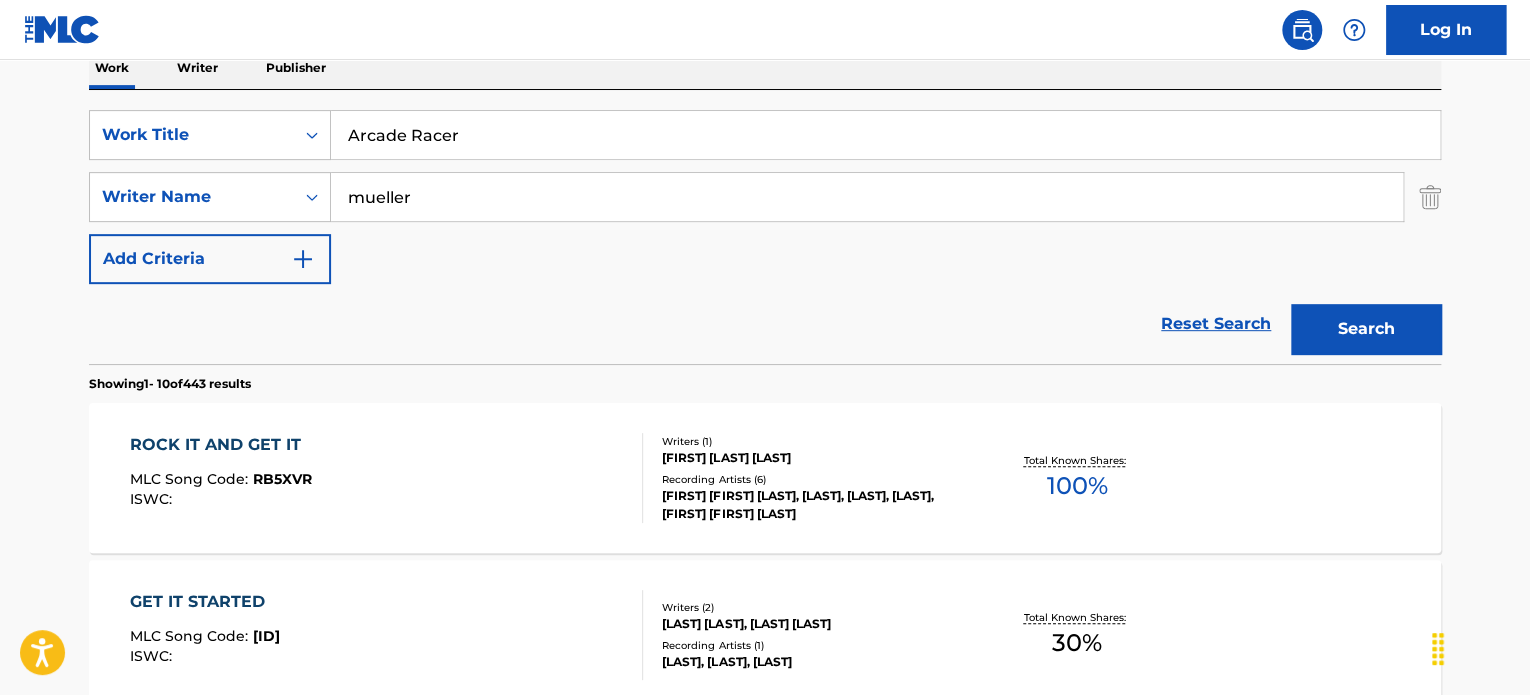 click on "mueller" at bounding box center (867, 197) 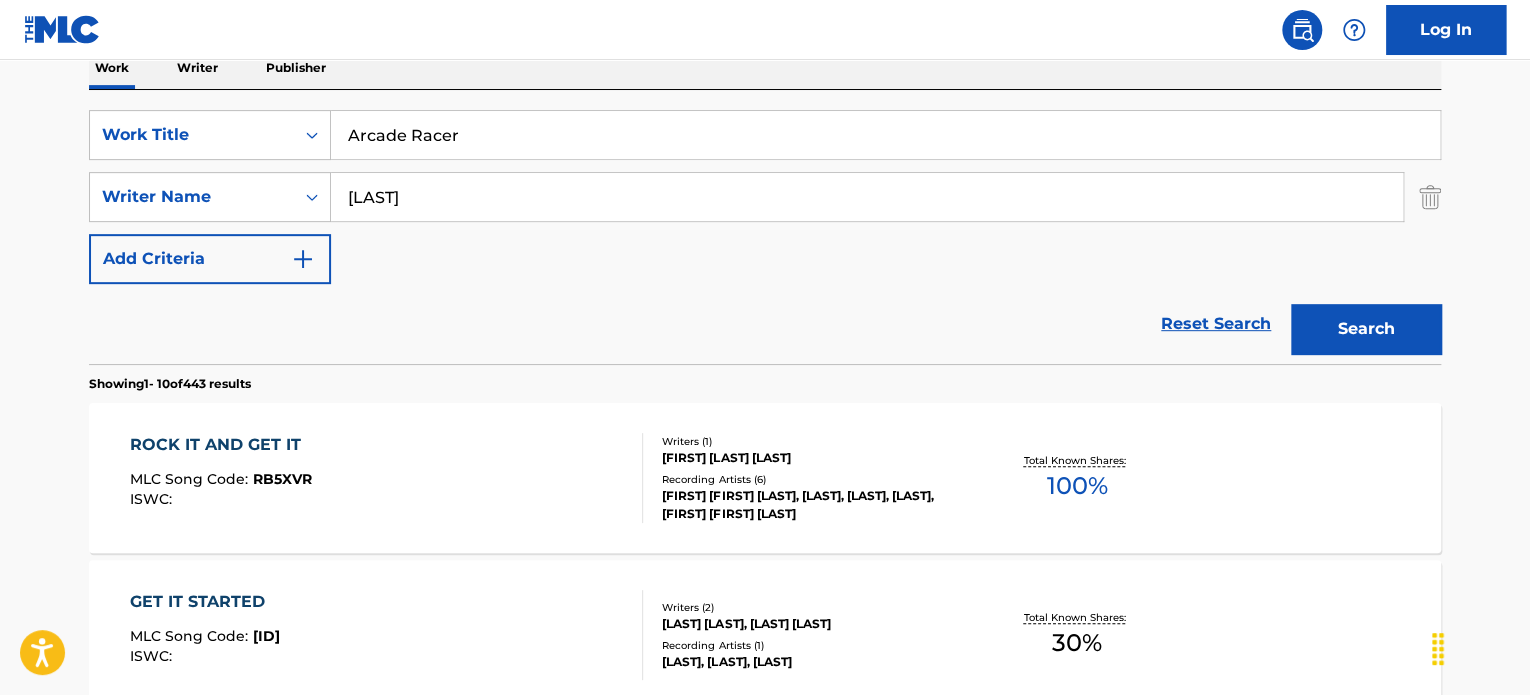 click on "[LAST]" at bounding box center [867, 197] 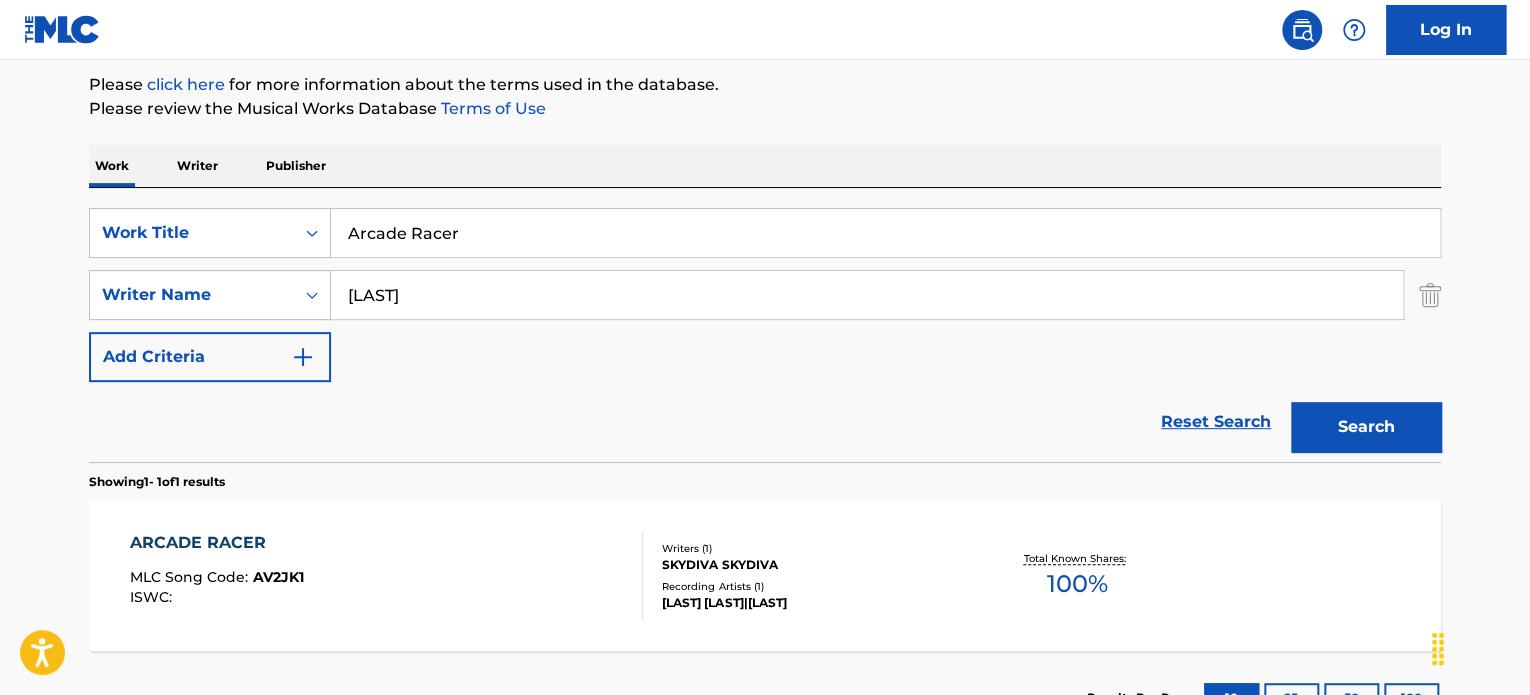 scroll, scrollTop: 335, scrollLeft: 0, axis: vertical 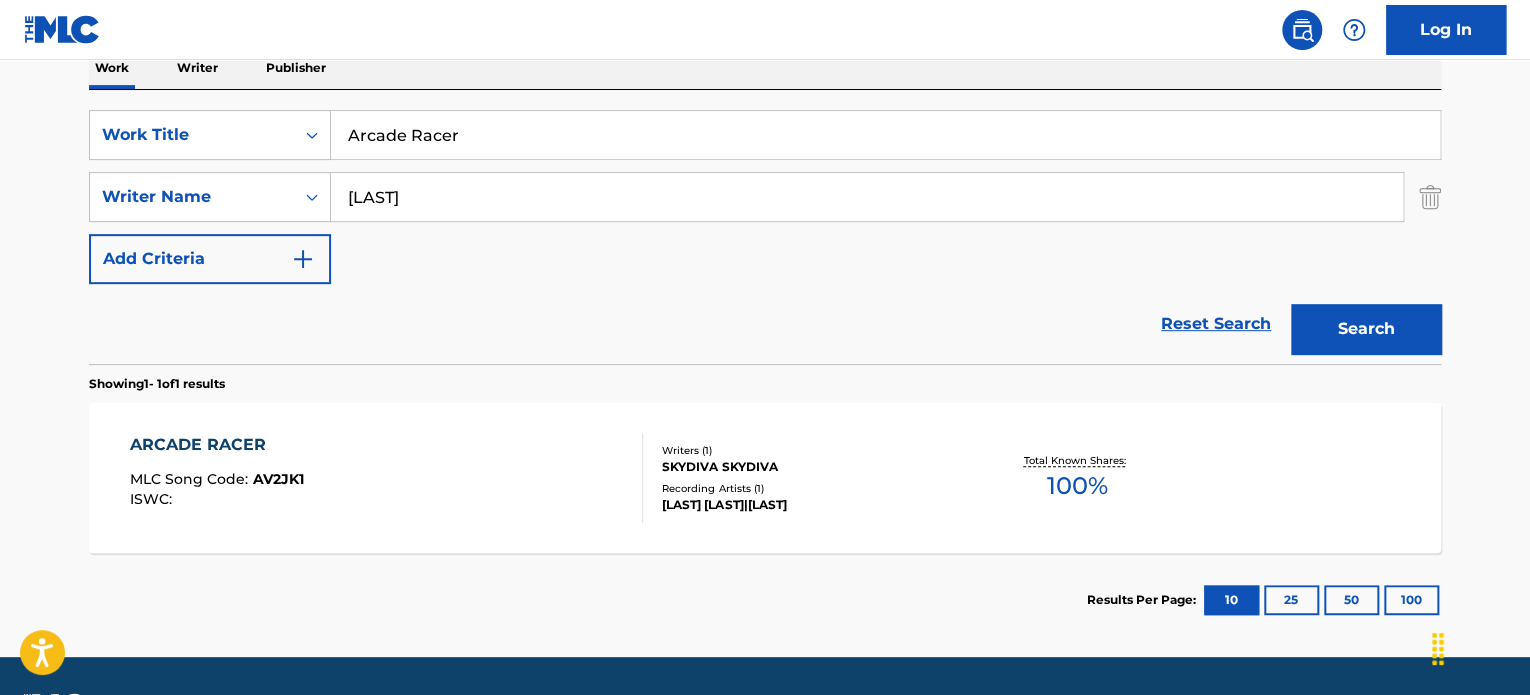 click on "[BRAND] [BRAND] MLC Song Code : [ID] ISWC :" at bounding box center [387, 478] 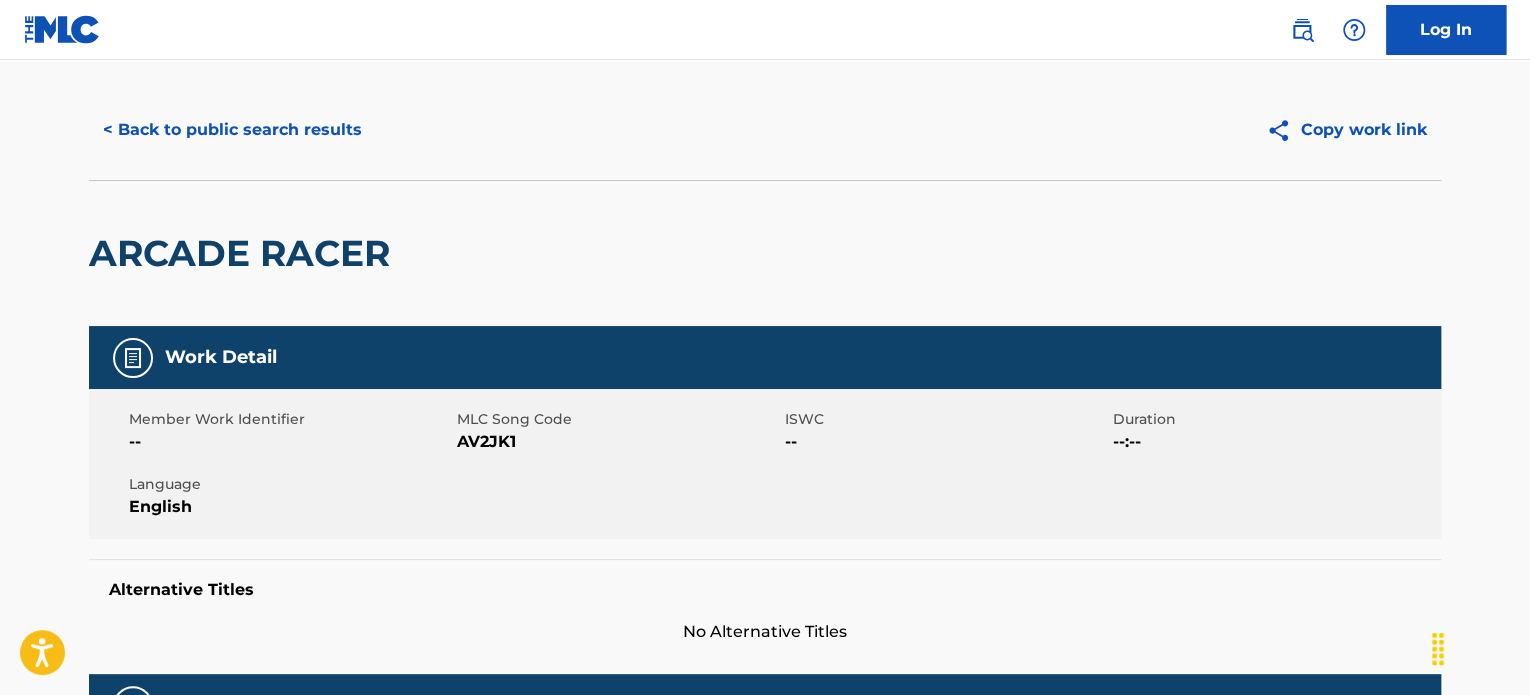 scroll, scrollTop: 0, scrollLeft: 0, axis: both 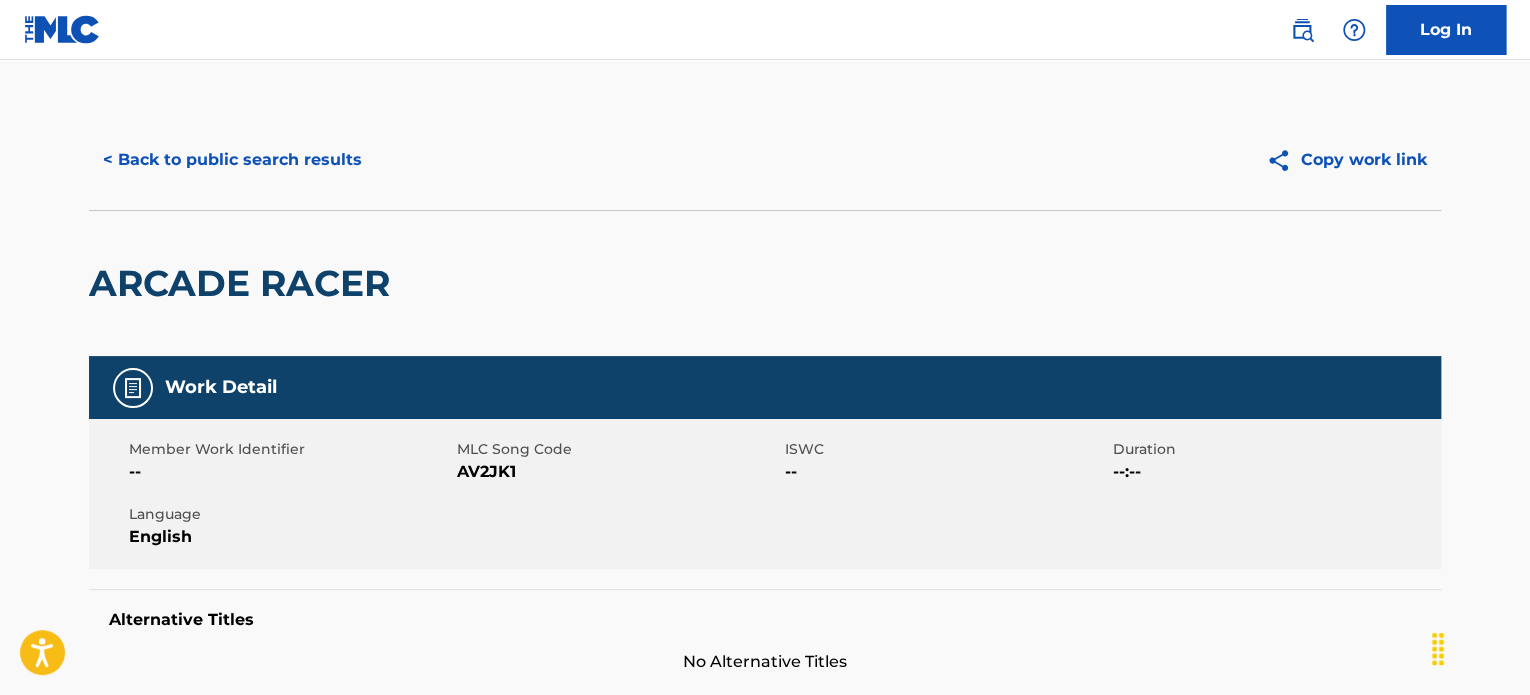 click on "< Back to public search results" at bounding box center [232, 160] 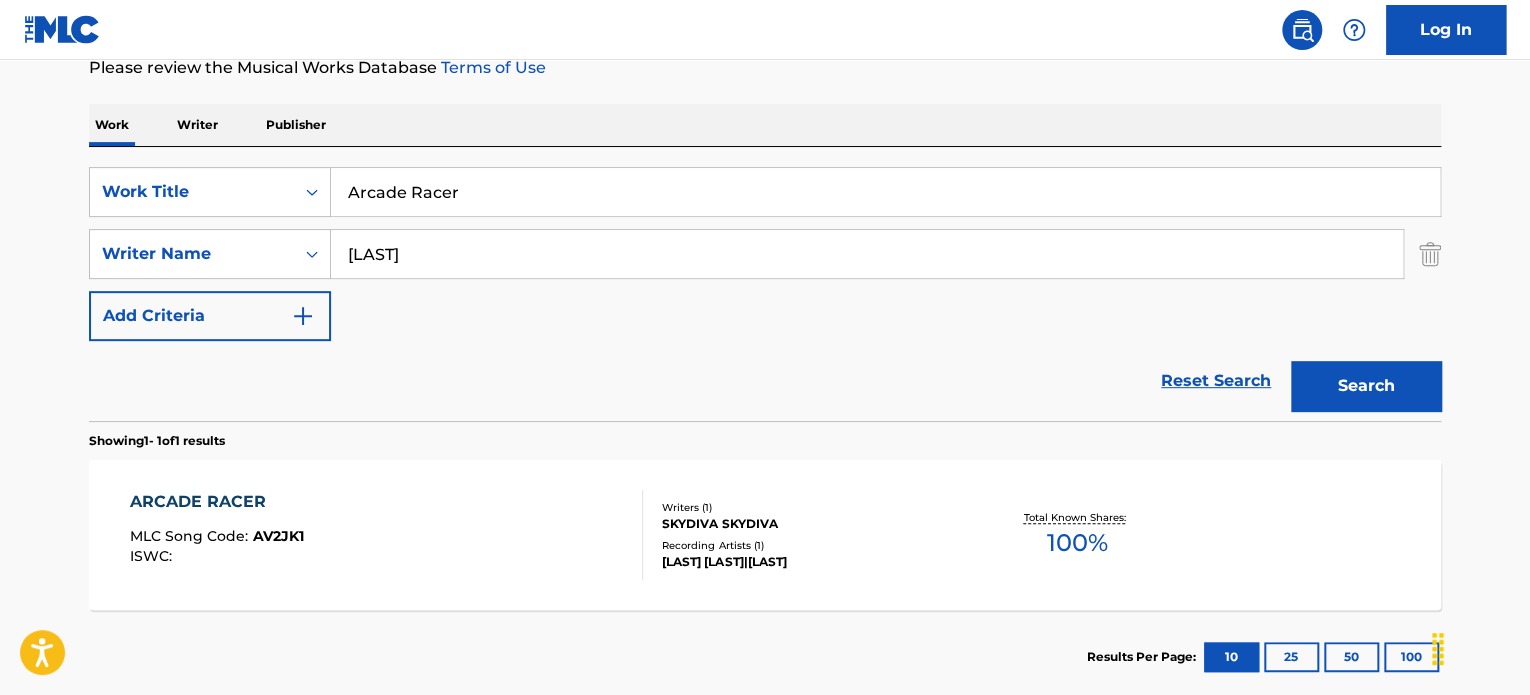 click on "Arcade Racer" at bounding box center (885, 192) 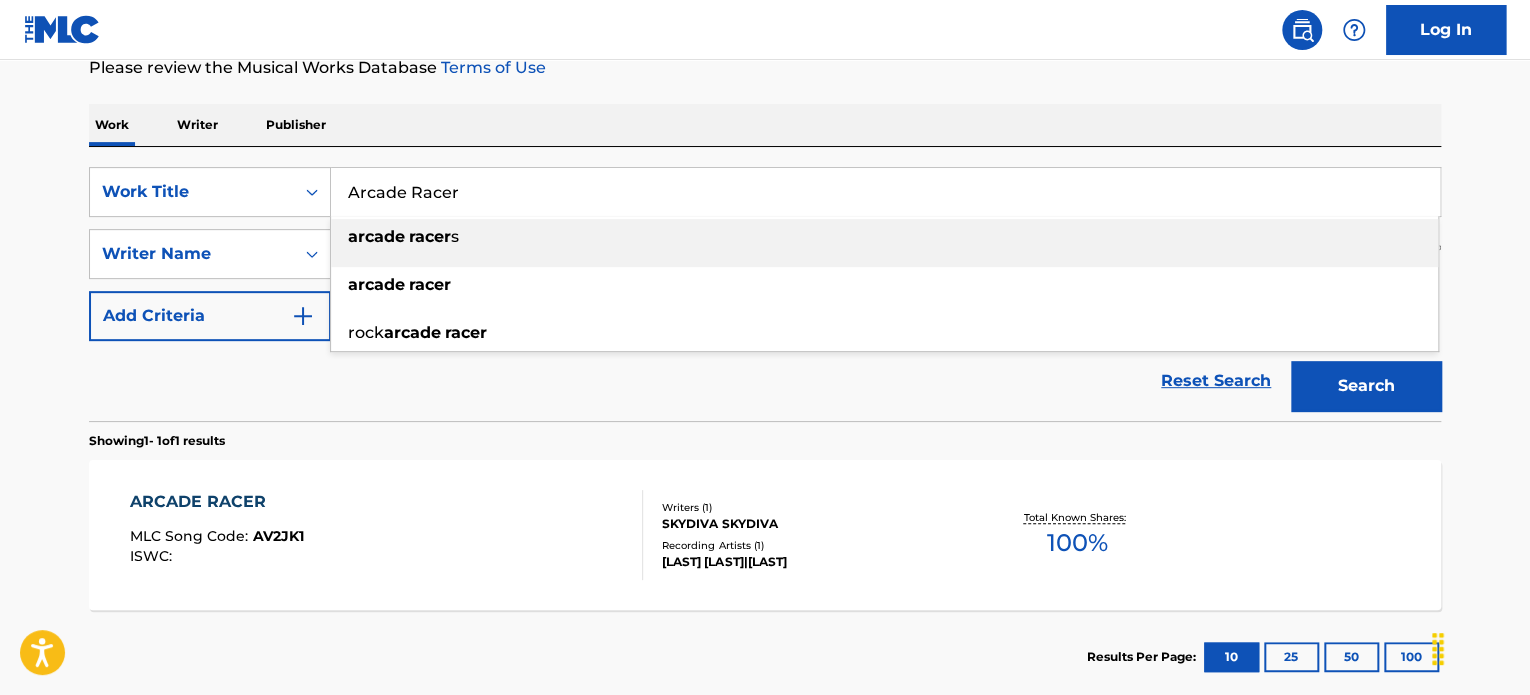 paste on "Race Car 3" 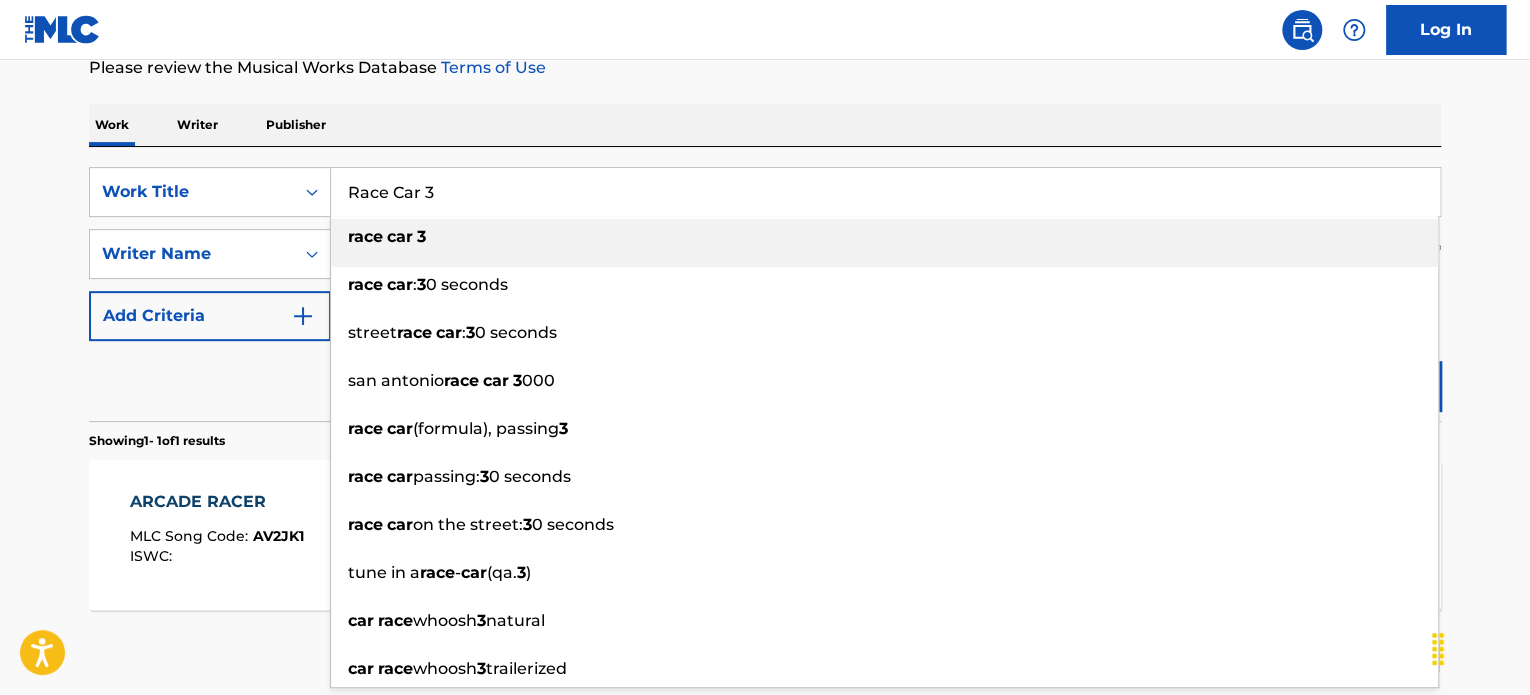 type on "Race Car 3" 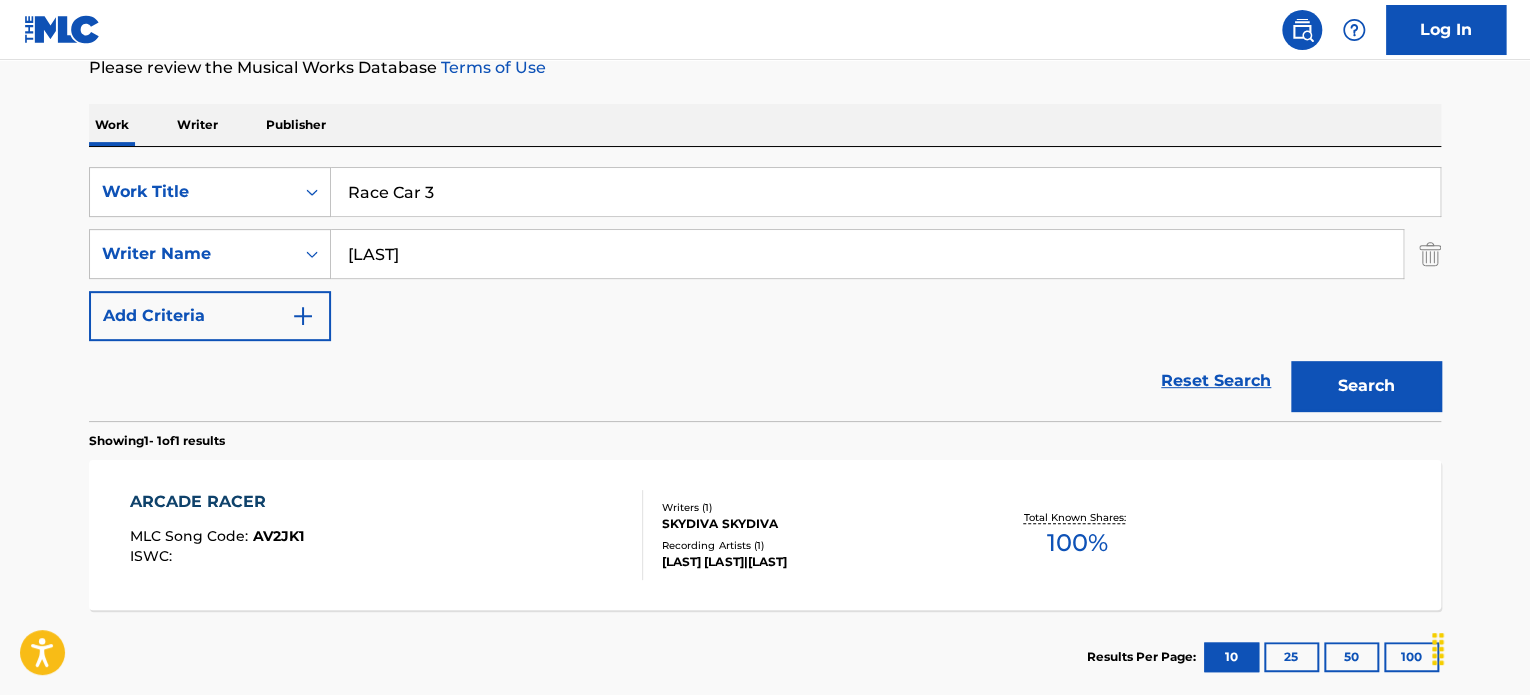 click on "[LAST]" at bounding box center [867, 254] 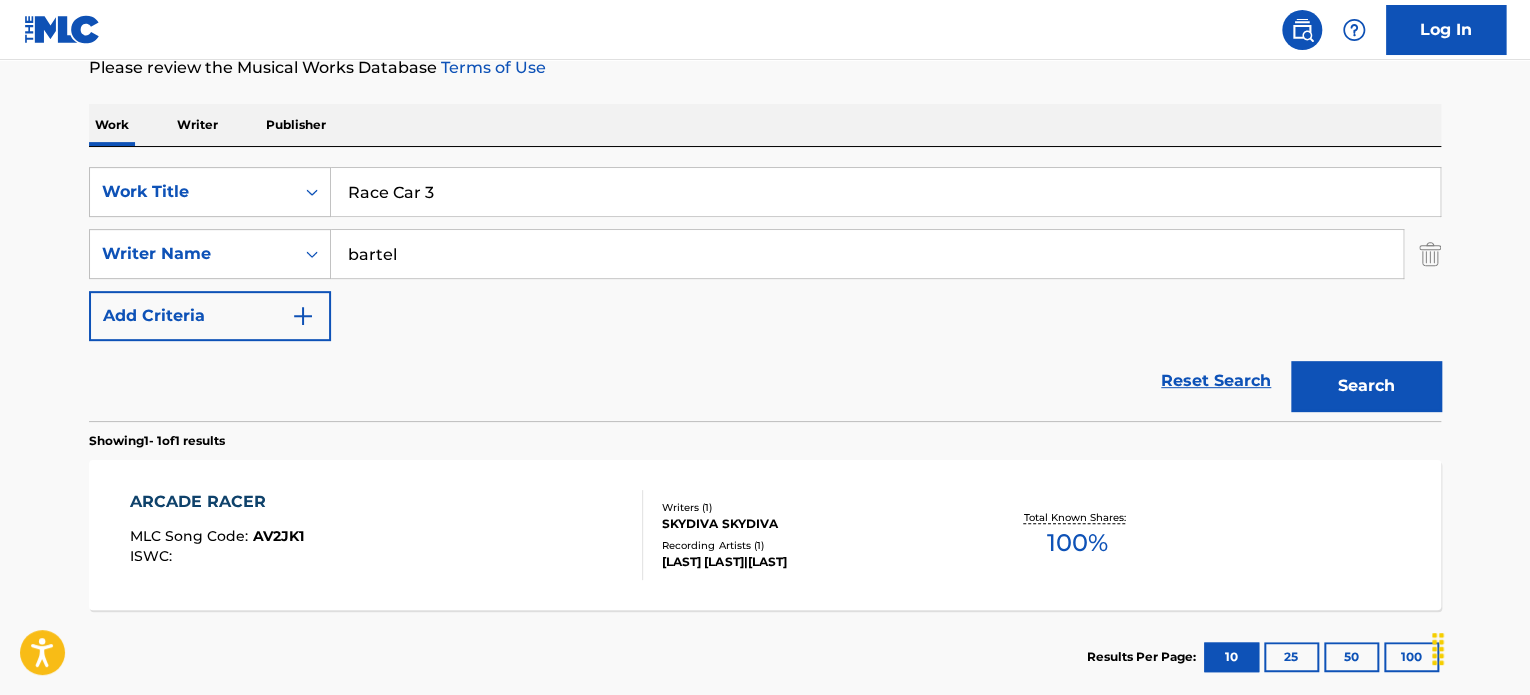 click on "bartel" at bounding box center (867, 254) 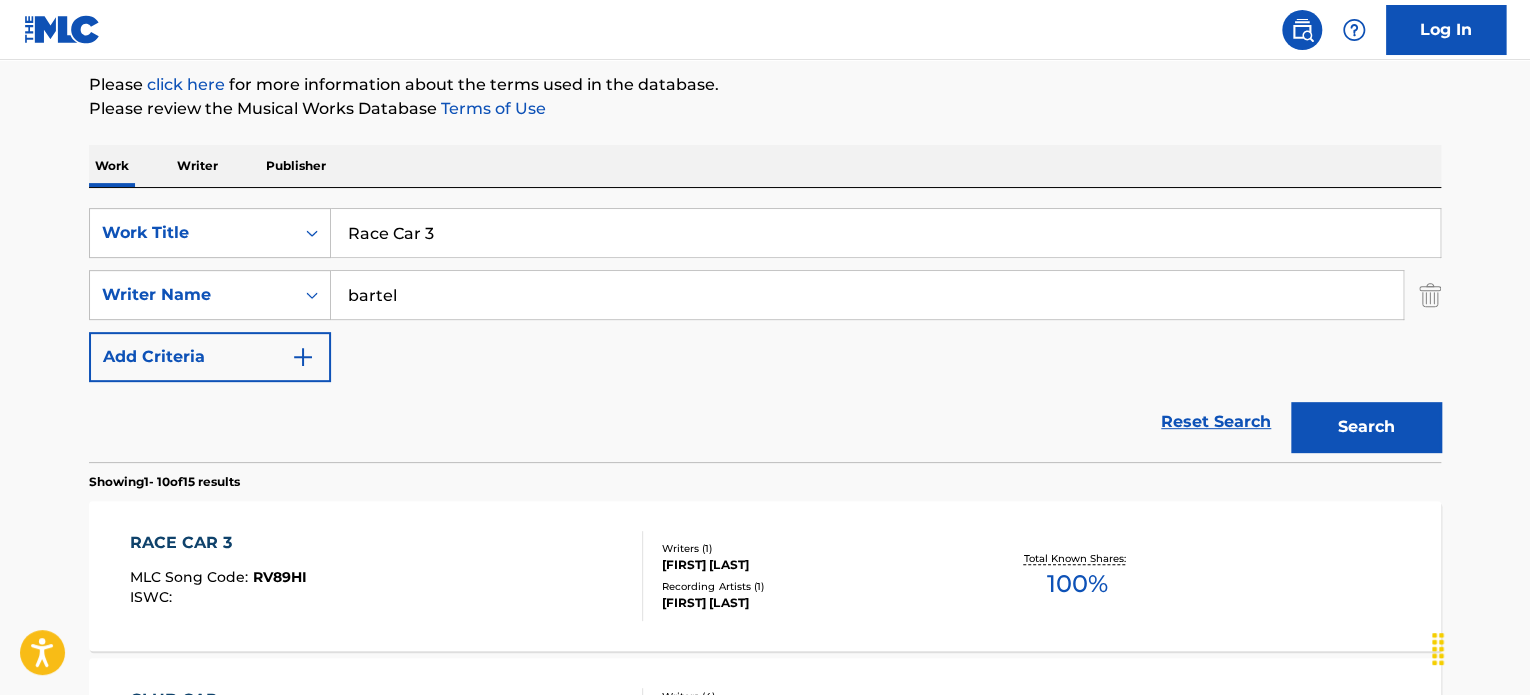 scroll, scrollTop: 278, scrollLeft: 0, axis: vertical 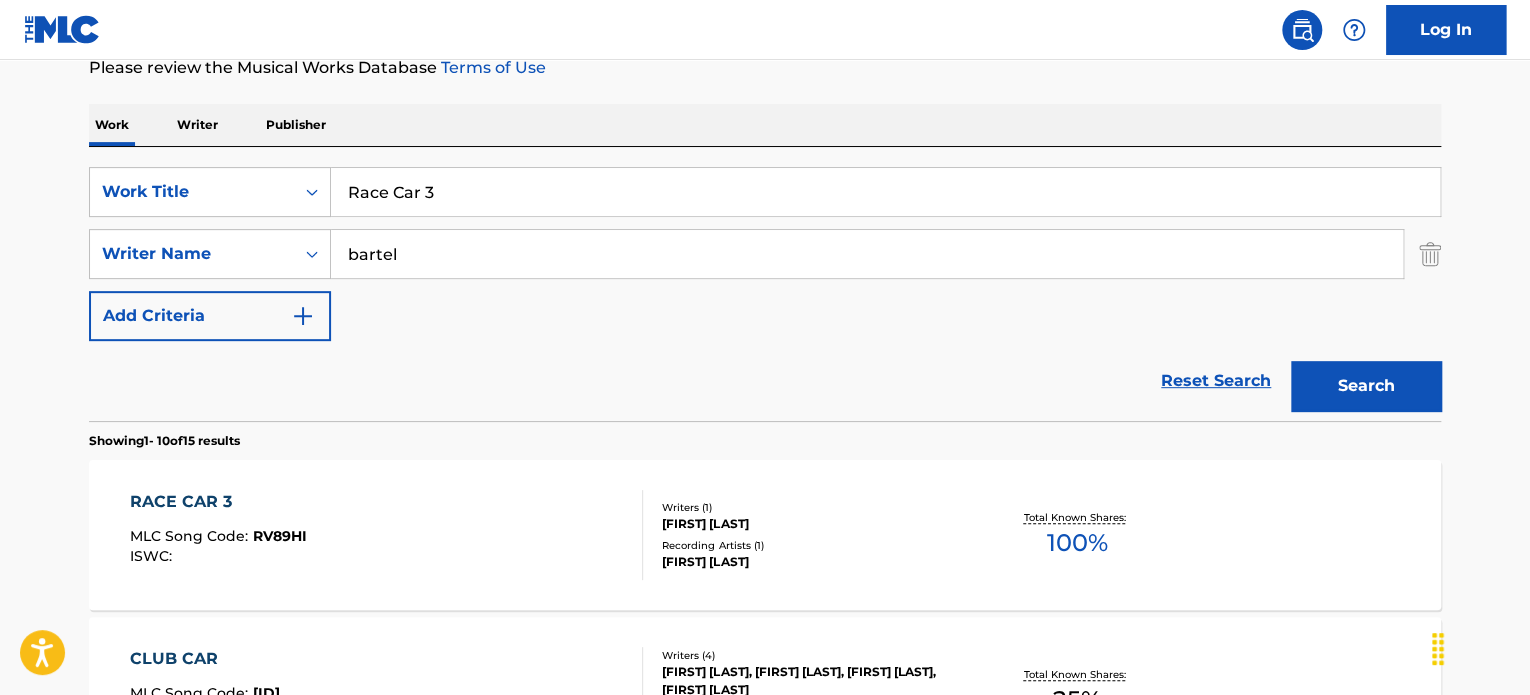click on "RACE CAR 3 MLC Song Code : RV89HI ISWC :" at bounding box center [387, 535] 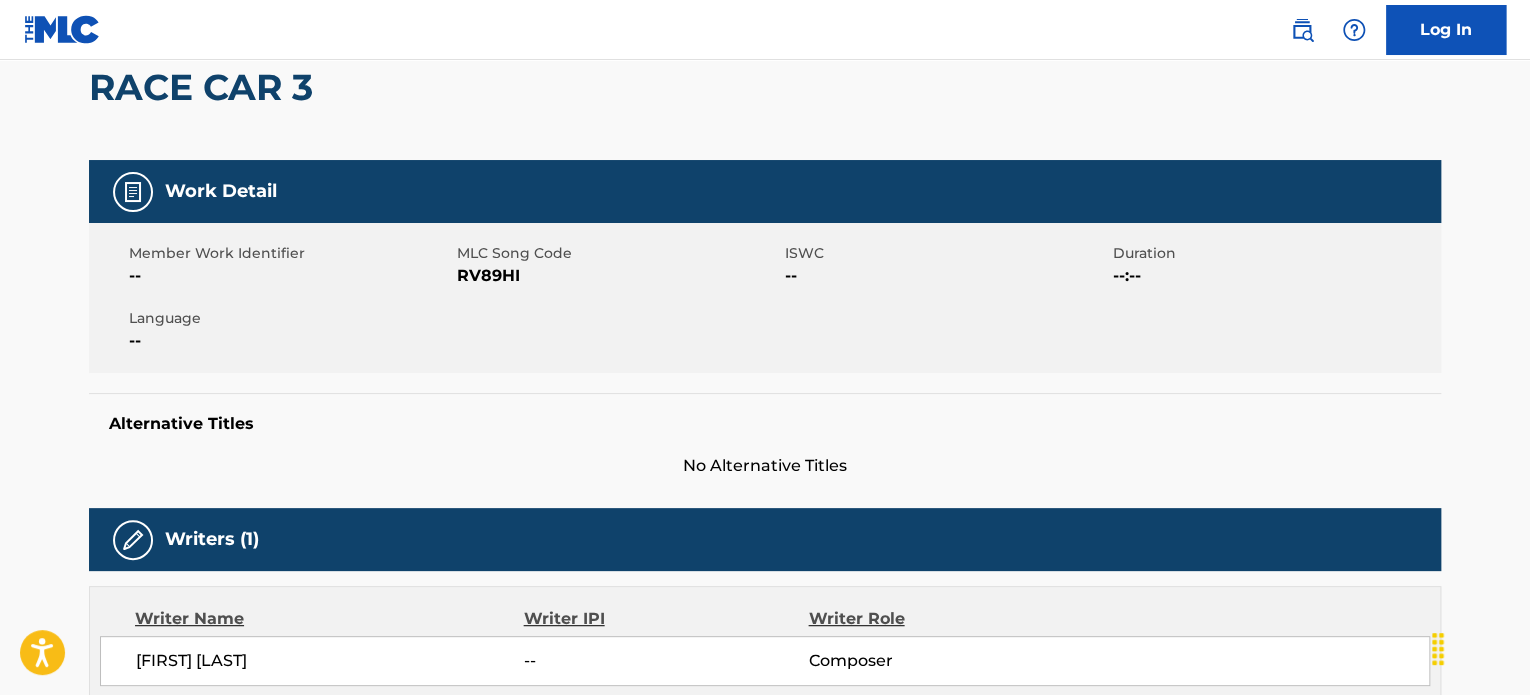 scroll, scrollTop: 0, scrollLeft: 0, axis: both 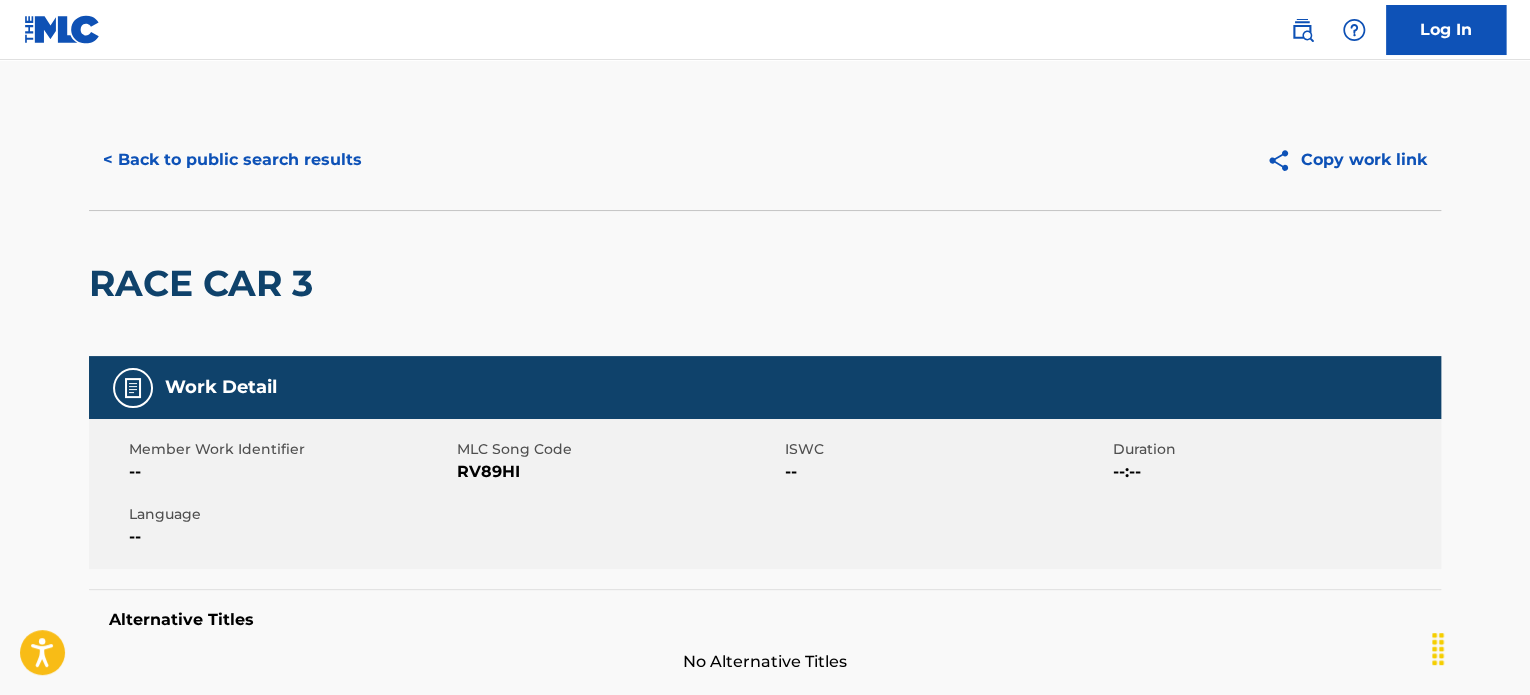 click on "< Back to public search results" at bounding box center [232, 160] 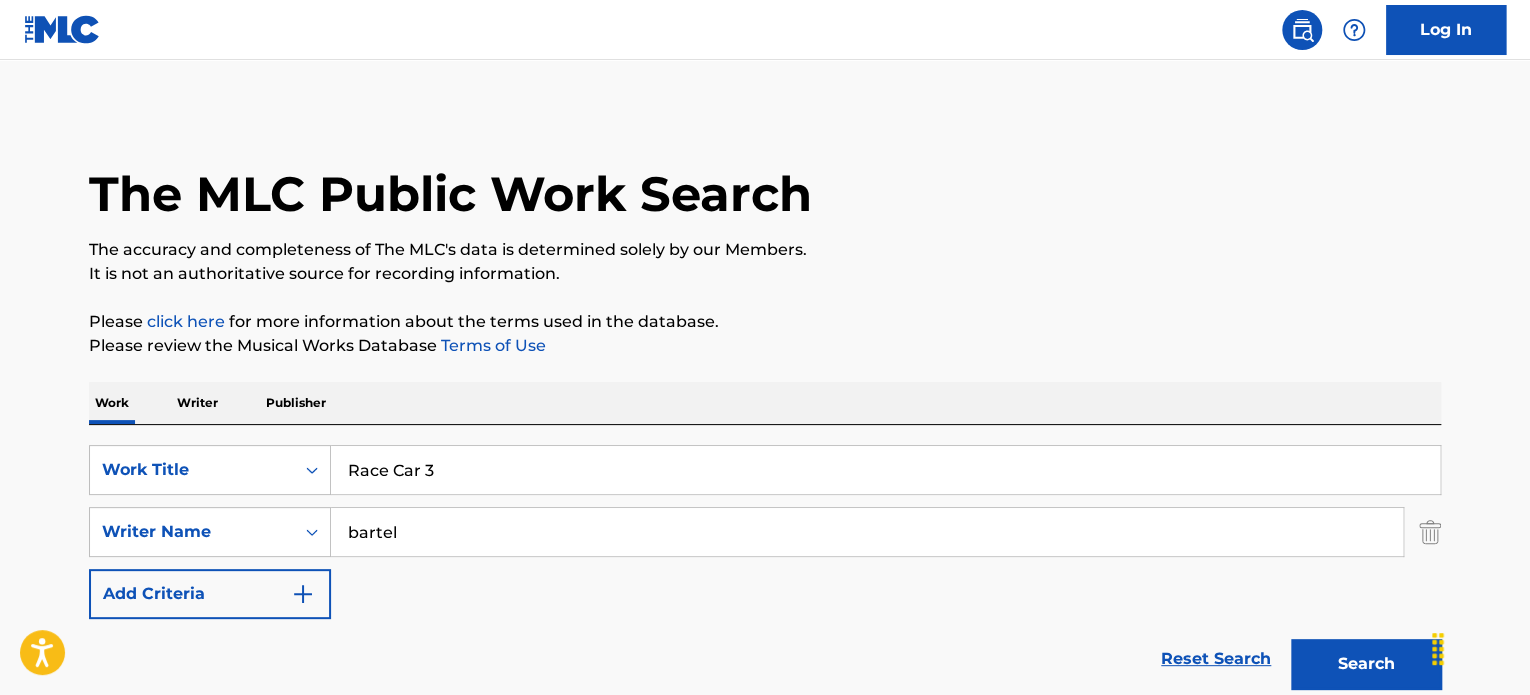scroll, scrollTop: 278, scrollLeft: 0, axis: vertical 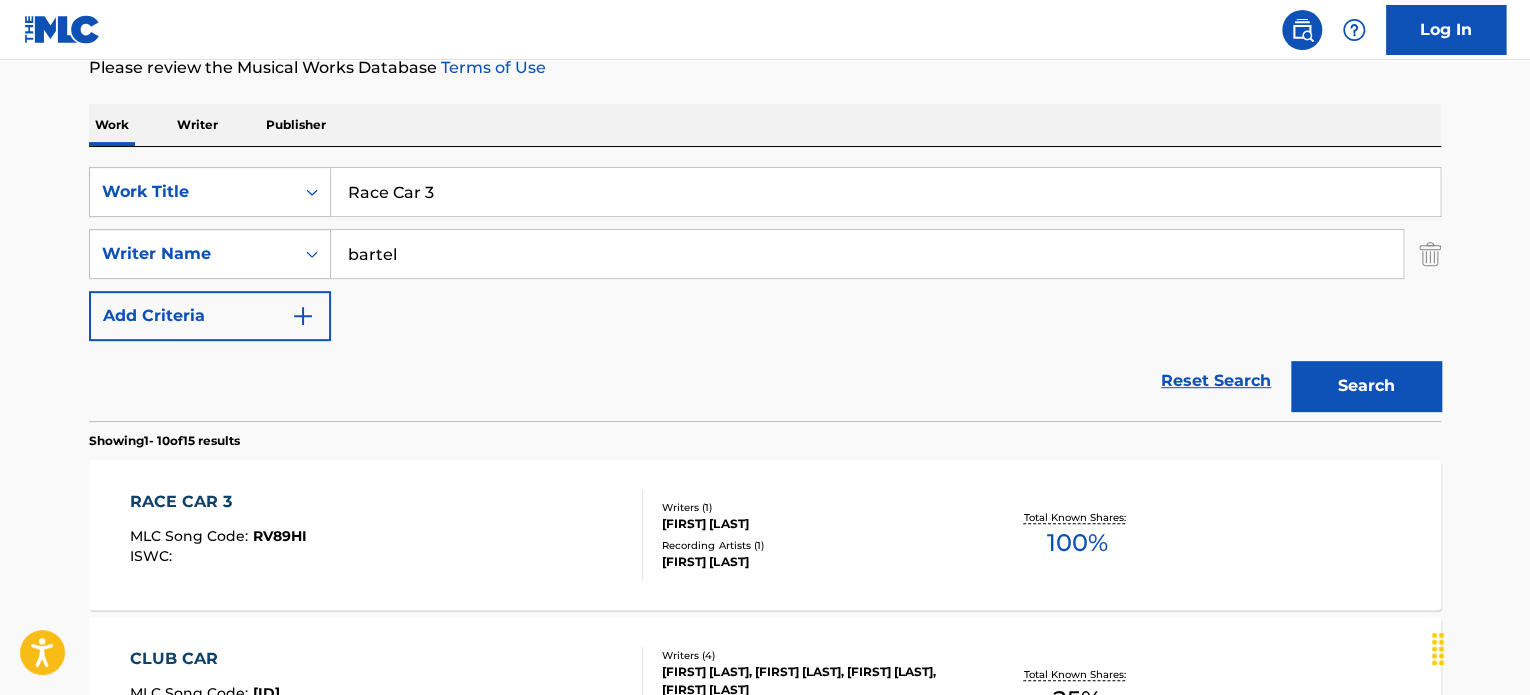 click on "Race Car 3" at bounding box center (885, 192) 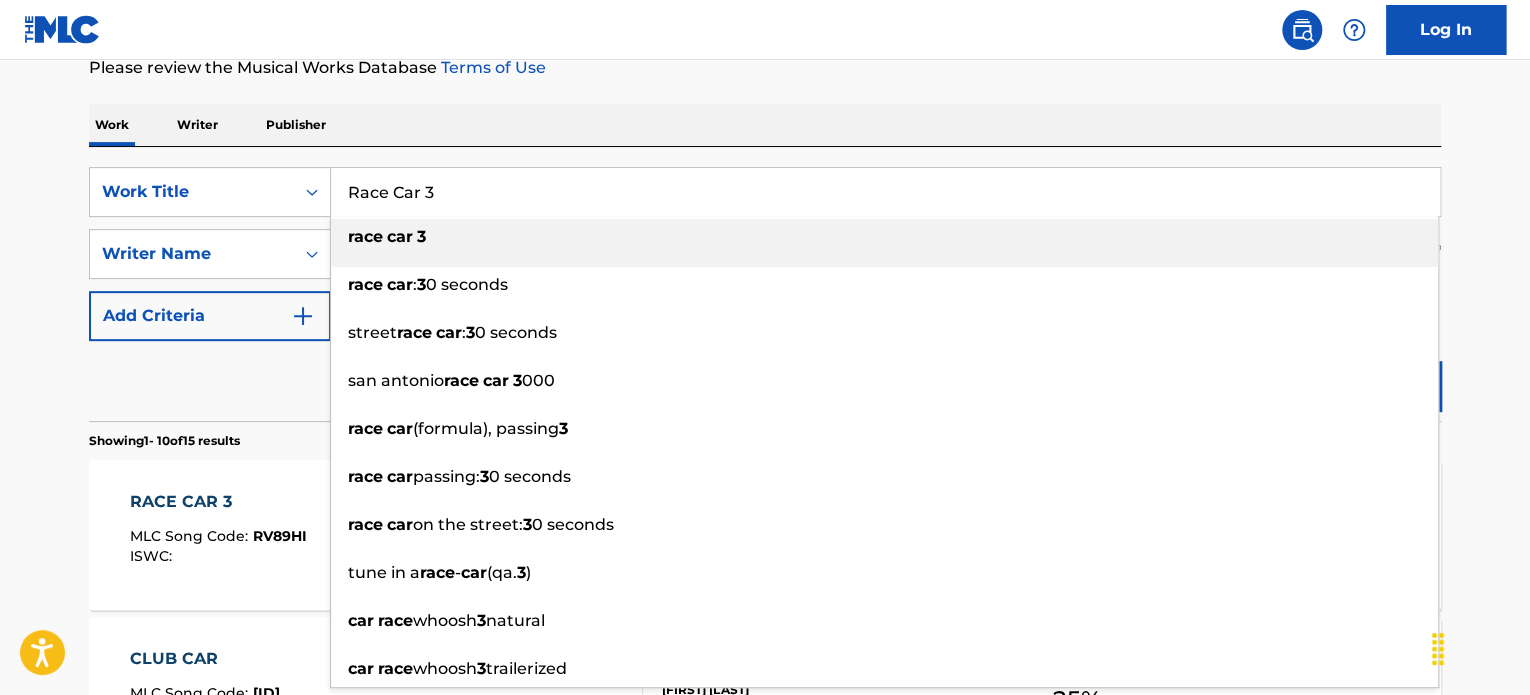 paste on "ockpower 1" 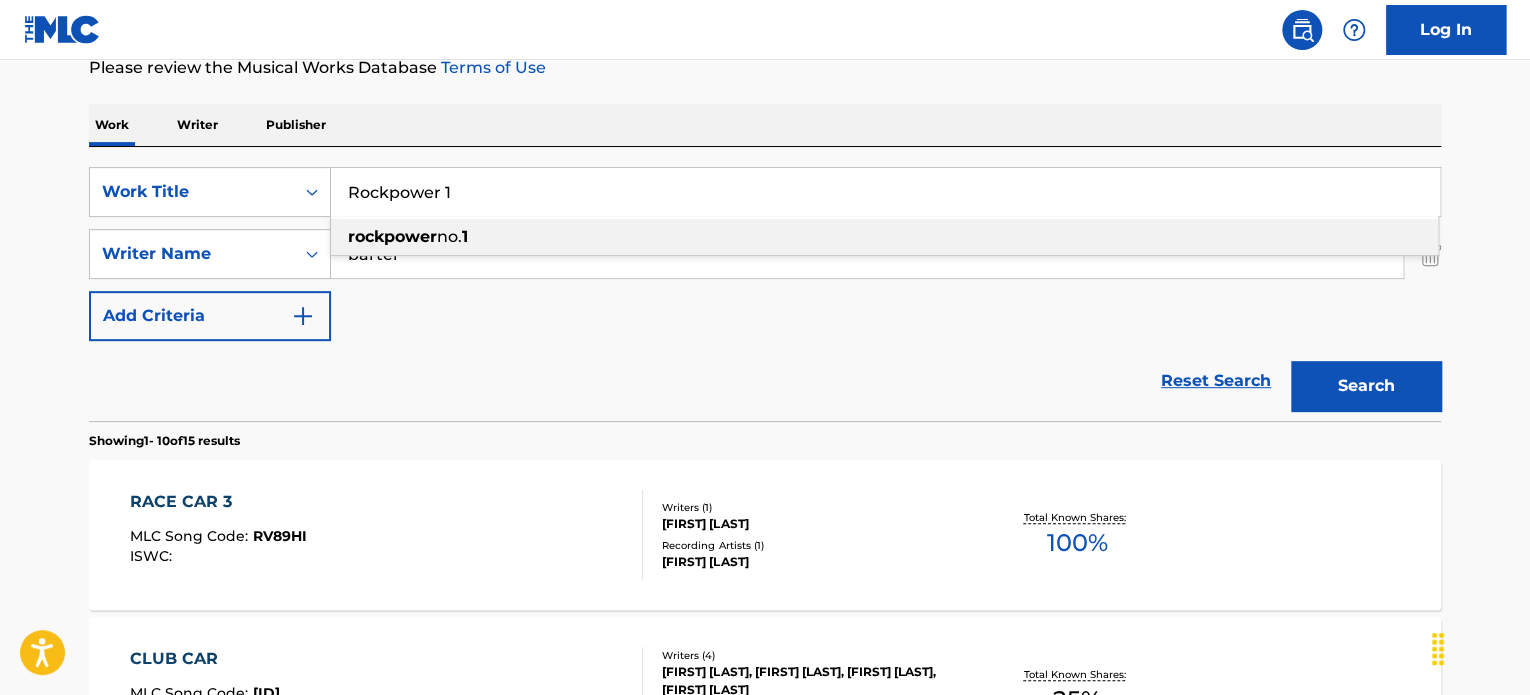 type on "Rockpower 1" 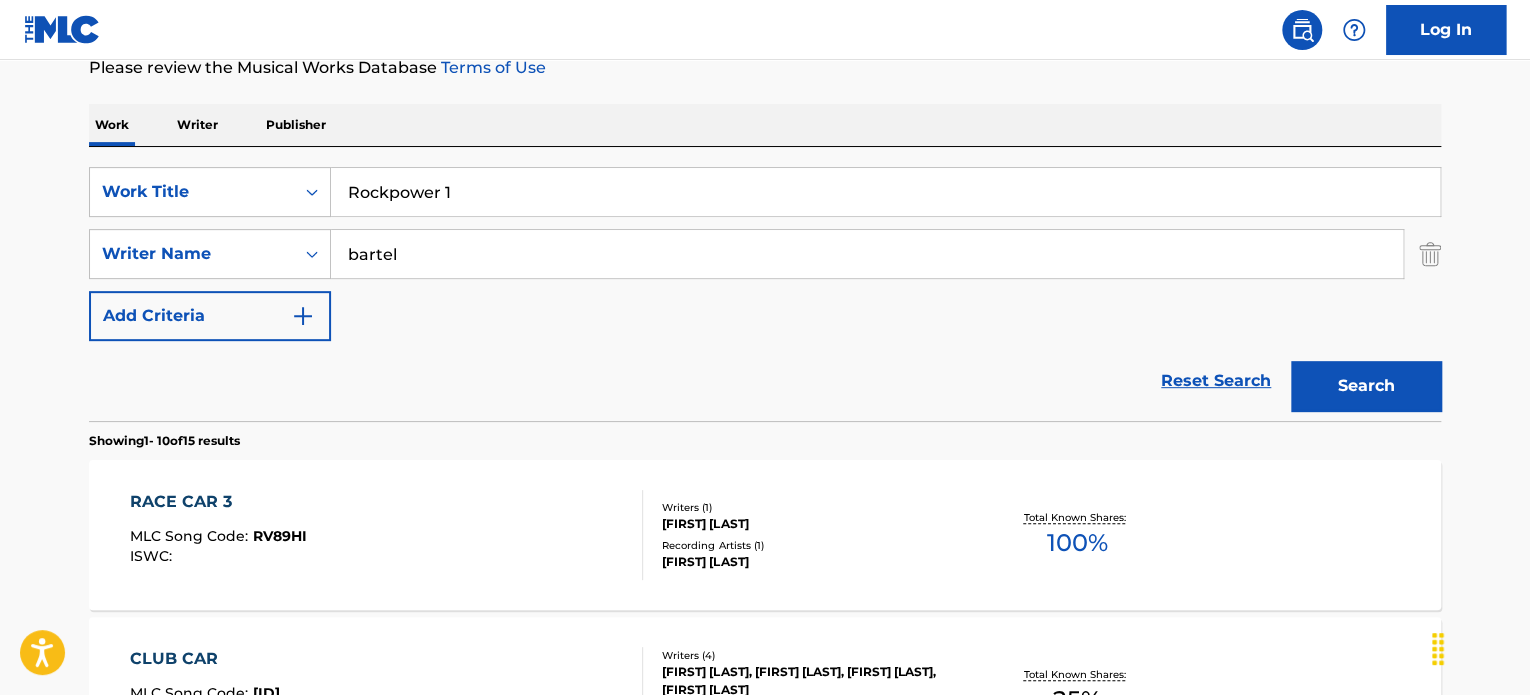 click on "bartel" at bounding box center [867, 254] 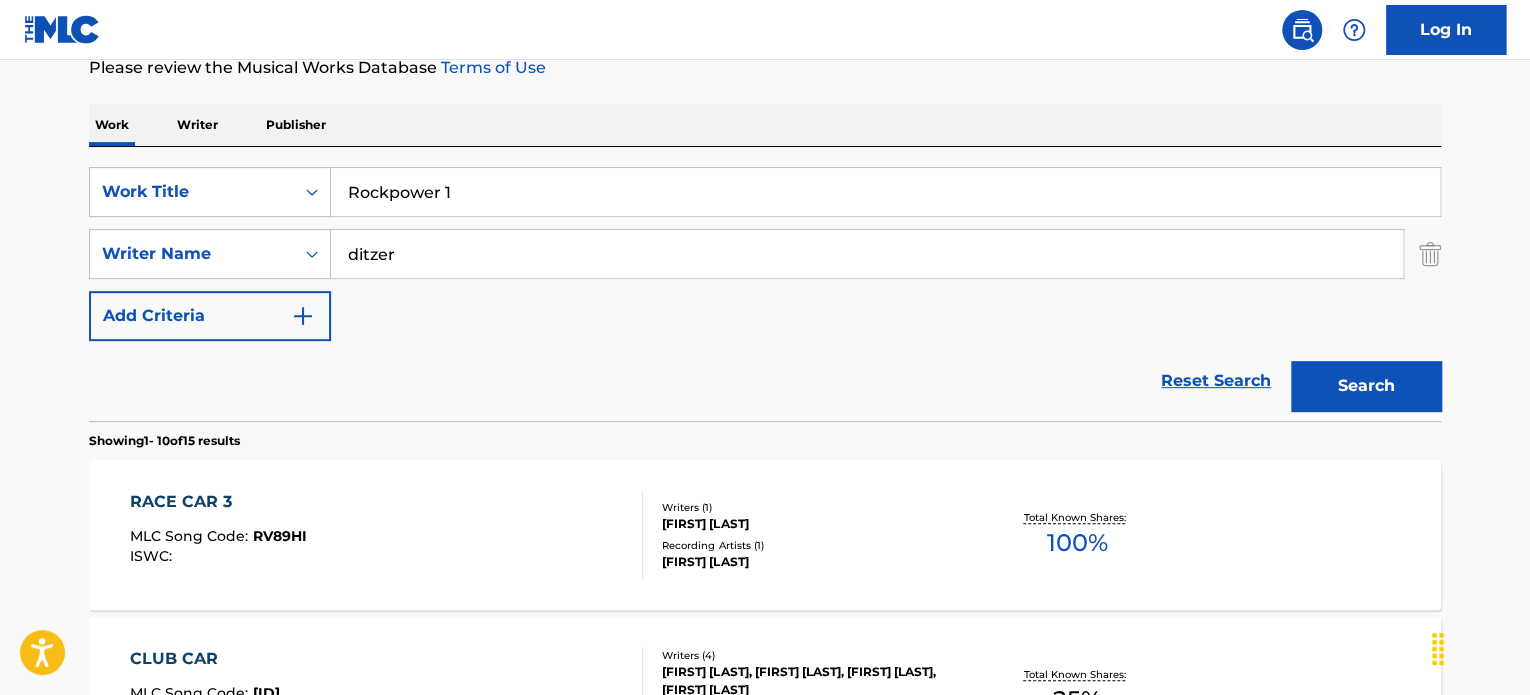 click on "ditzer" at bounding box center [867, 254] 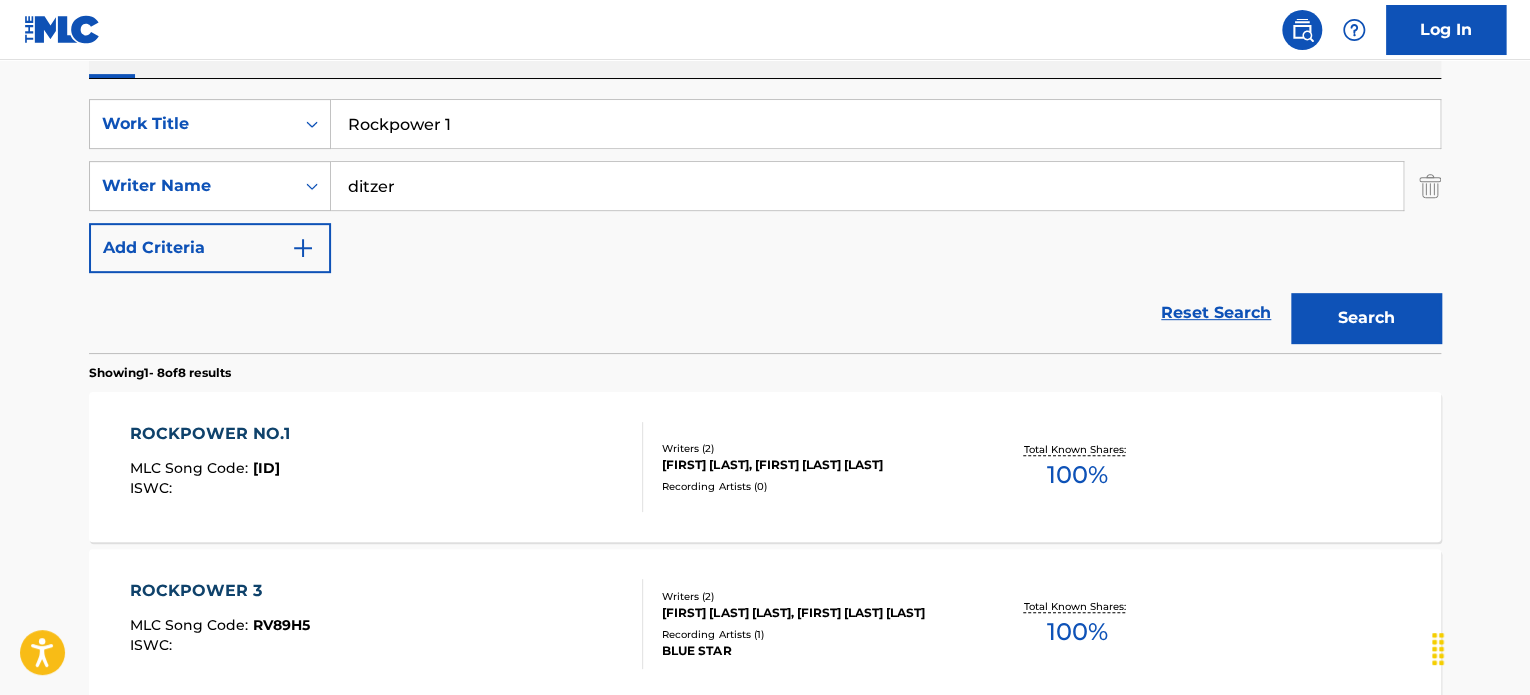 scroll, scrollTop: 378, scrollLeft: 0, axis: vertical 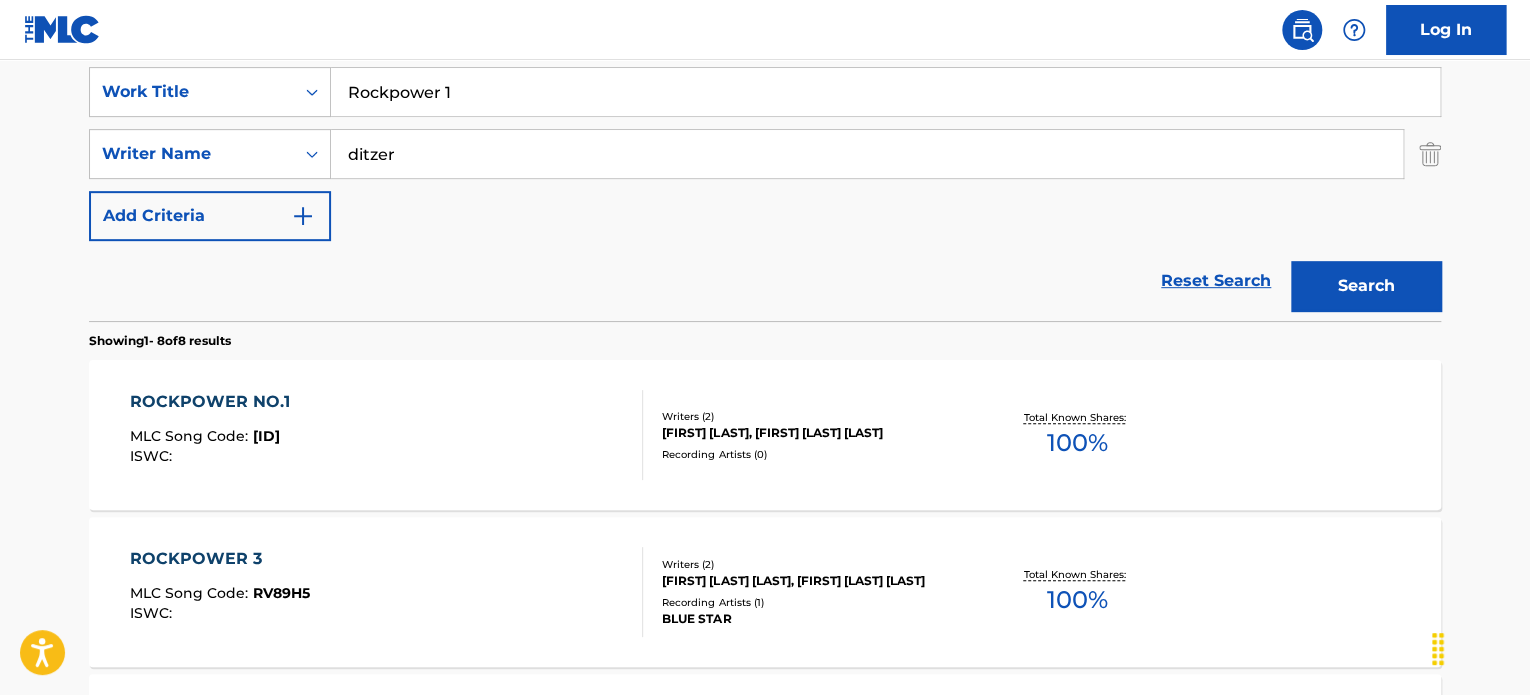 click on "[BRAND] NO.1 MLC Song Code : [ID] ISWC :" at bounding box center (387, 435) 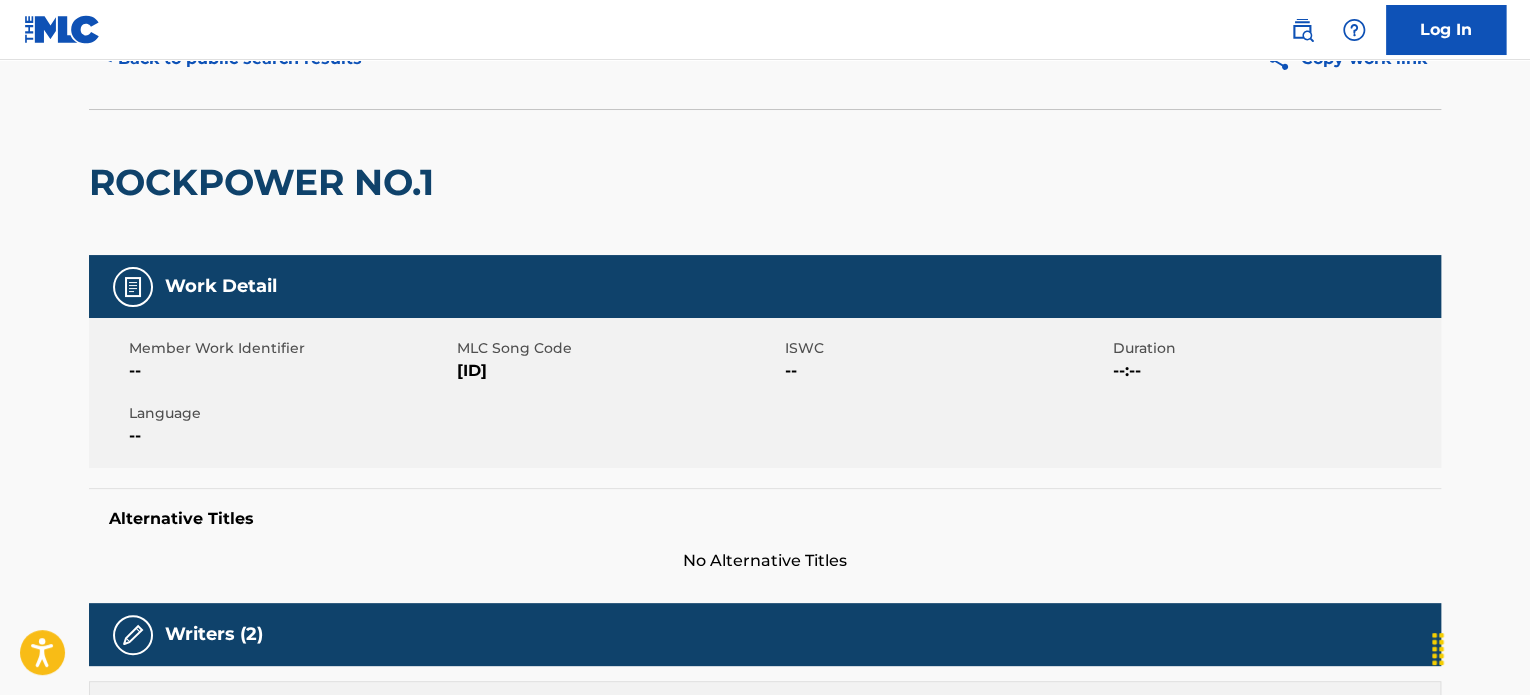 scroll, scrollTop: 100, scrollLeft: 0, axis: vertical 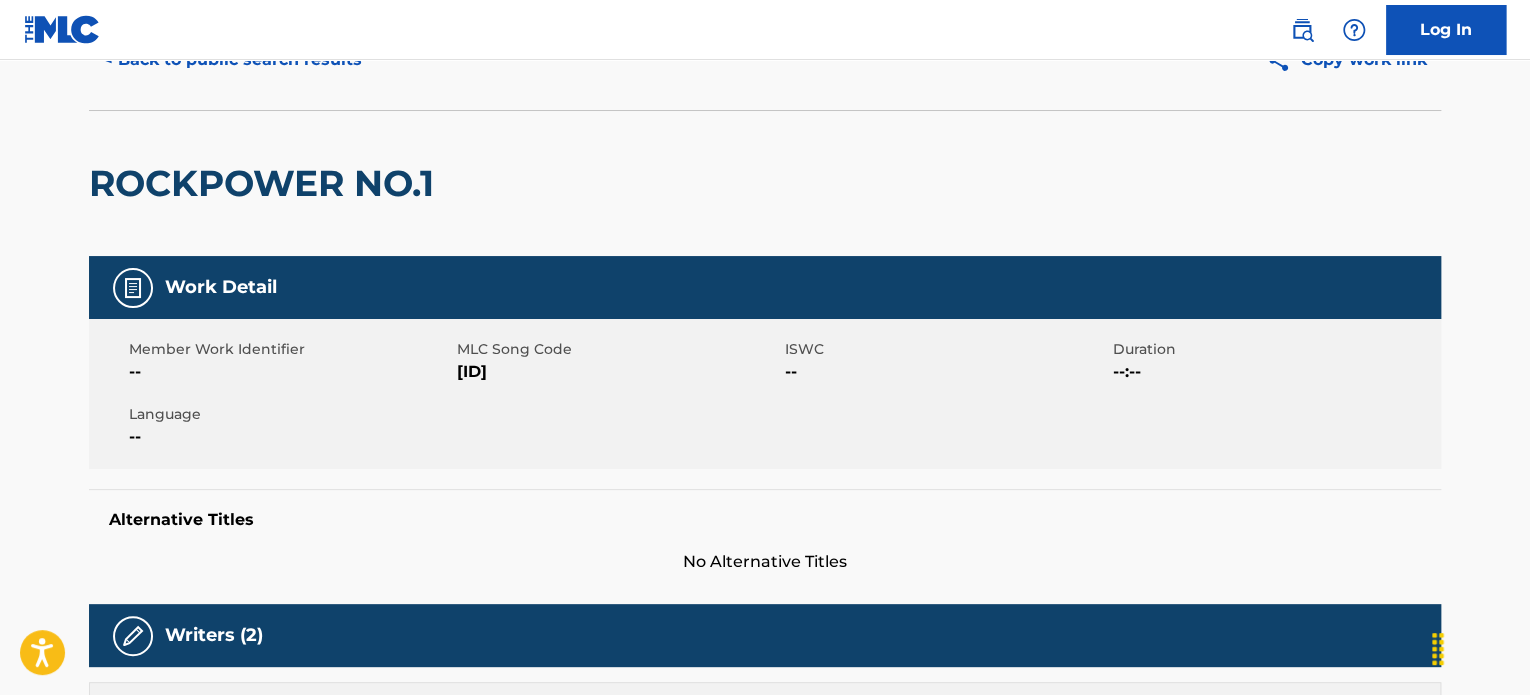 click on "ROCKPOWER NO.1" at bounding box center [266, 183] 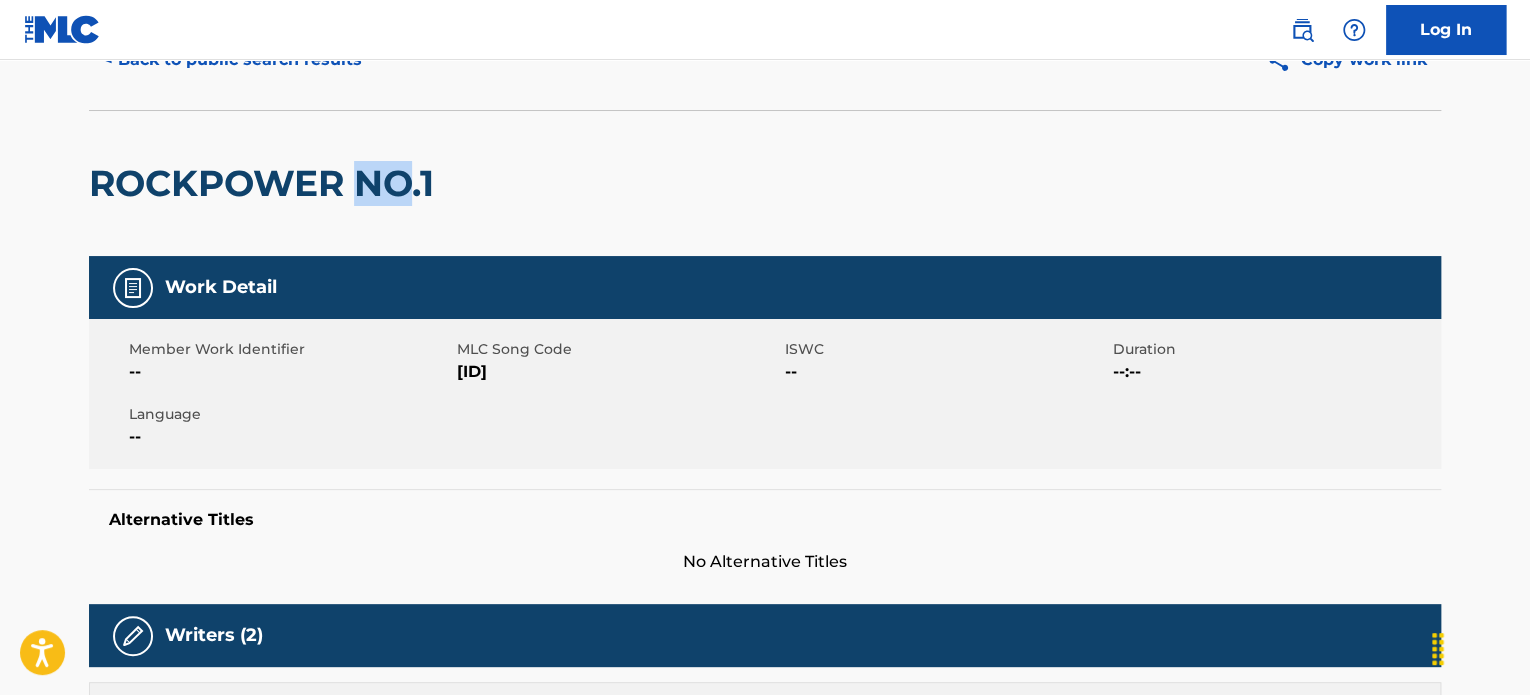 click on "ROCKPOWER NO.1" at bounding box center (266, 183) 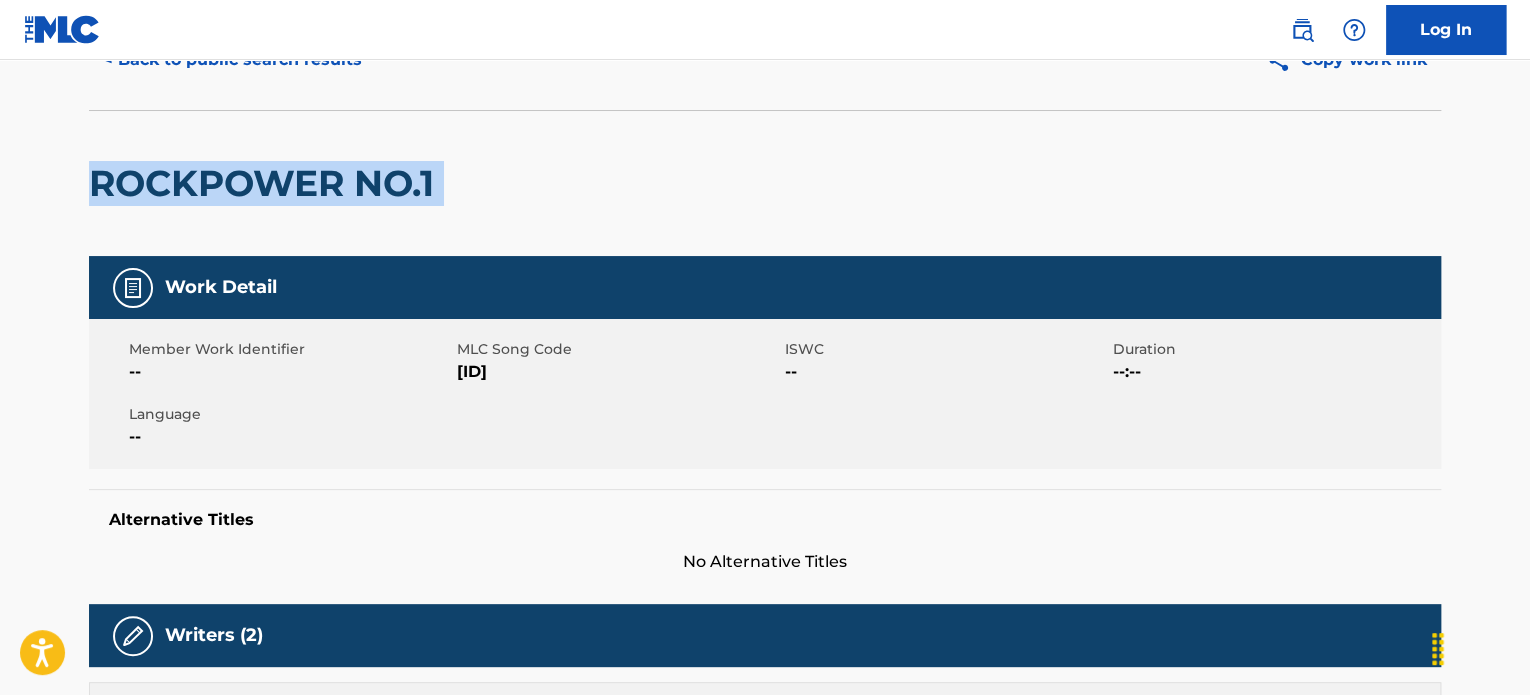 click on "ROCKPOWER NO.1" at bounding box center (266, 183) 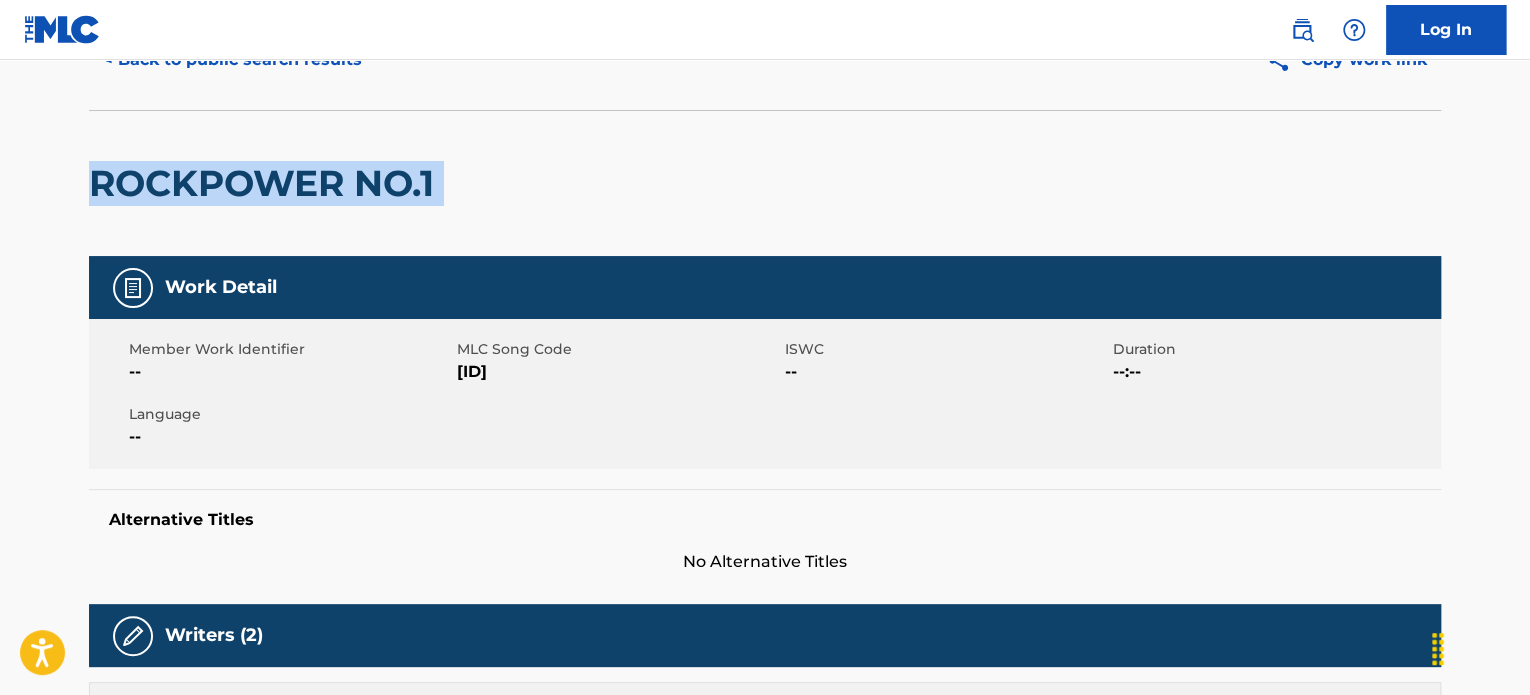 copy on "ROCKPOWER NO.1" 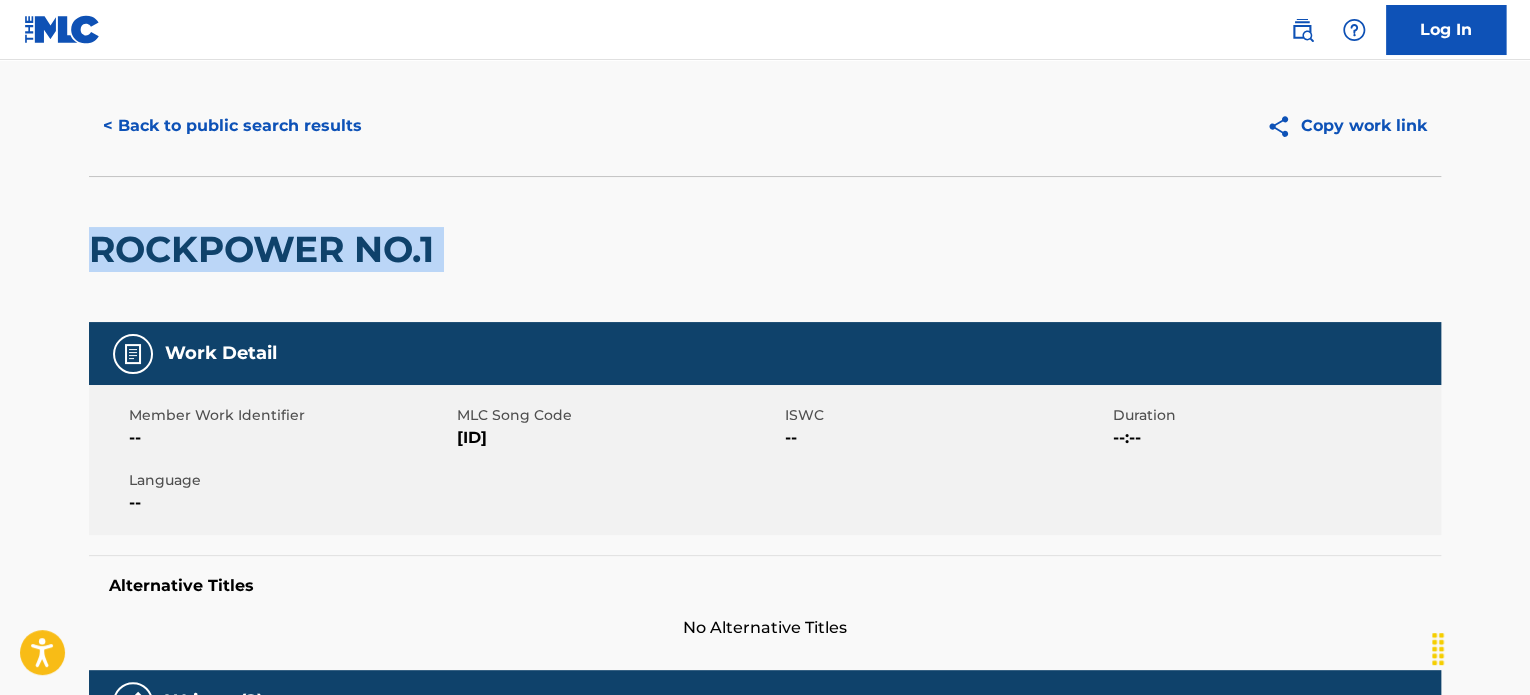 scroll, scrollTop: 0, scrollLeft: 0, axis: both 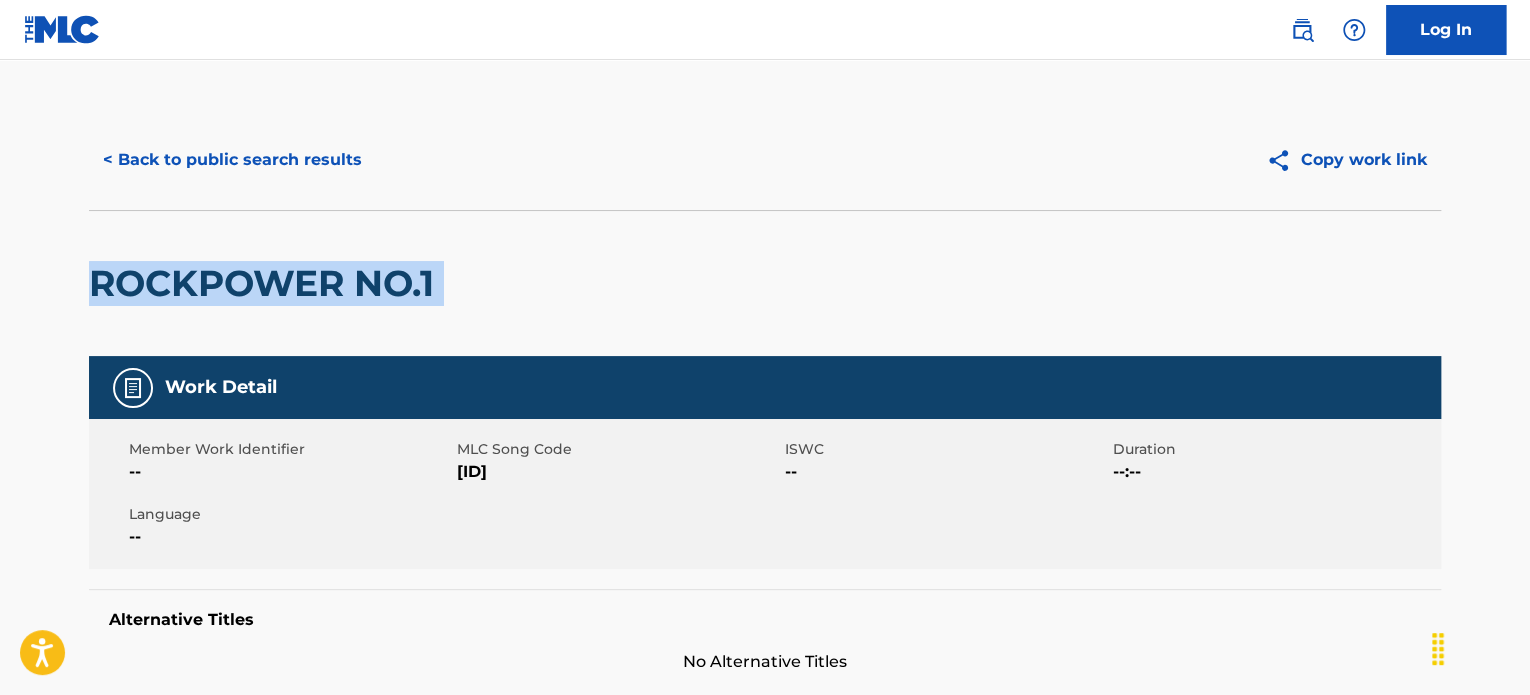 click on "< Back to public search results" at bounding box center (232, 160) 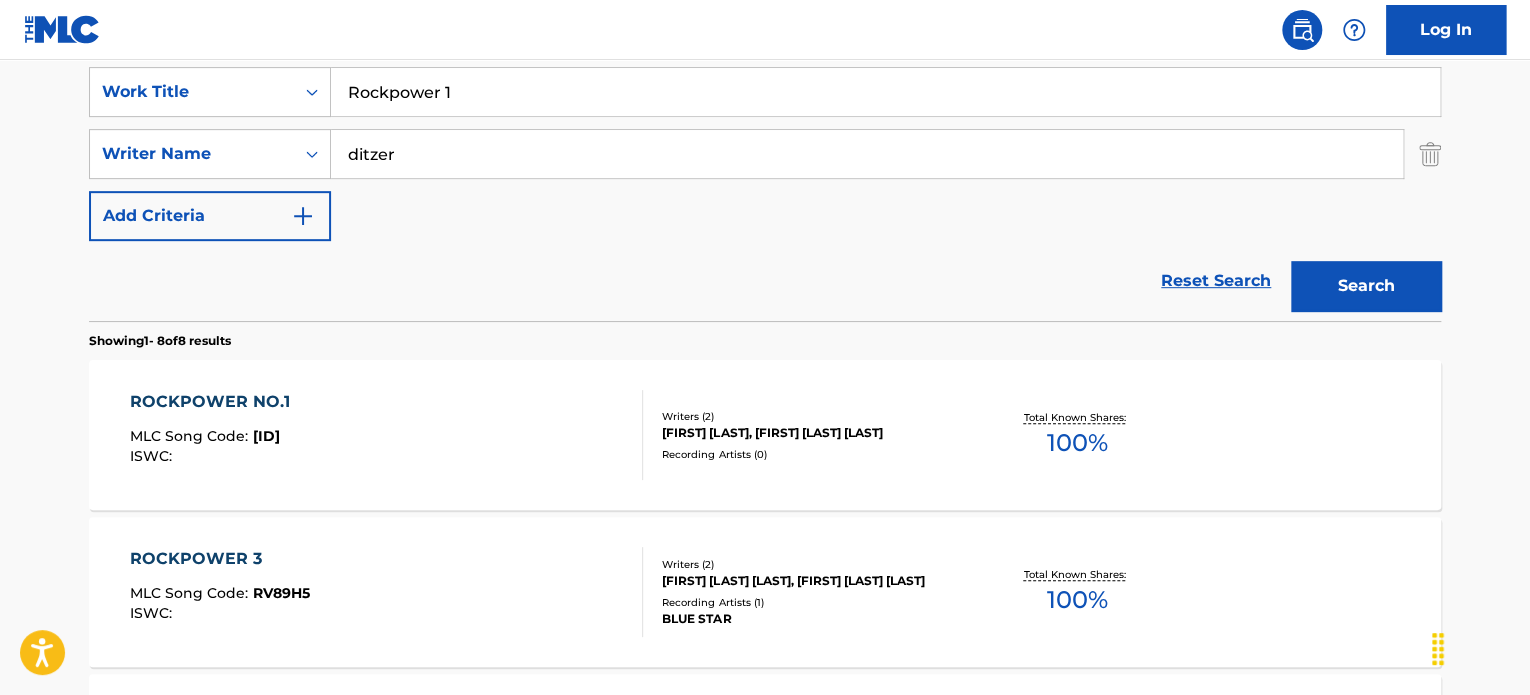 scroll, scrollTop: 278, scrollLeft: 0, axis: vertical 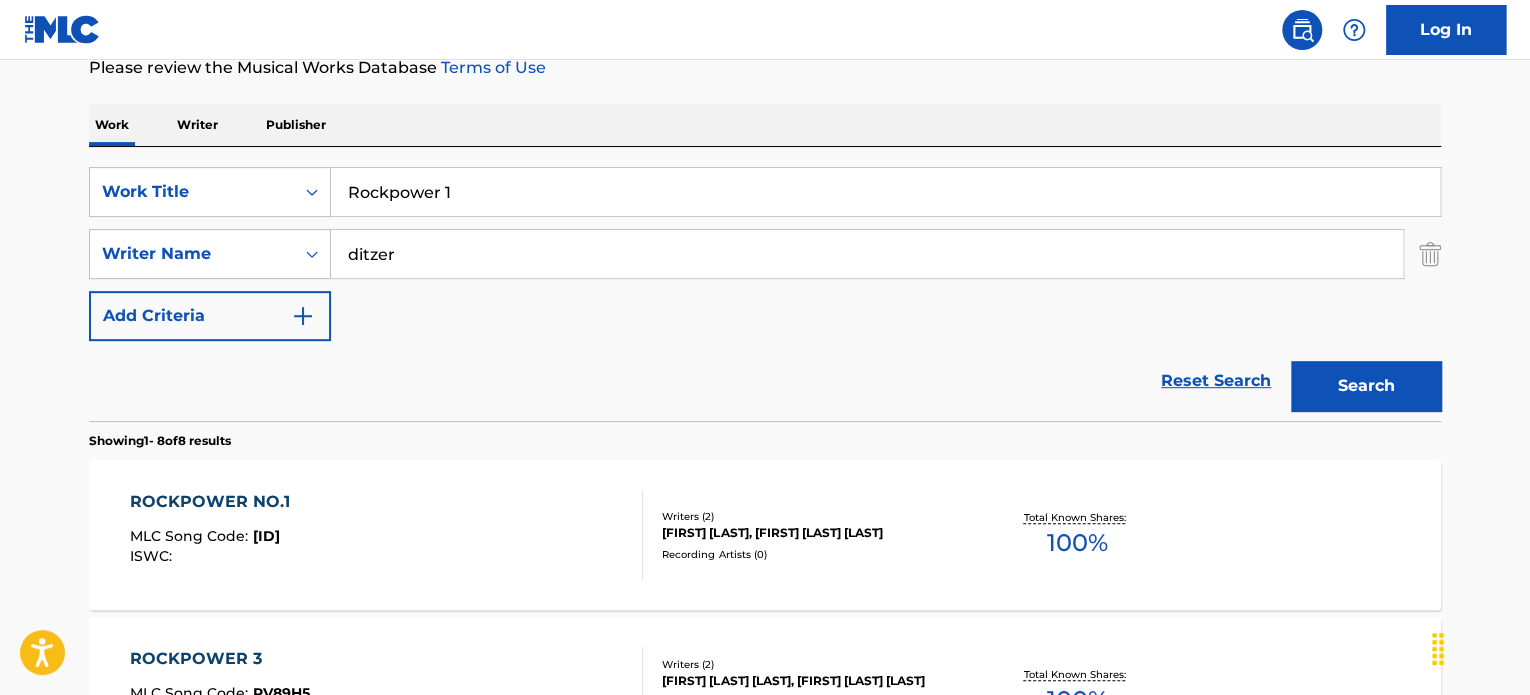 click on "Rockpower 1" at bounding box center (885, 192) 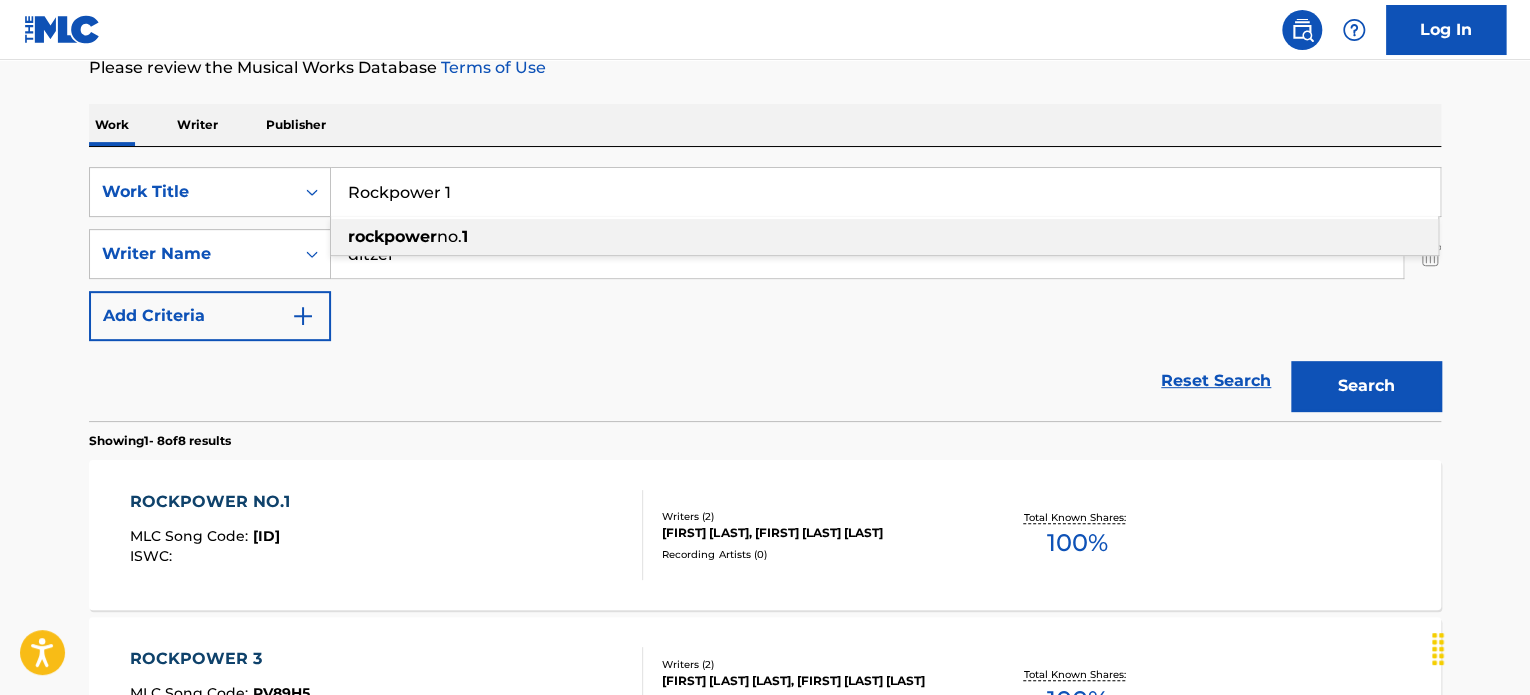 paste on "Golden Summer" 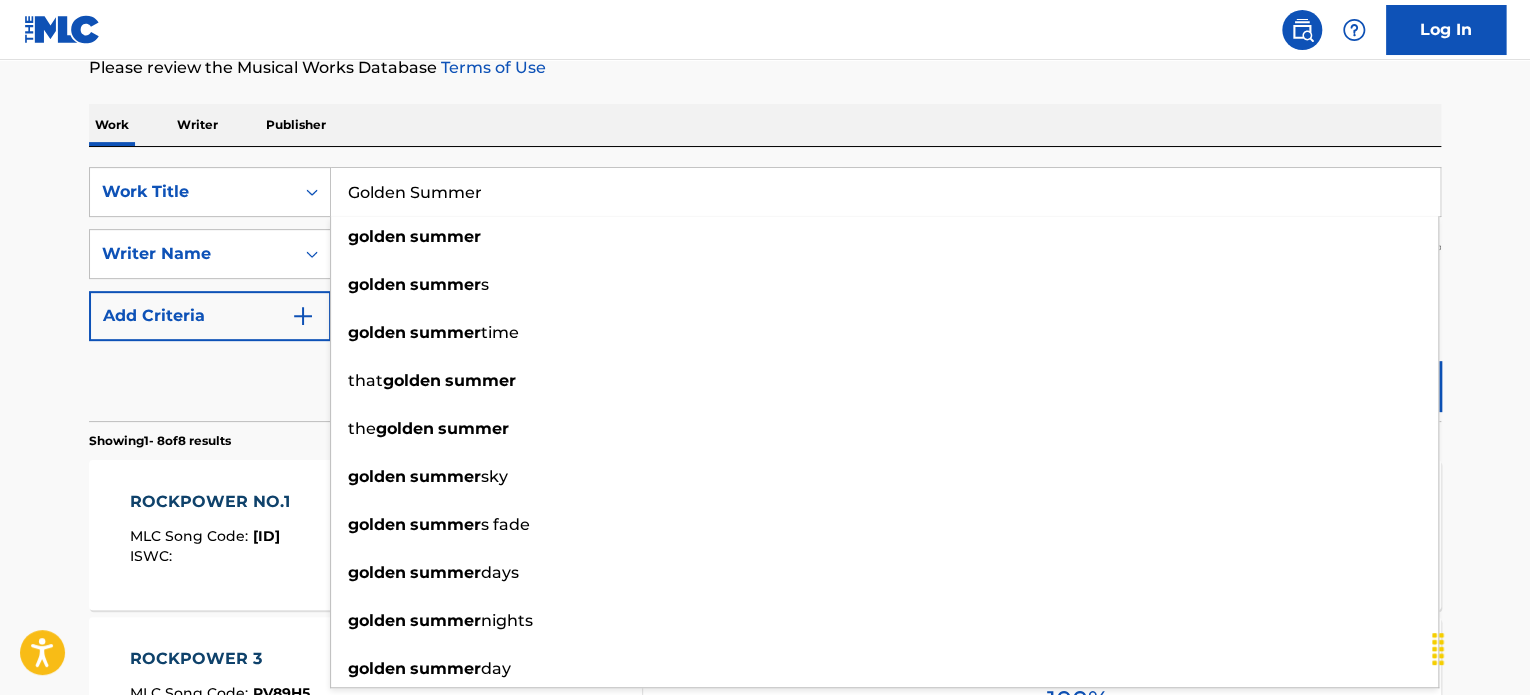 type on "Golden Summer" 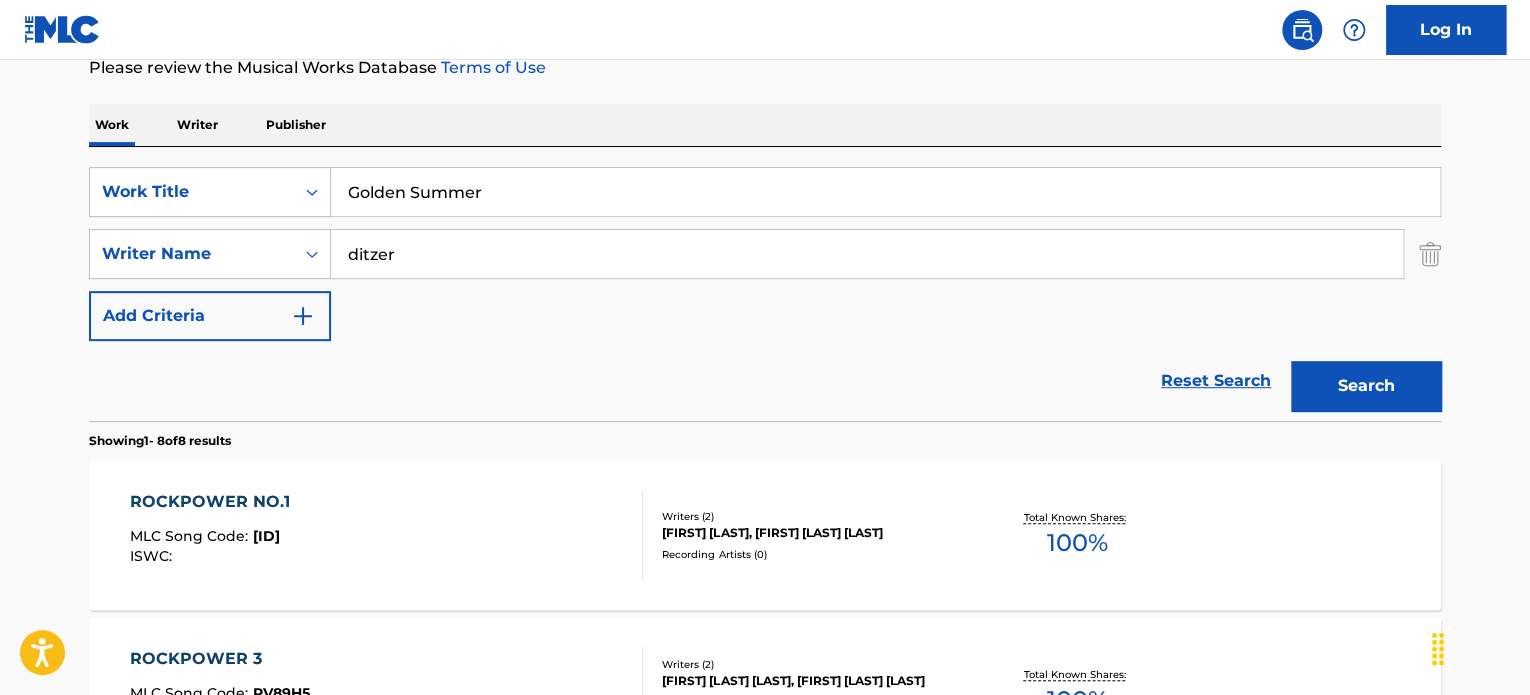 click on "Reset Search Search" at bounding box center (765, 381) 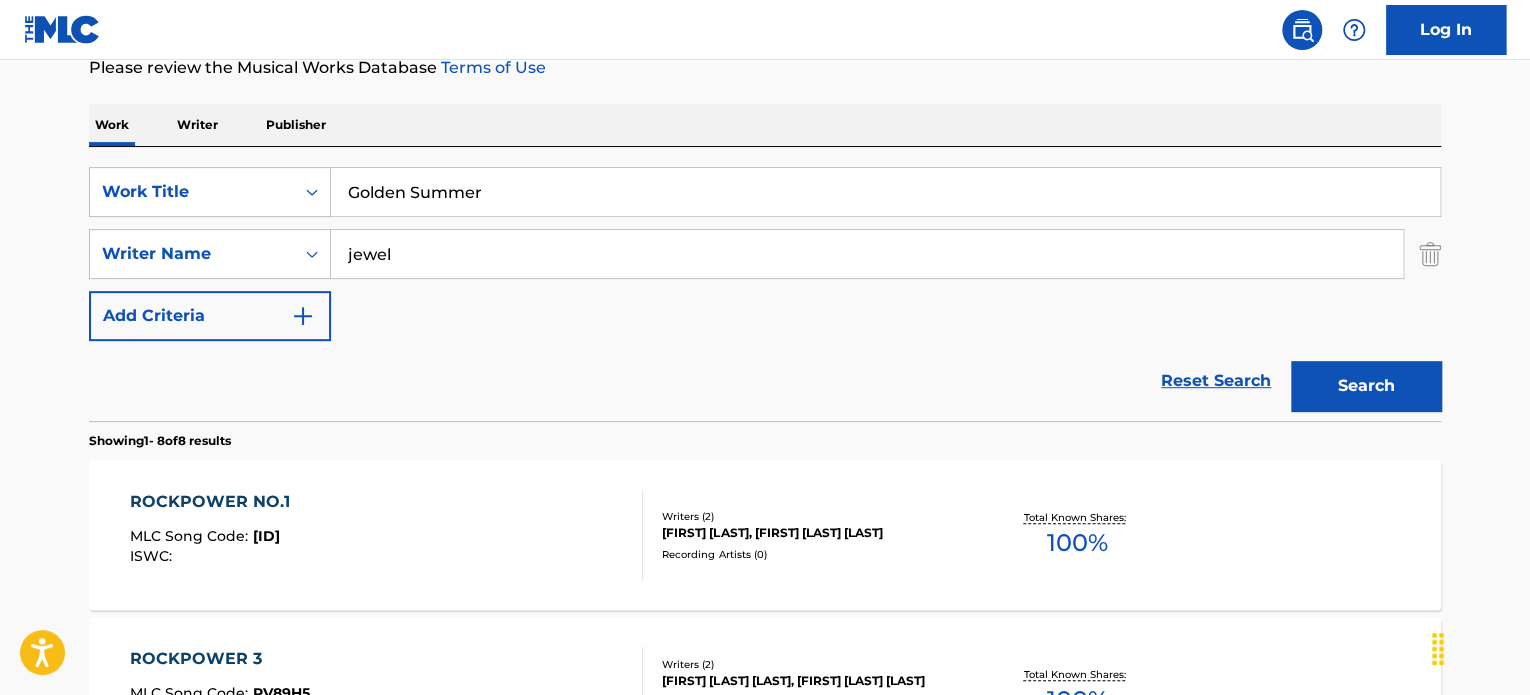 click on "jewel" at bounding box center (867, 254) 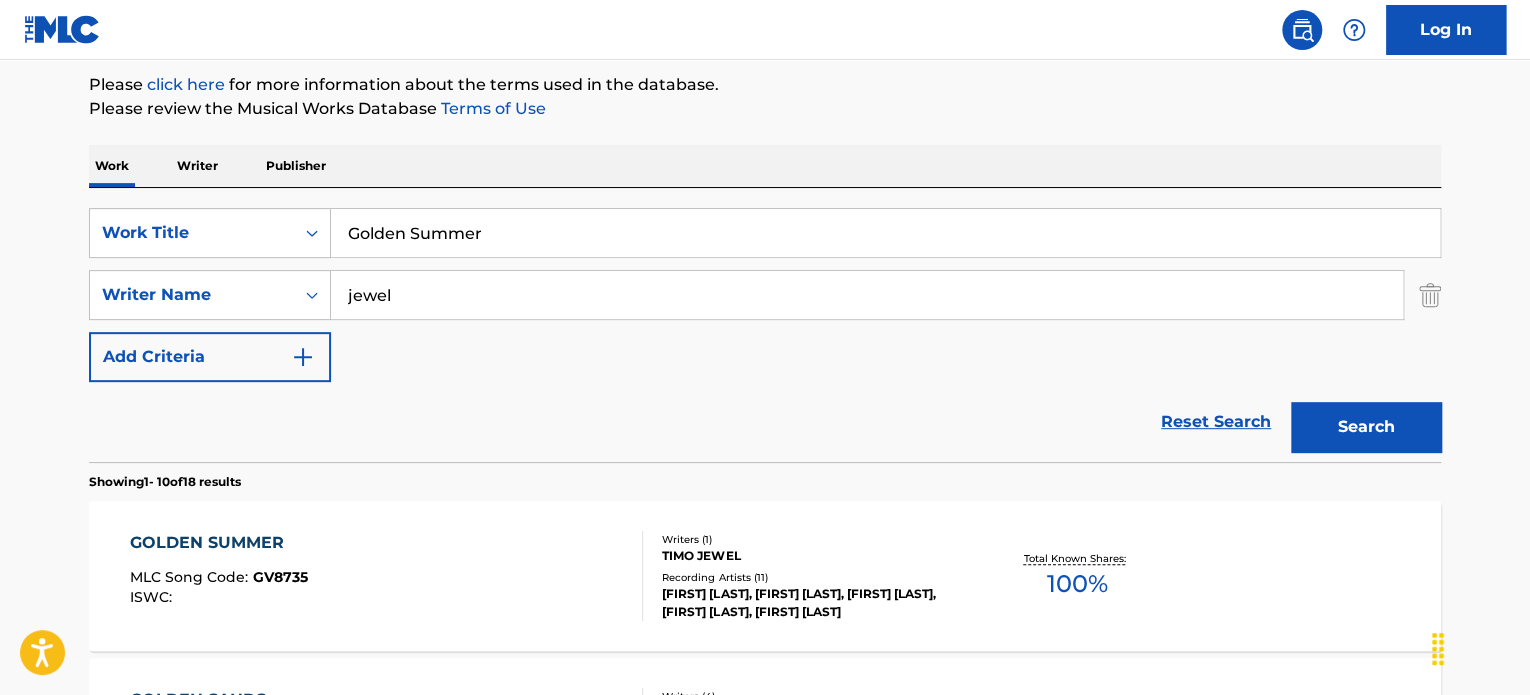 scroll, scrollTop: 278, scrollLeft: 0, axis: vertical 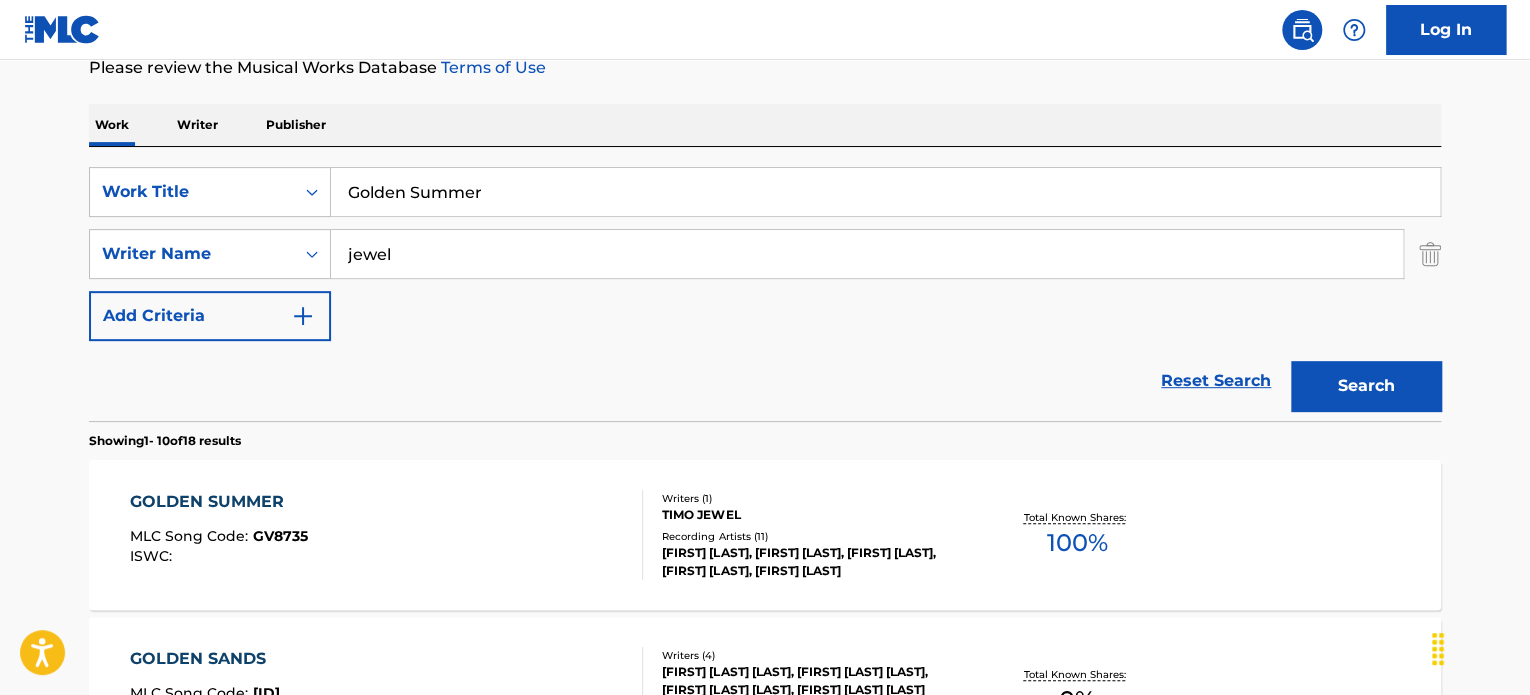 click on "GOLDEN SUMMER MLC Song Code : GV8735 ISWC : Writers ( 1 ) [FIRST] [LAST] Recording Artists ( 11 ) [FIRST] [LAST], [FIRST] [LAST], [FIRST] [LAST], [FIRST] [LAST], [FIRST] [LAST] Total Known Shares: 100 %" at bounding box center [765, 535] 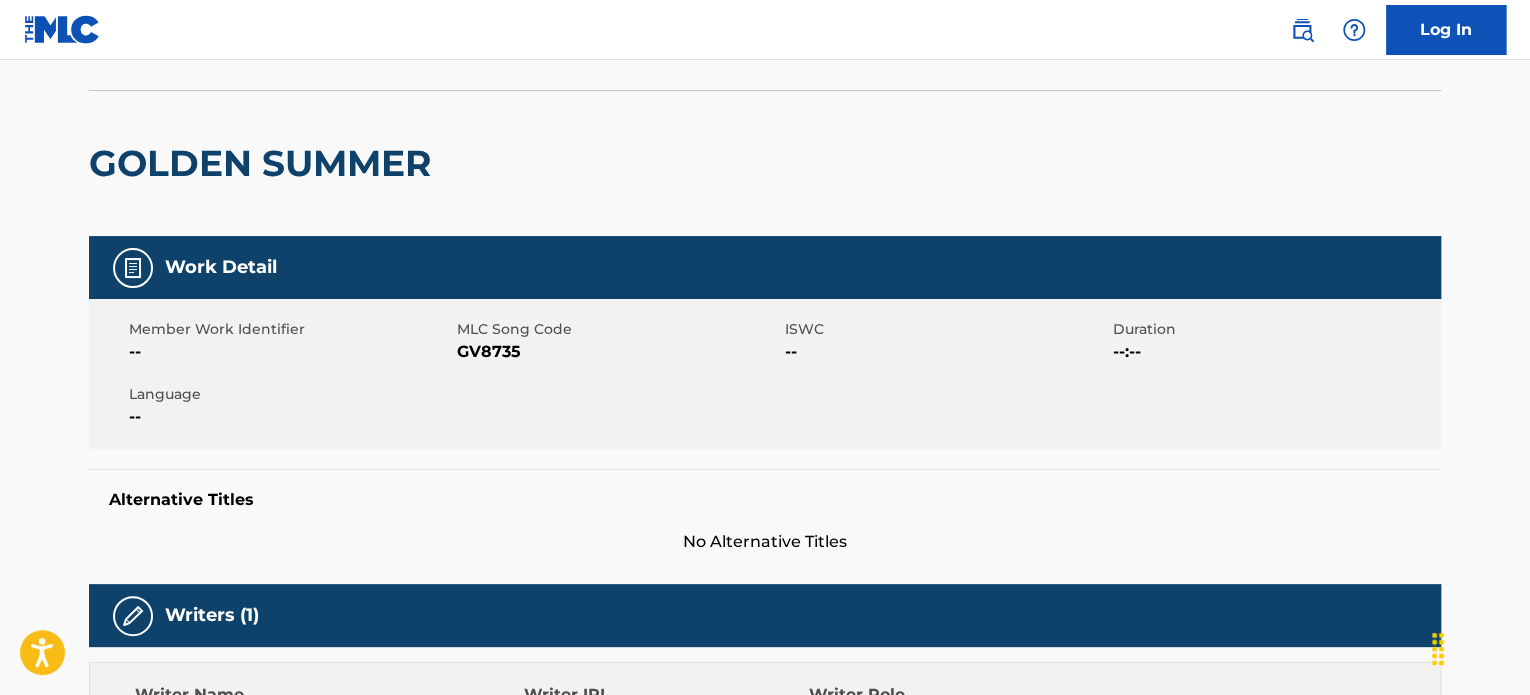 scroll, scrollTop: 0, scrollLeft: 0, axis: both 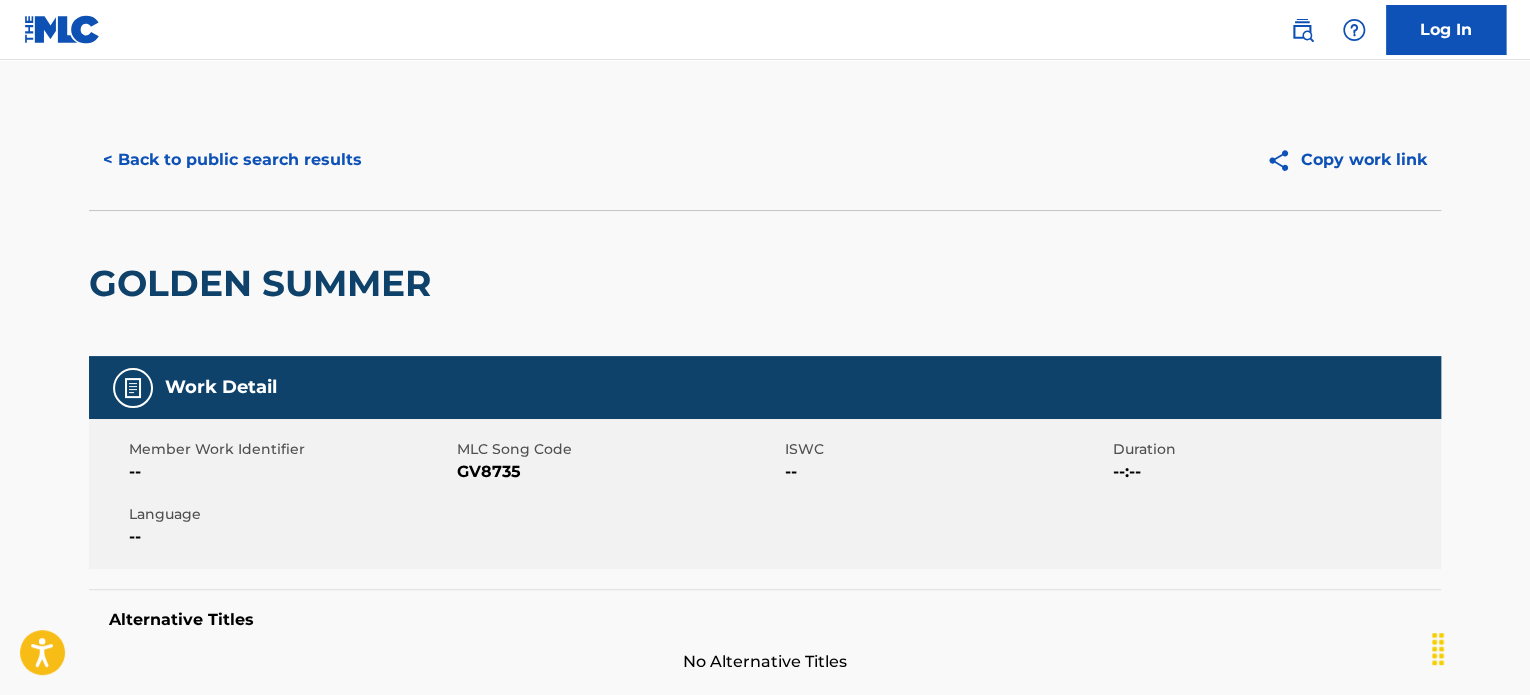 click on "< Back to public search results" at bounding box center [232, 160] 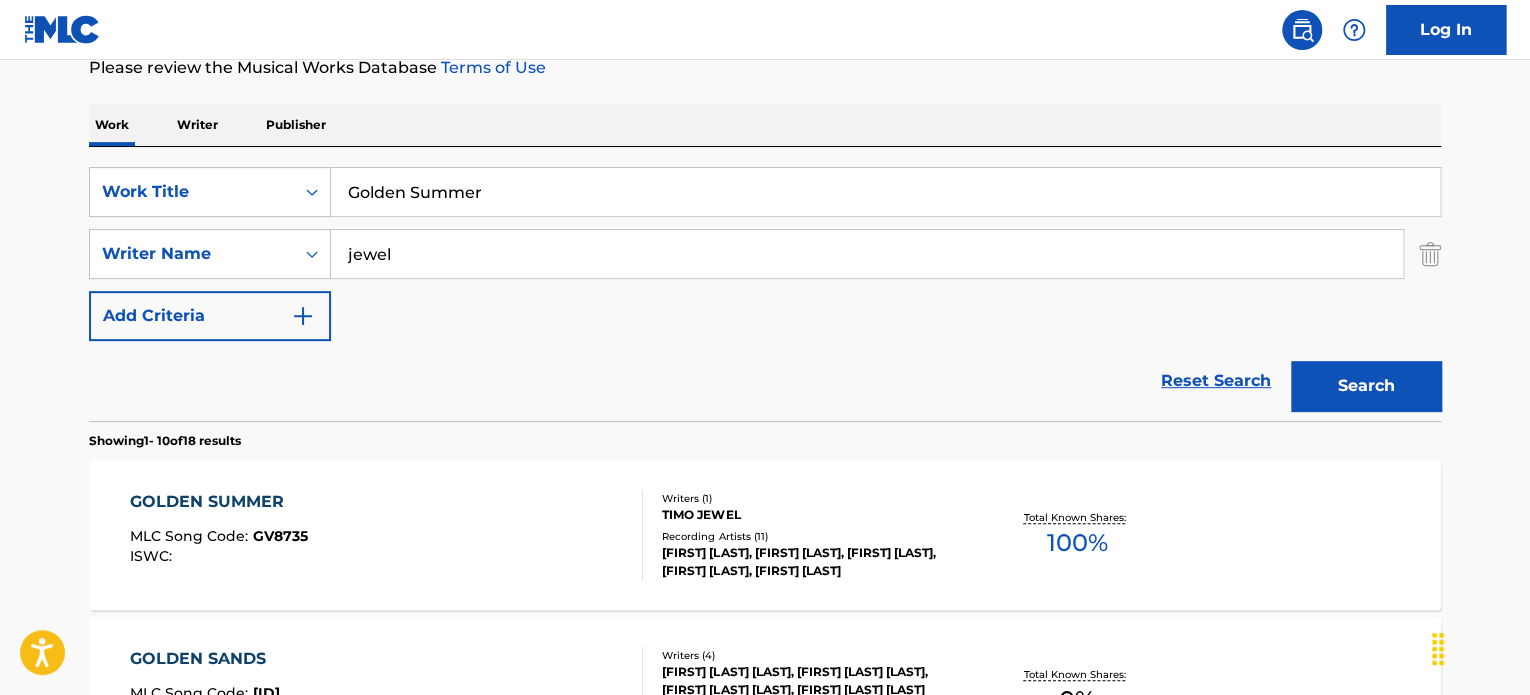 click on "Golden Summer" at bounding box center [885, 192] 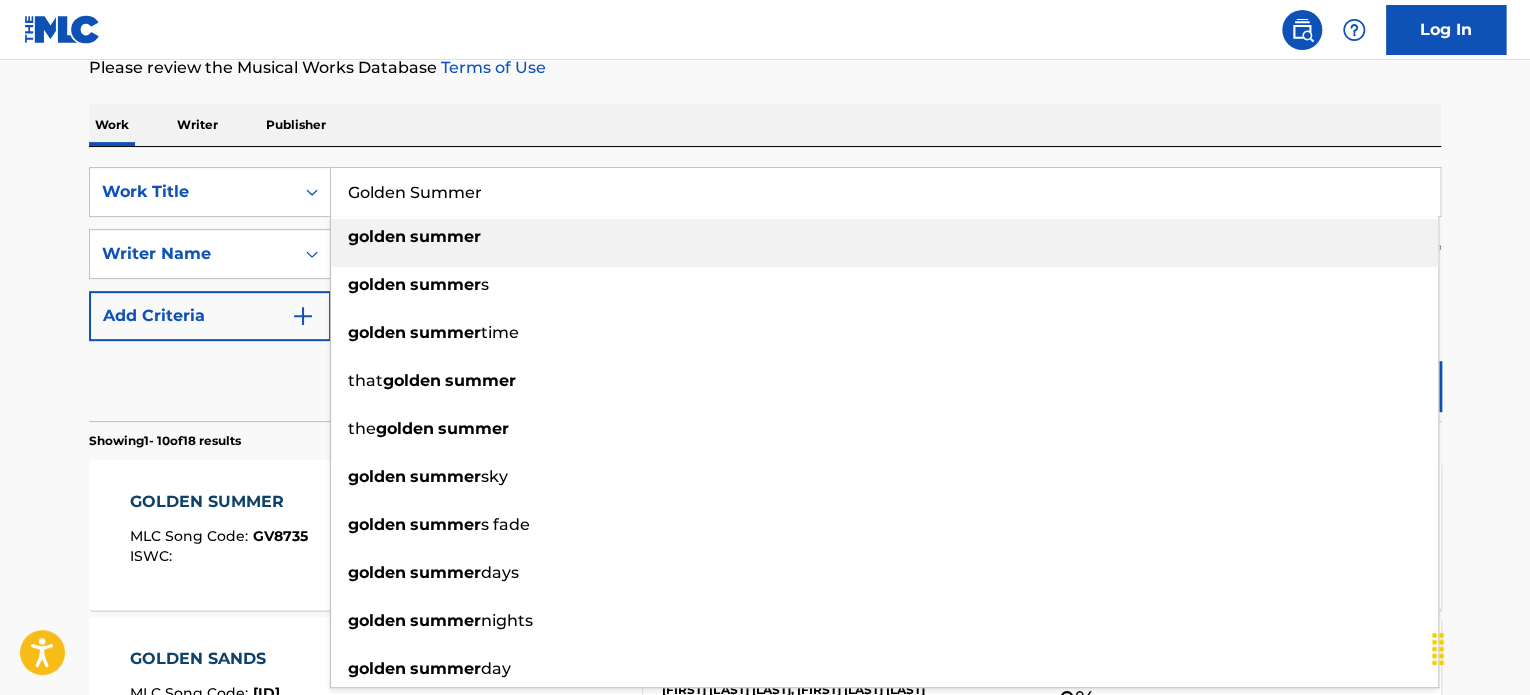paste on "Walkies" 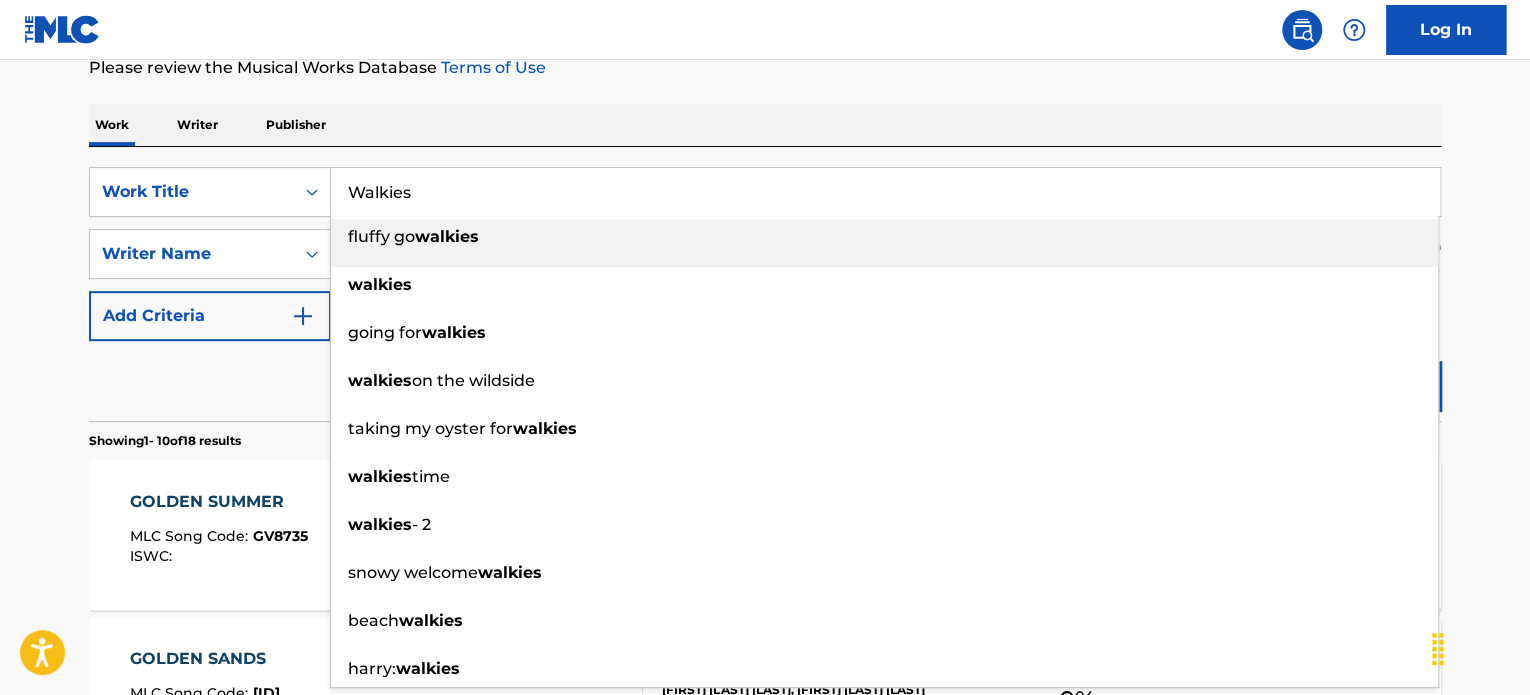 type on "Walkies" 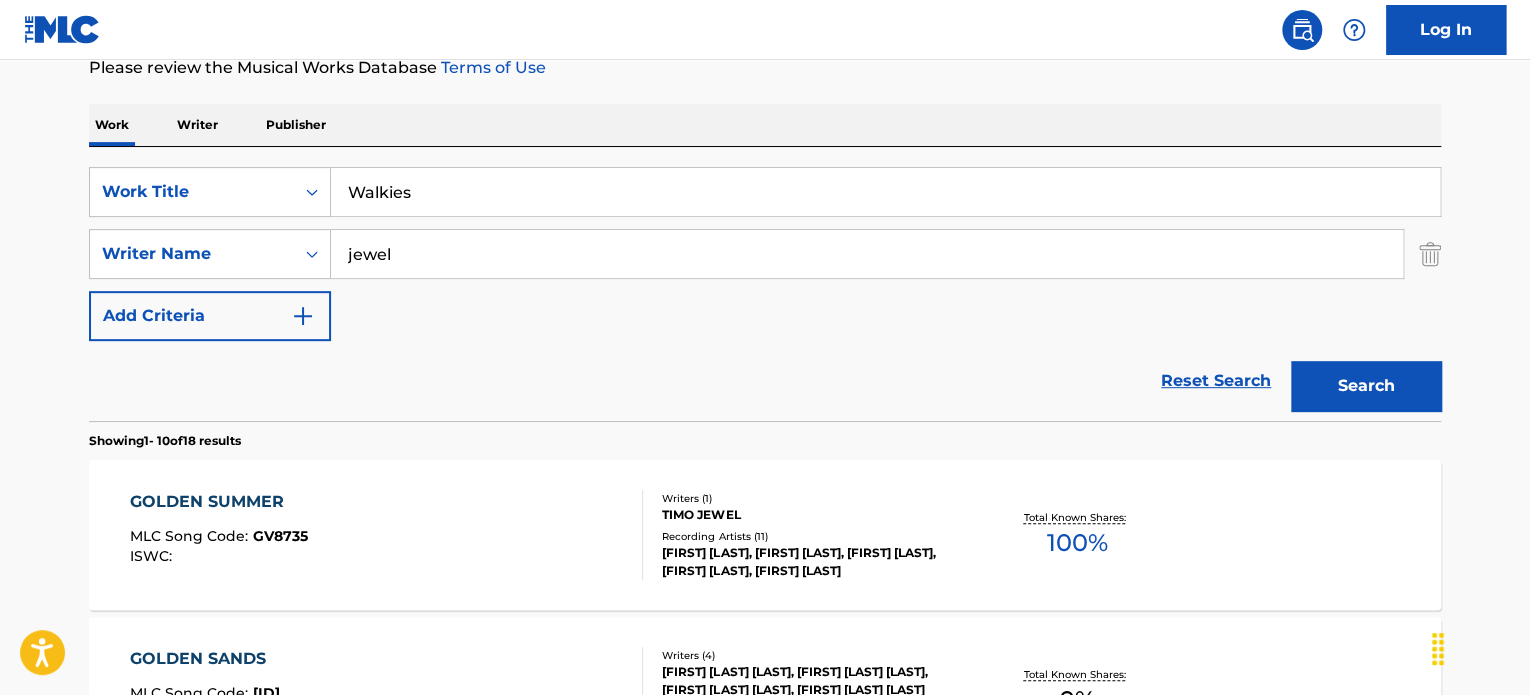 click on "Reset Search Search" at bounding box center [765, 381] 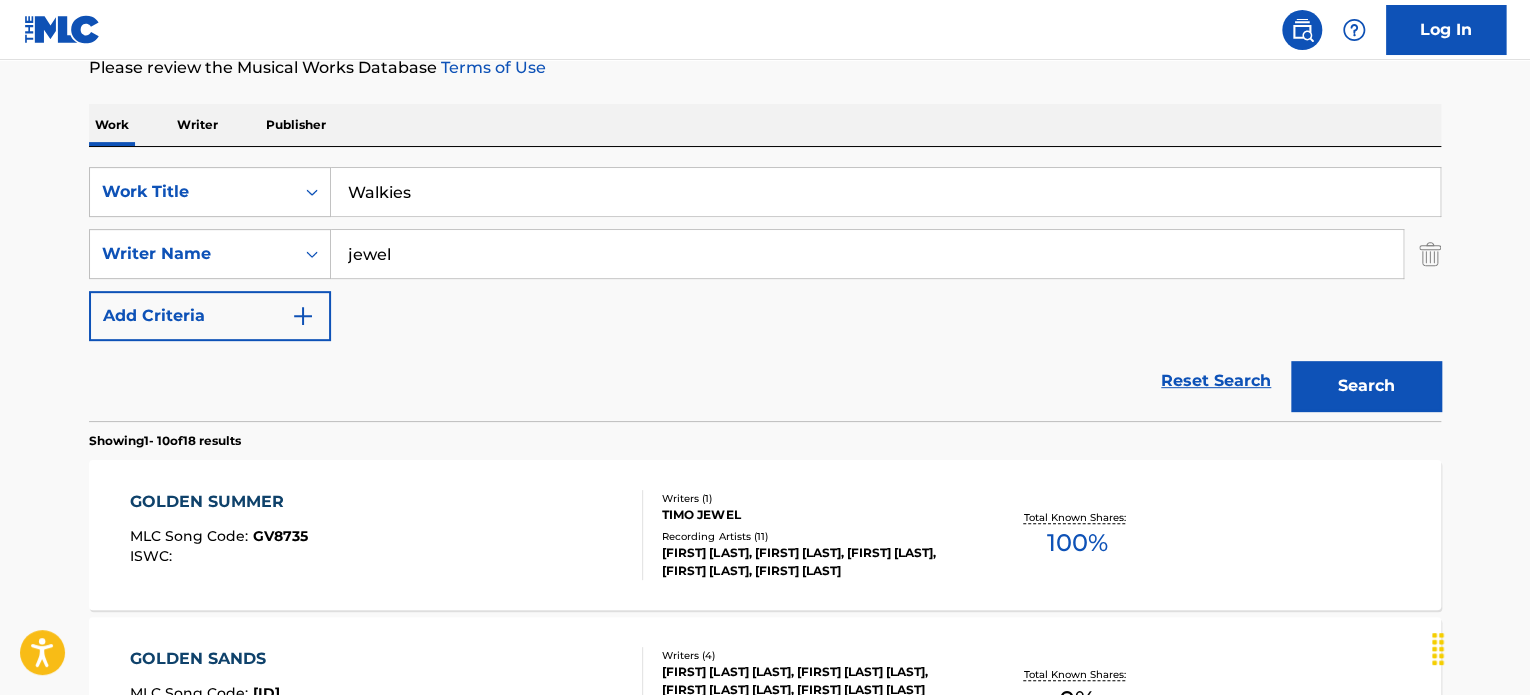 click on "jewel" at bounding box center [867, 254] 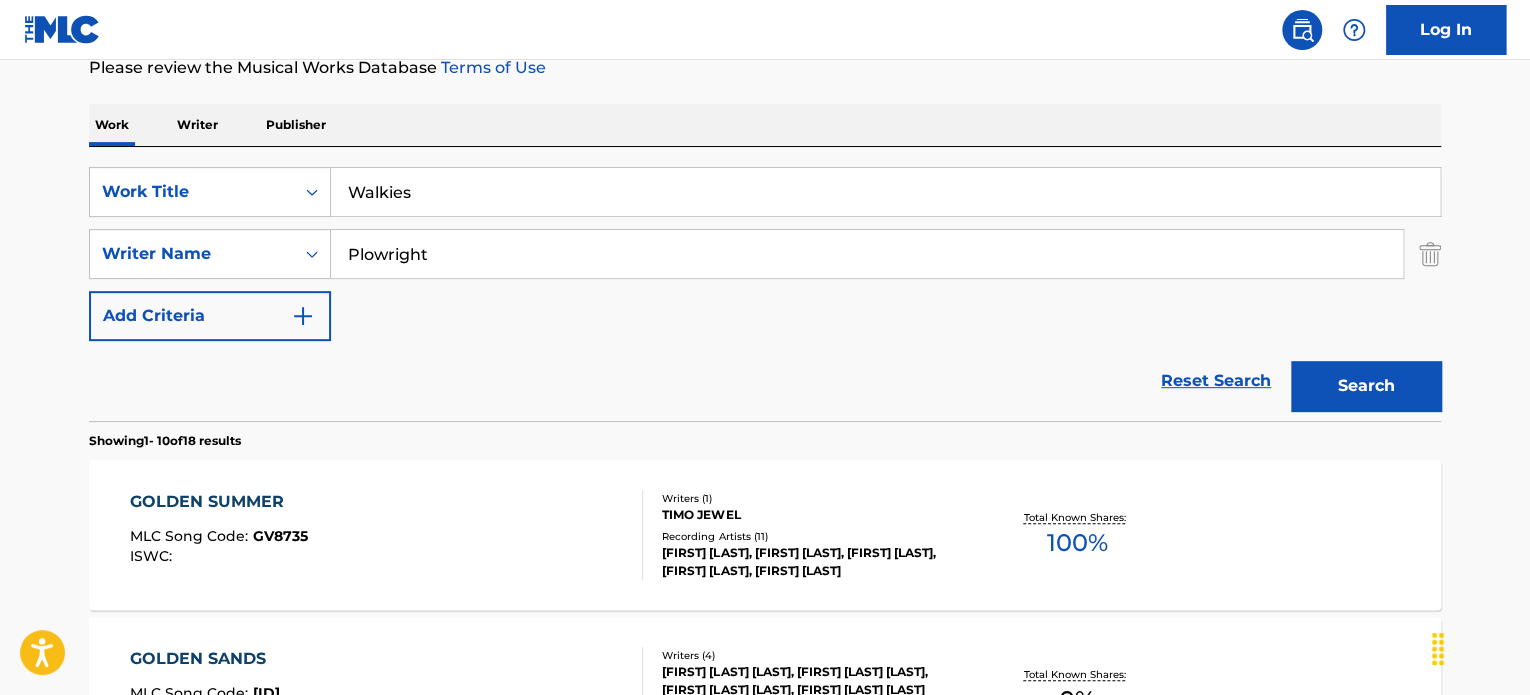 type on "Plowright" 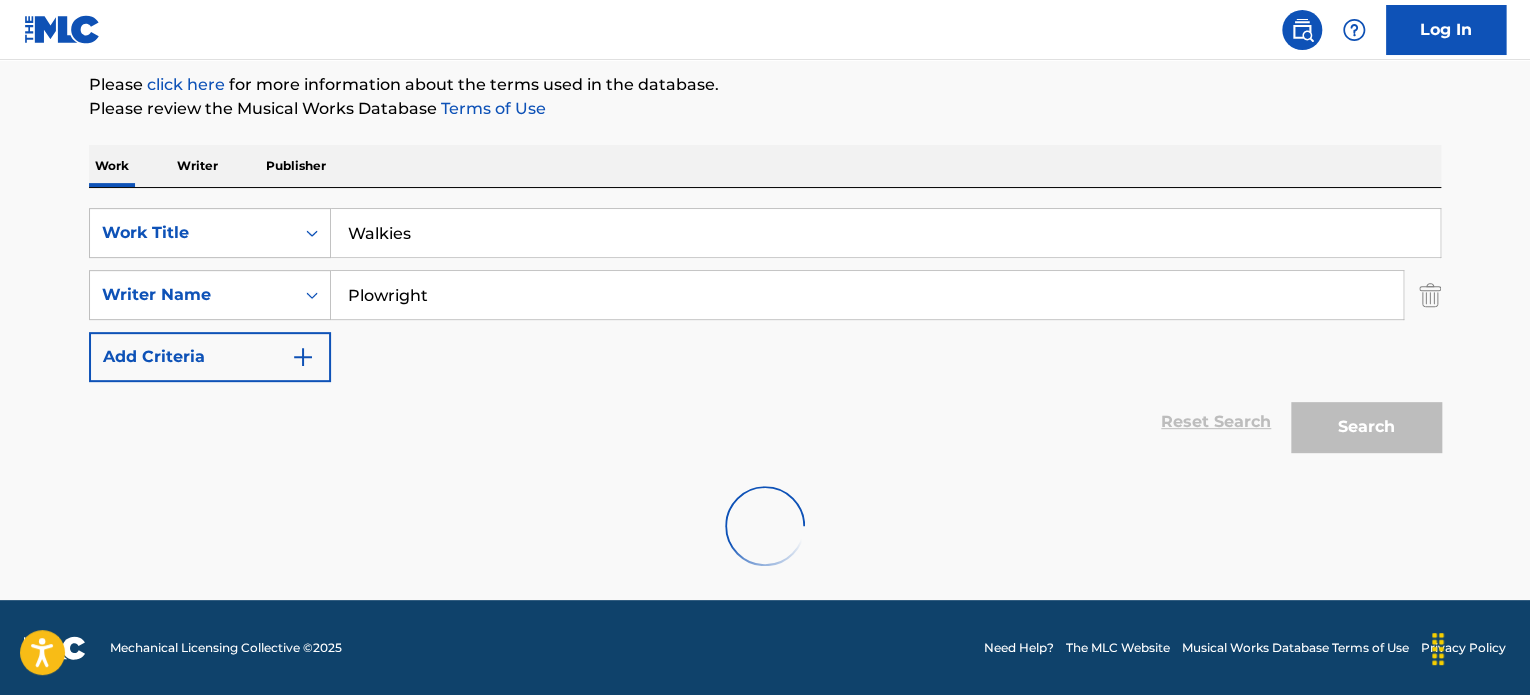 scroll, scrollTop: 172, scrollLeft: 0, axis: vertical 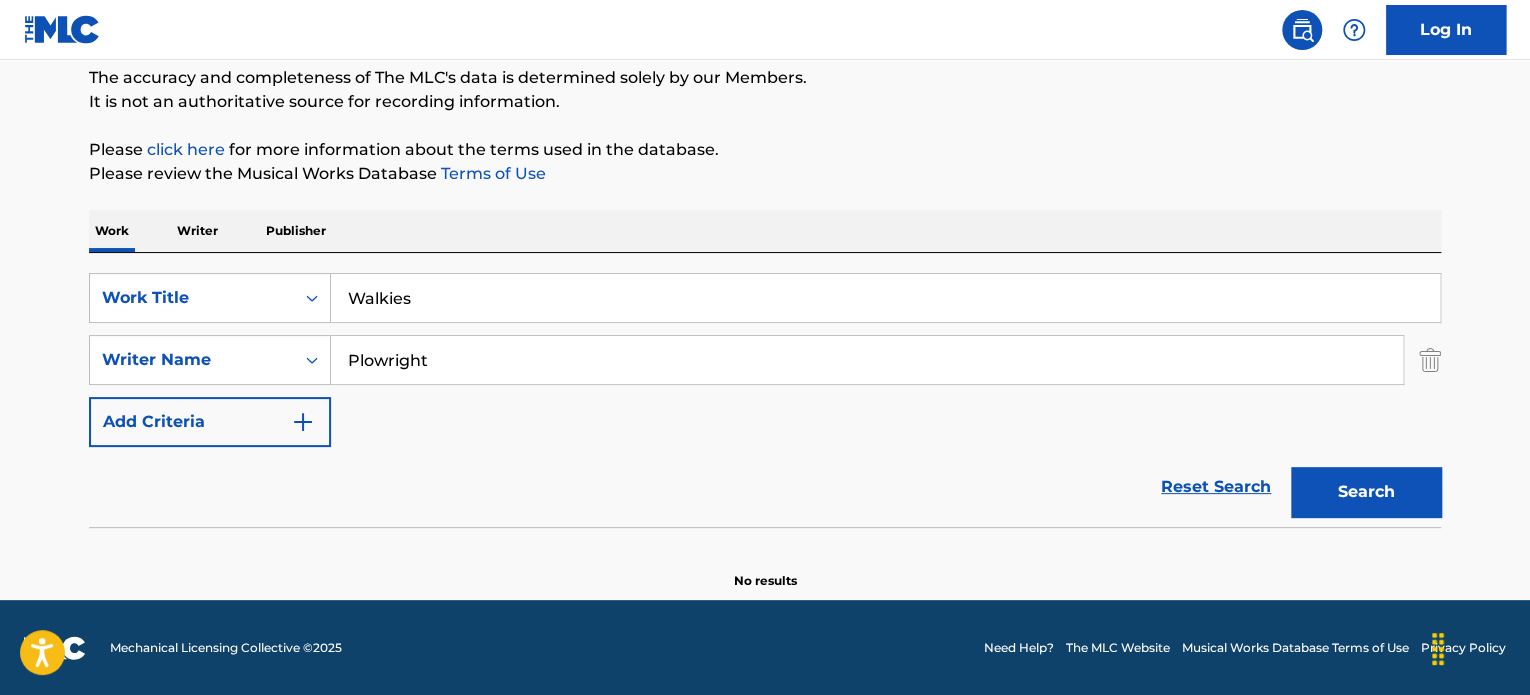 click on "Walkies" at bounding box center (885, 298) 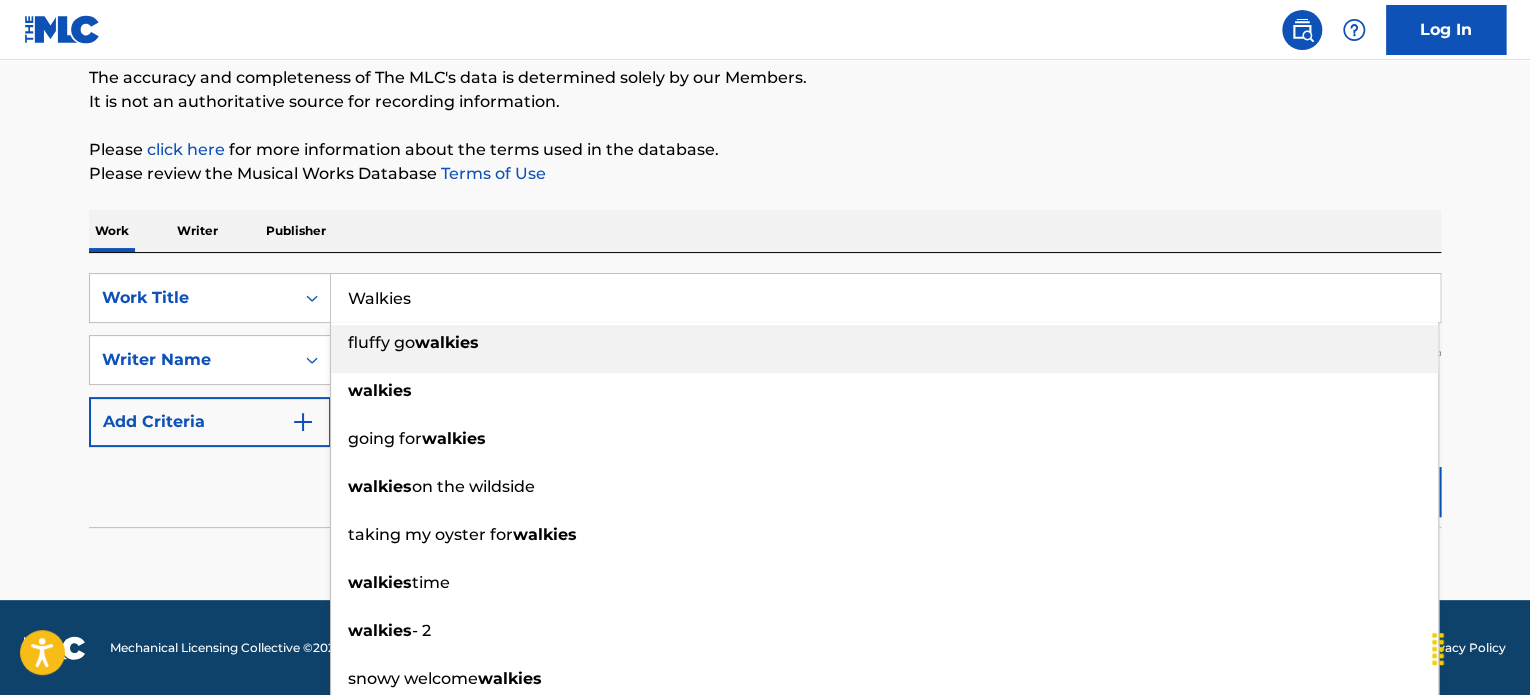 paste on "Segway Tour" 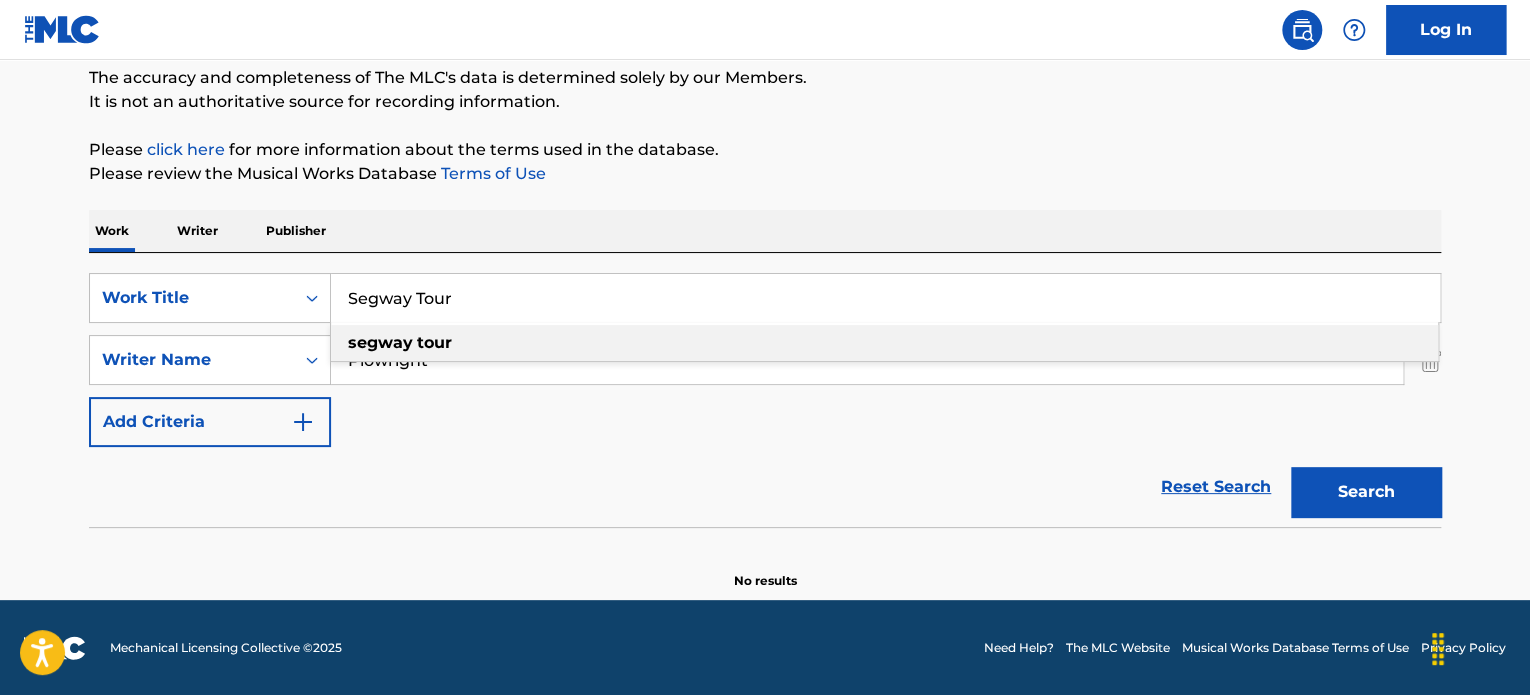 type on "Segway Tour" 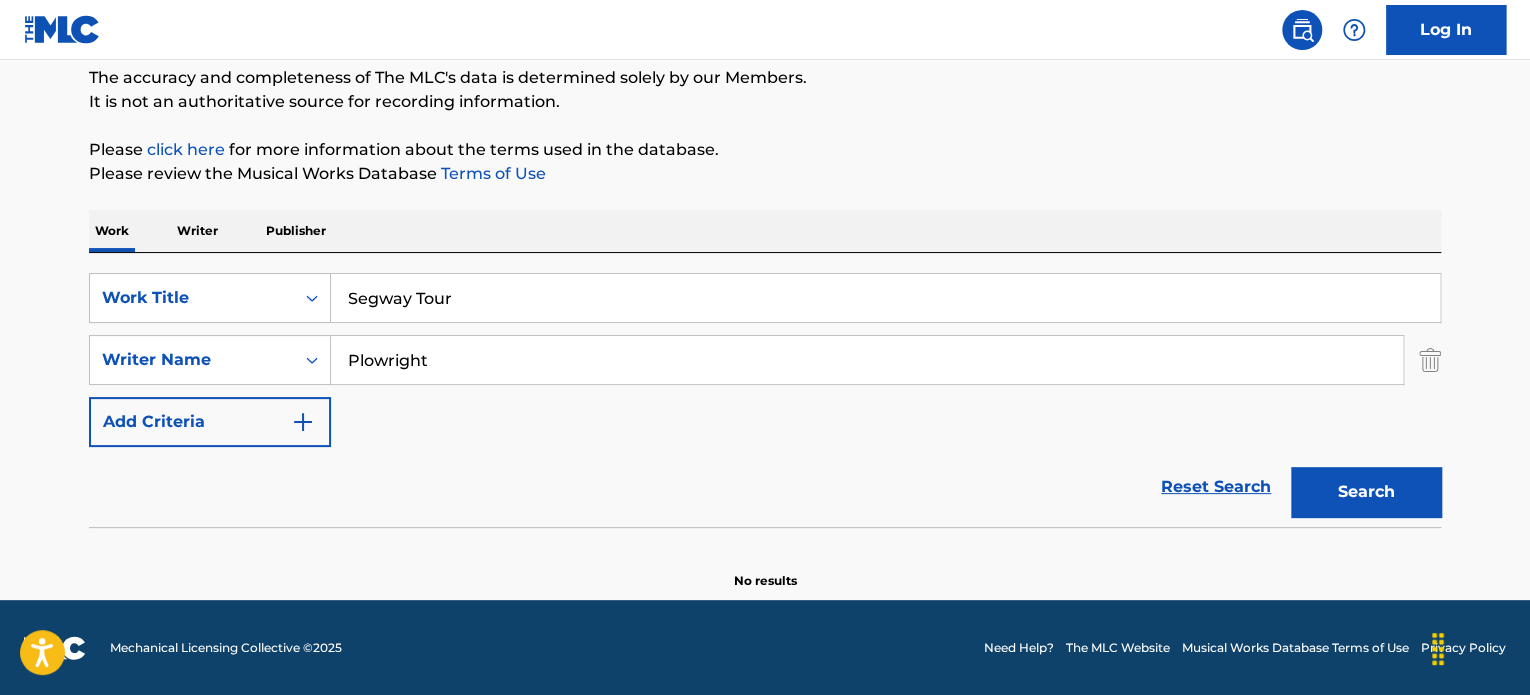click on "Plowright" at bounding box center (867, 360) 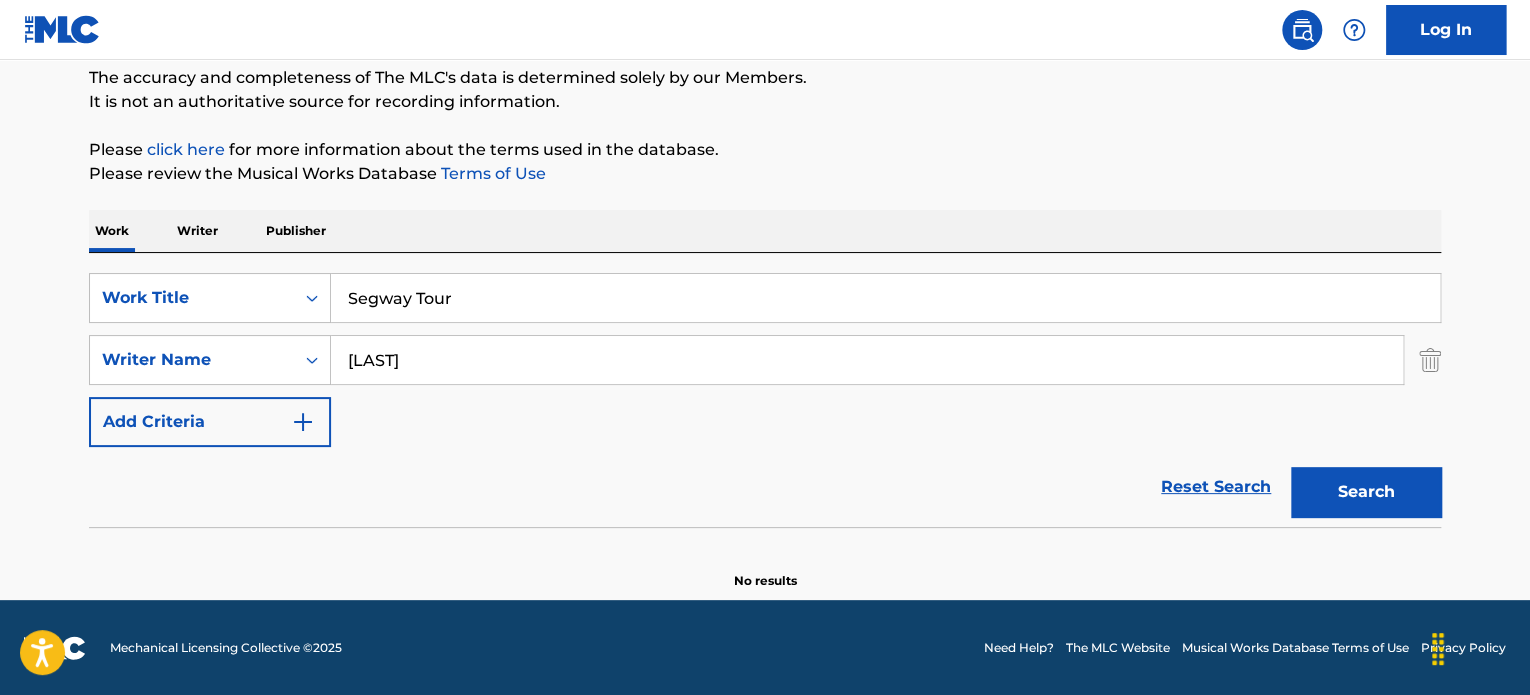 click on "[LAST]" at bounding box center [867, 360] 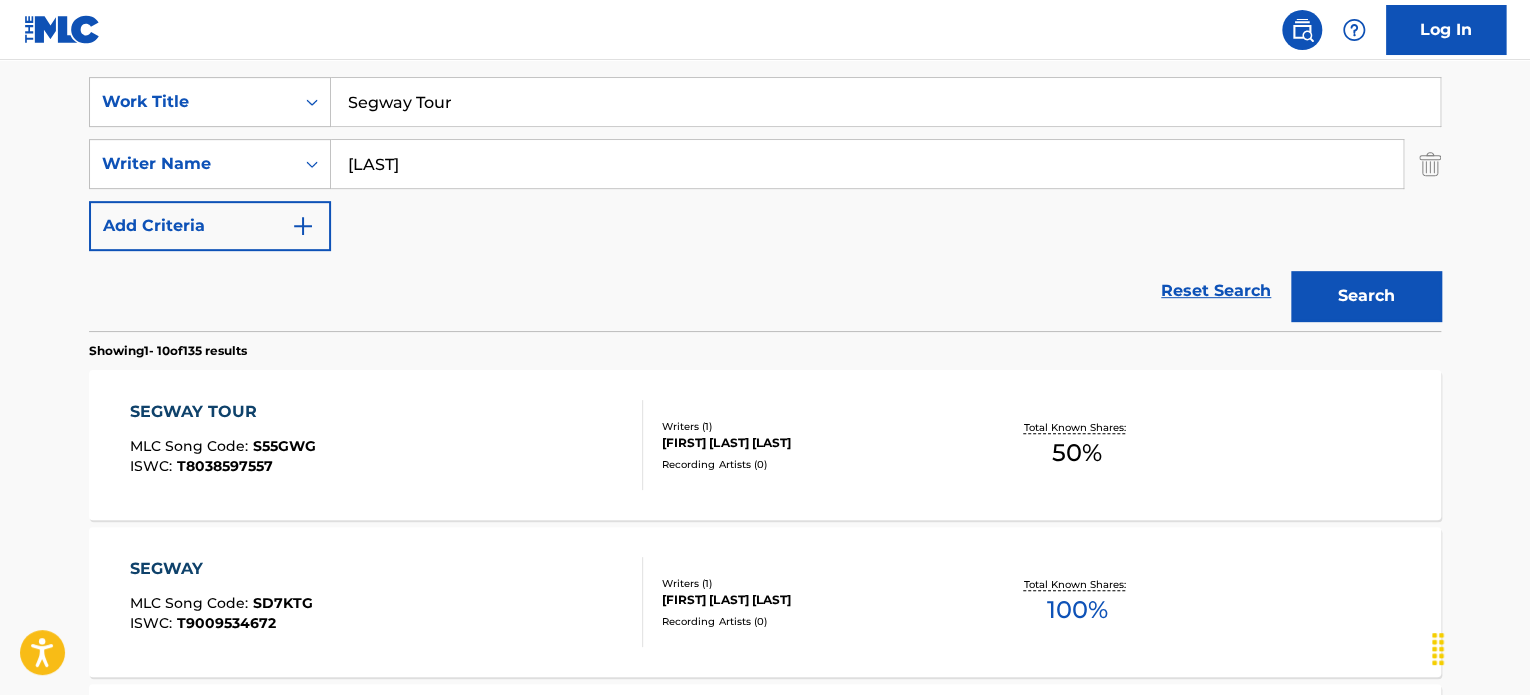 scroll, scrollTop: 372, scrollLeft: 0, axis: vertical 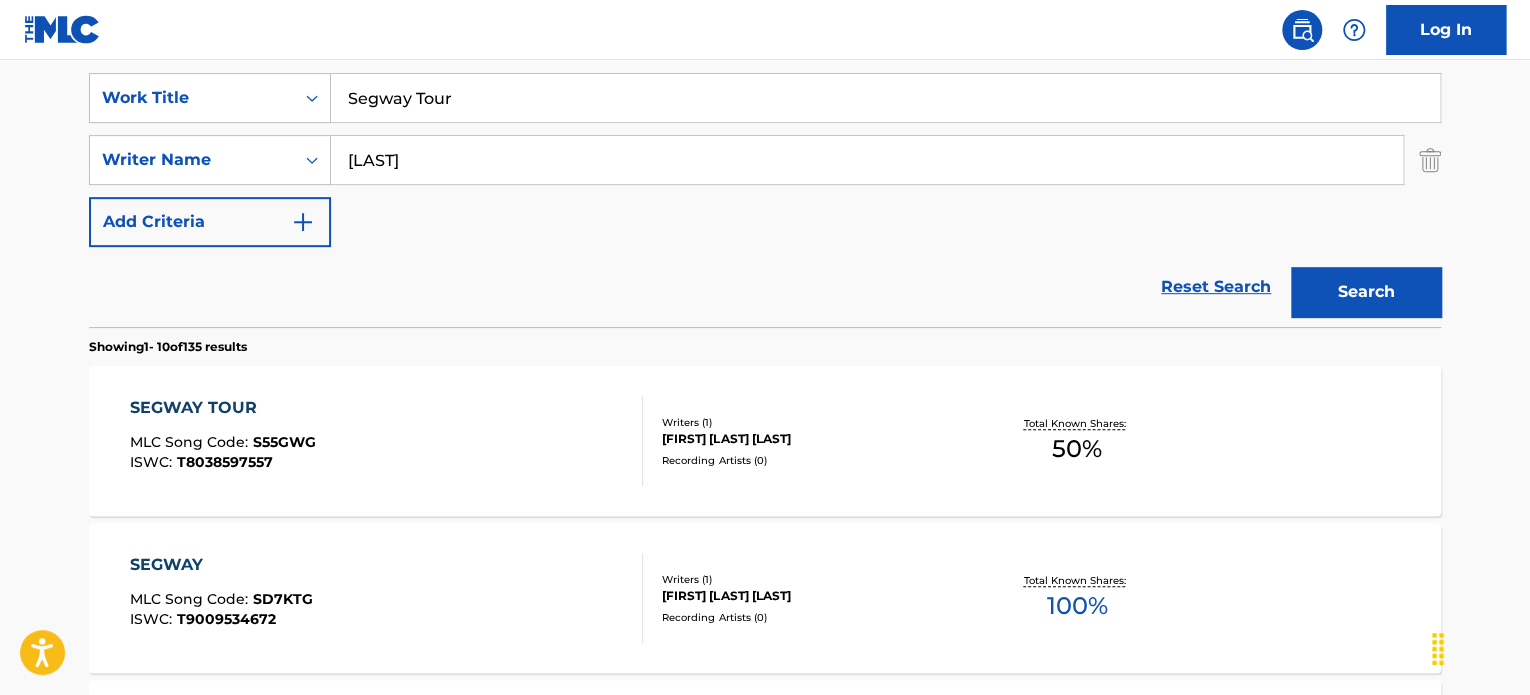 click on "SEGWAY TOUR MLC Song Code : S55GWG ISWC : T8038597557" at bounding box center (387, 441) 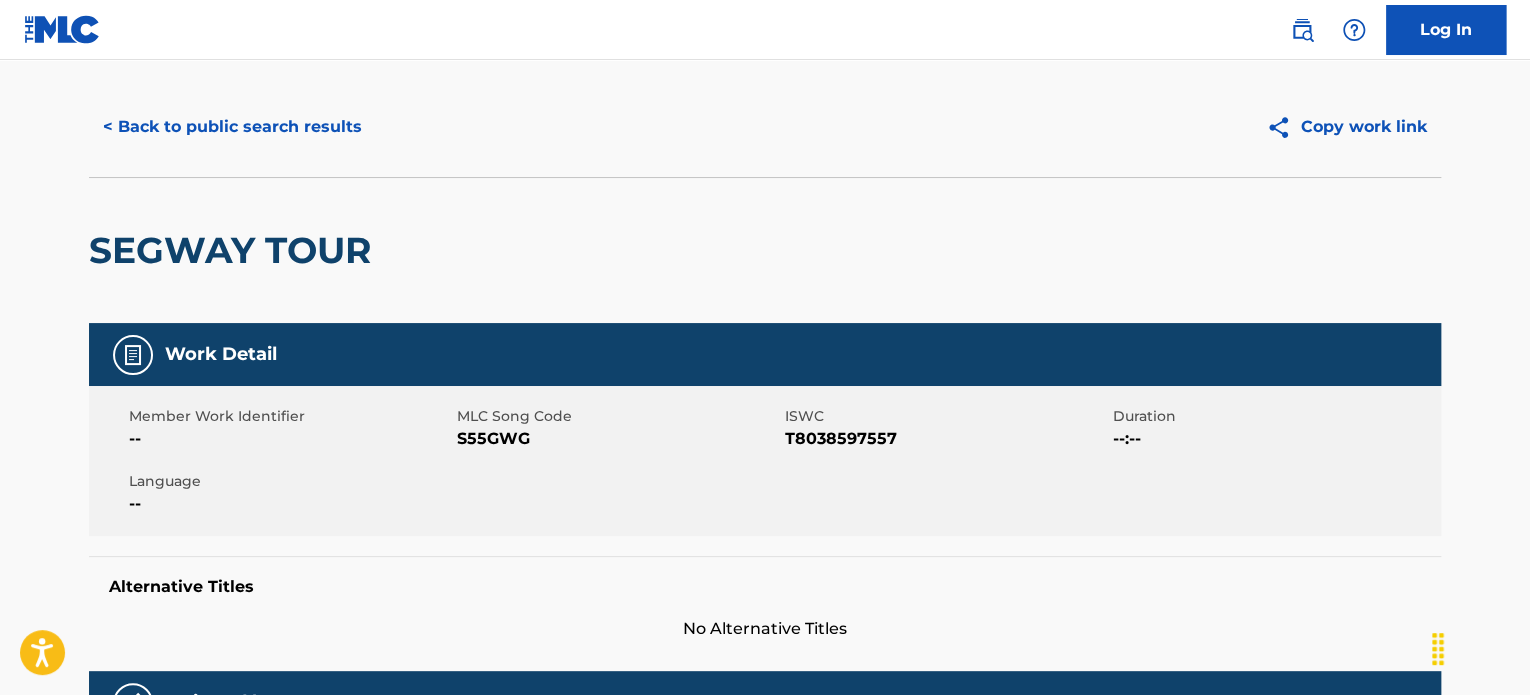 scroll, scrollTop: 0, scrollLeft: 0, axis: both 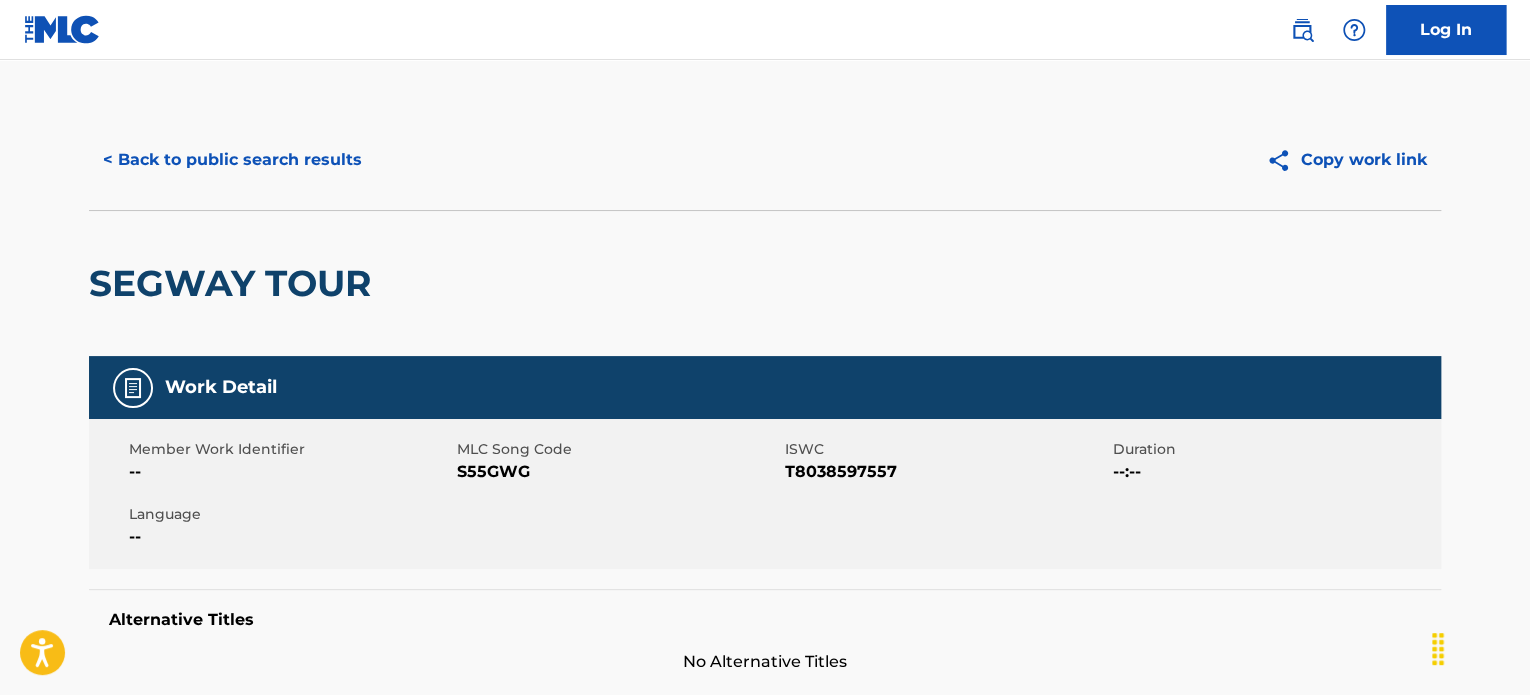 click on "< Back to public search results" at bounding box center (232, 160) 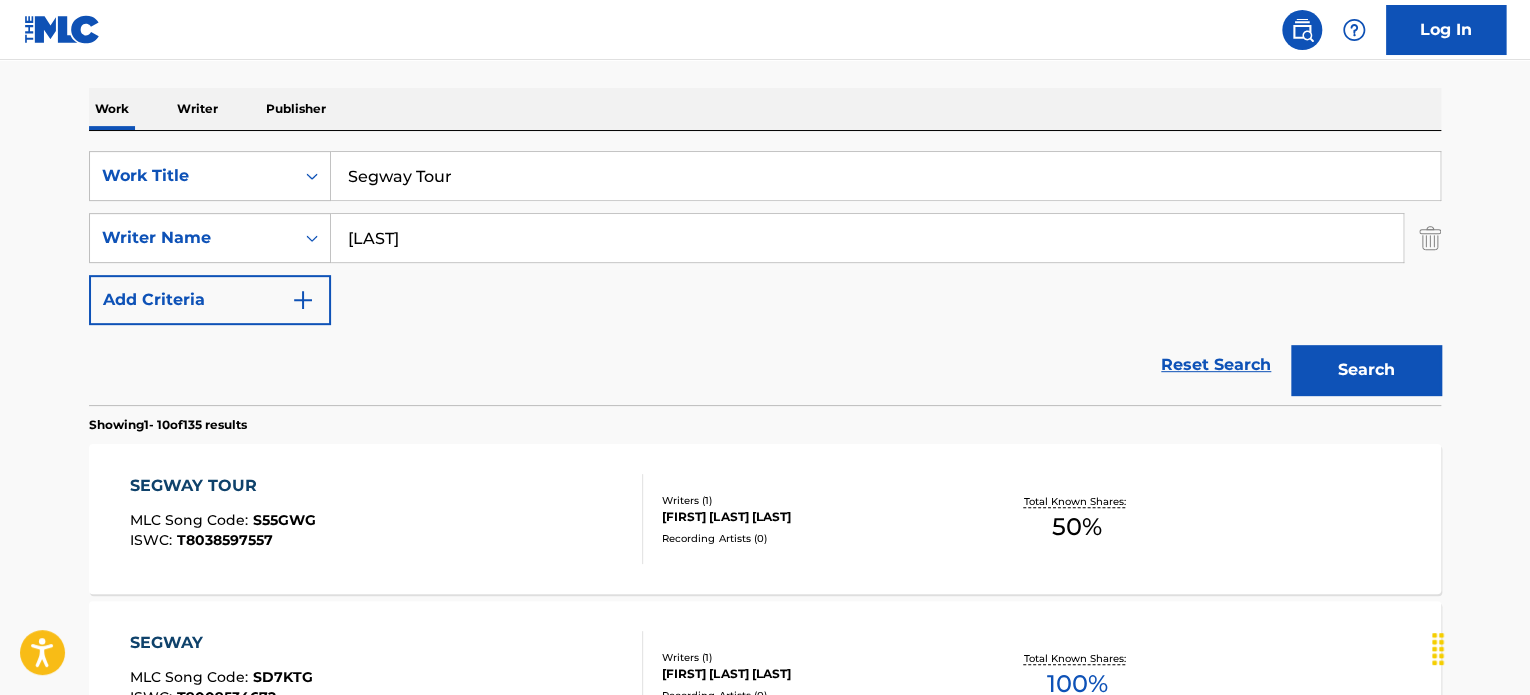 scroll, scrollTop: 272, scrollLeft: 0, axis: vertical 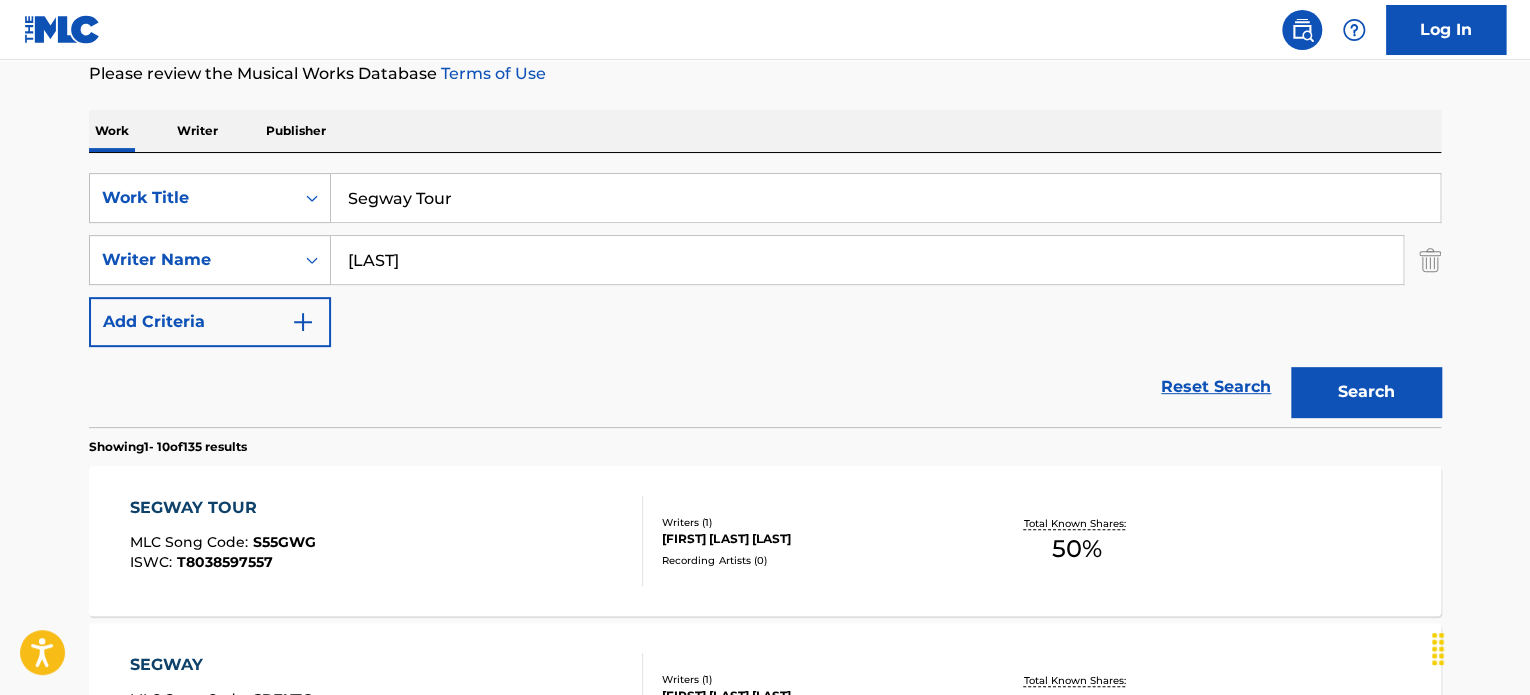 click on "Segway Tour" at bounding box center (885, 198) 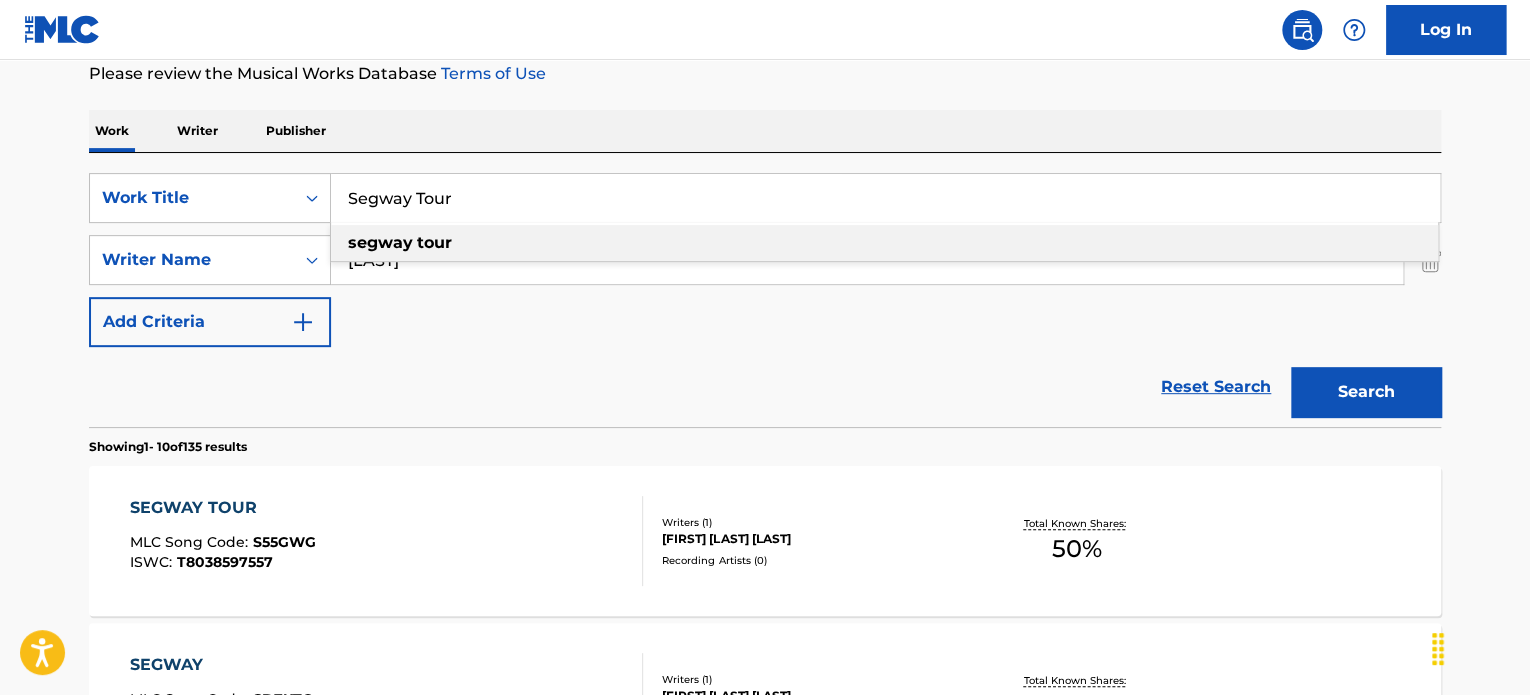 paste on "Toys Have Become Stars" 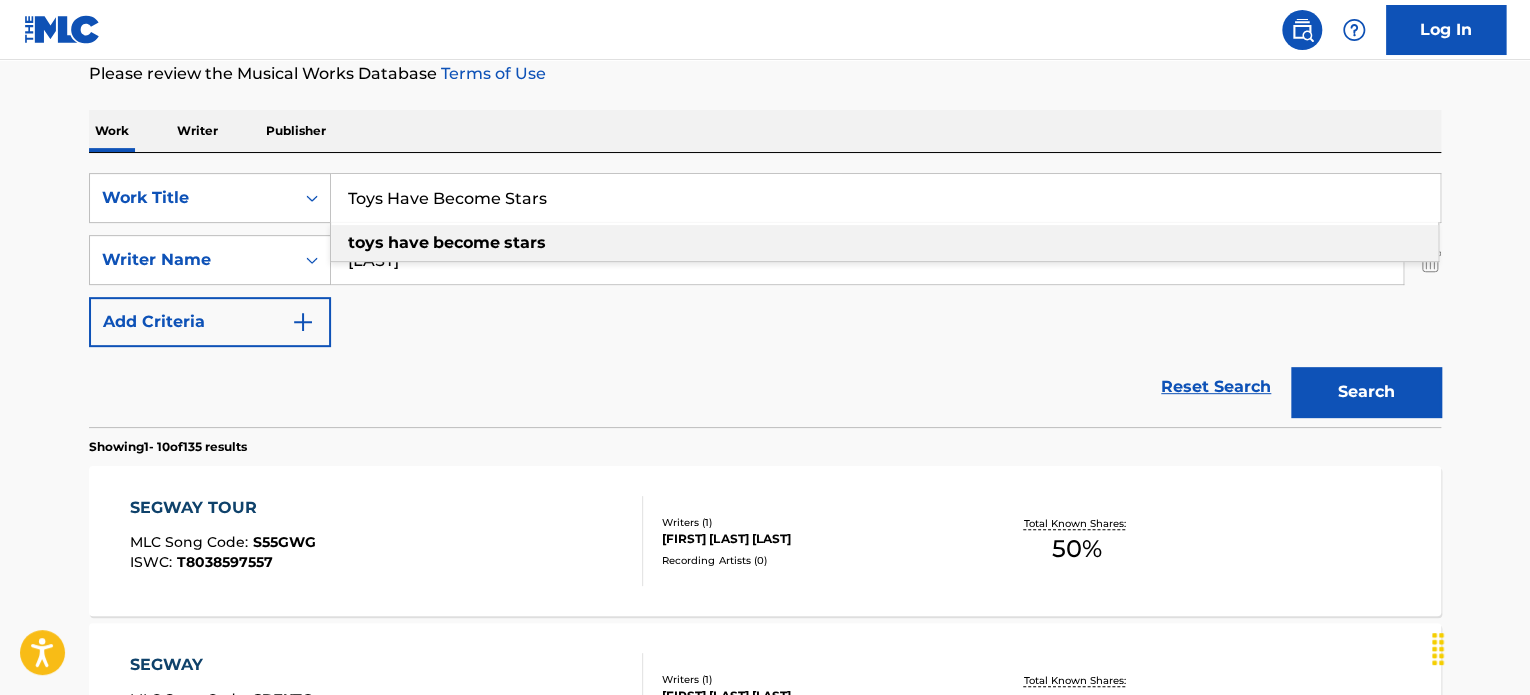 type on "Toys Have Become Stars" 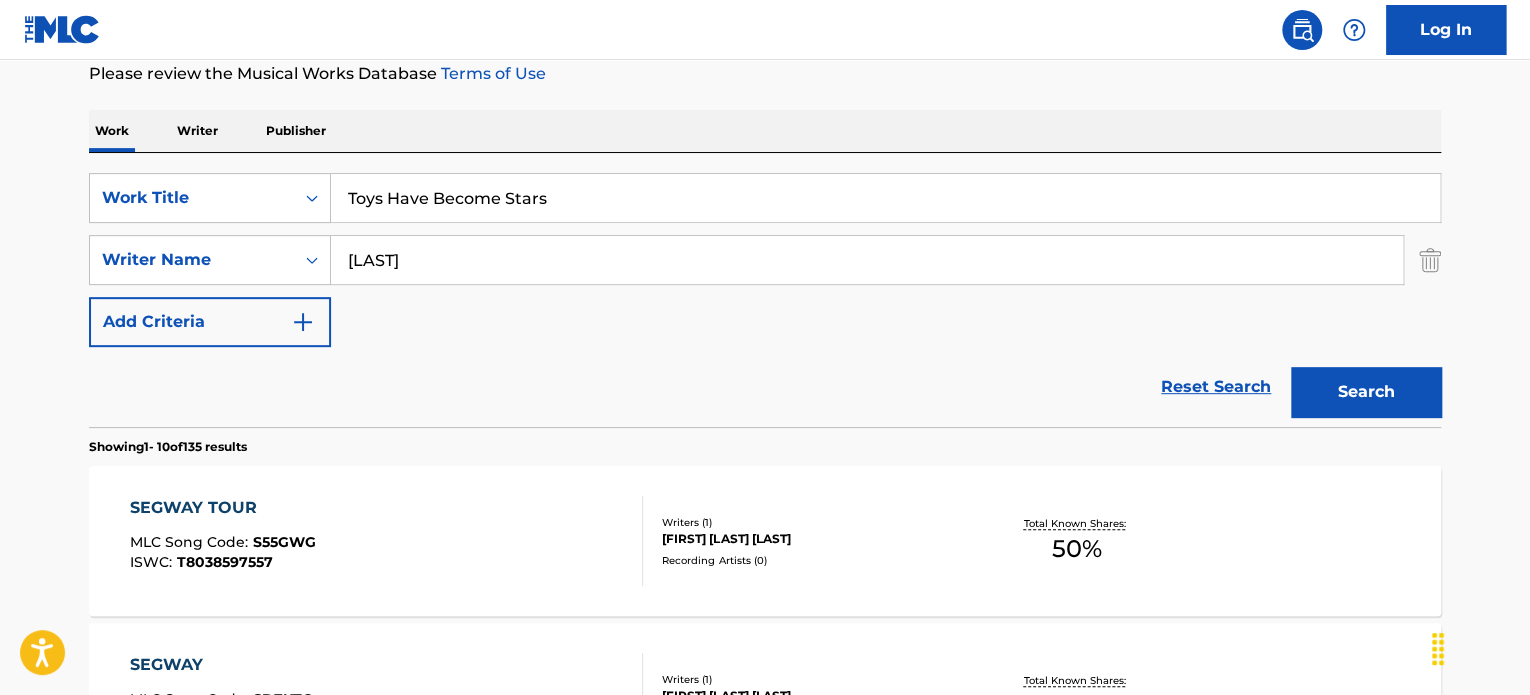 click on "Reset Search Search" at bounding box center (765, 387) 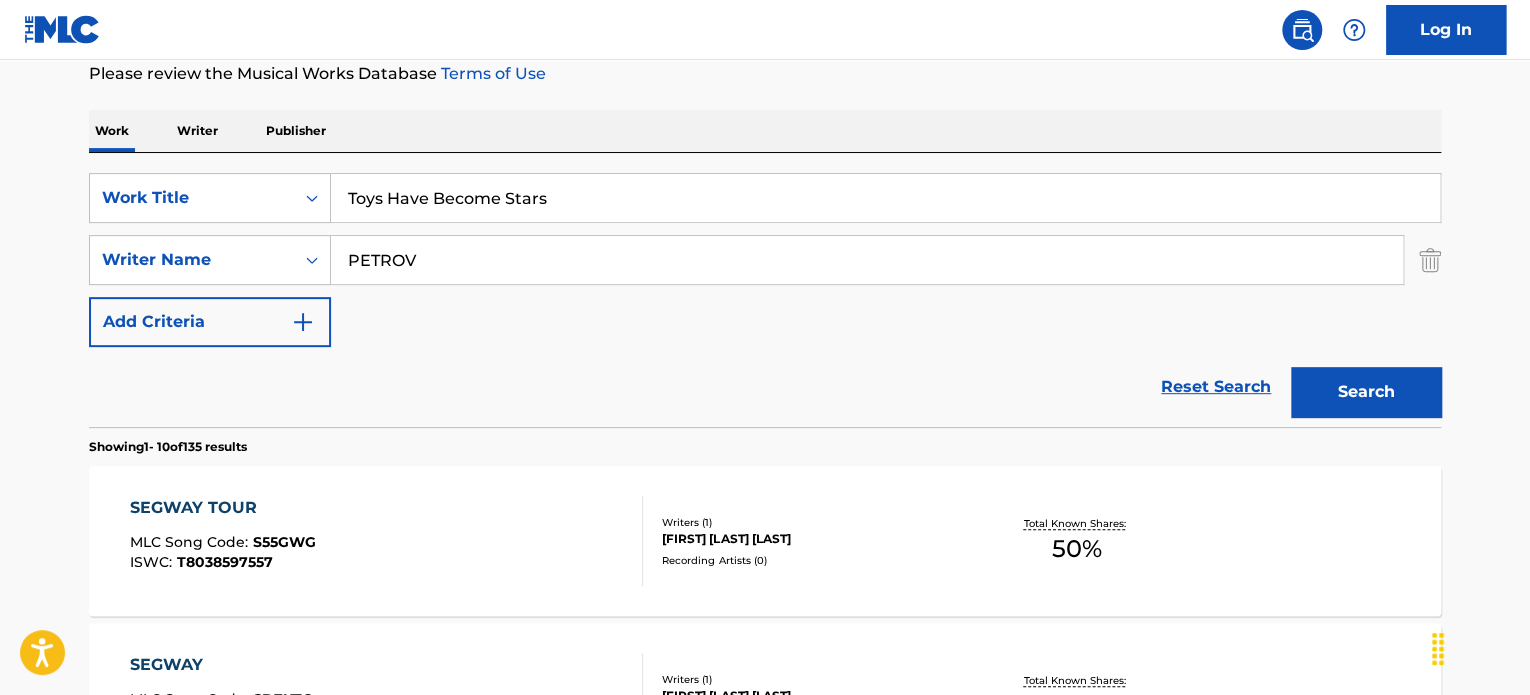 click on "PETROV" at bounding box center (867, 260) 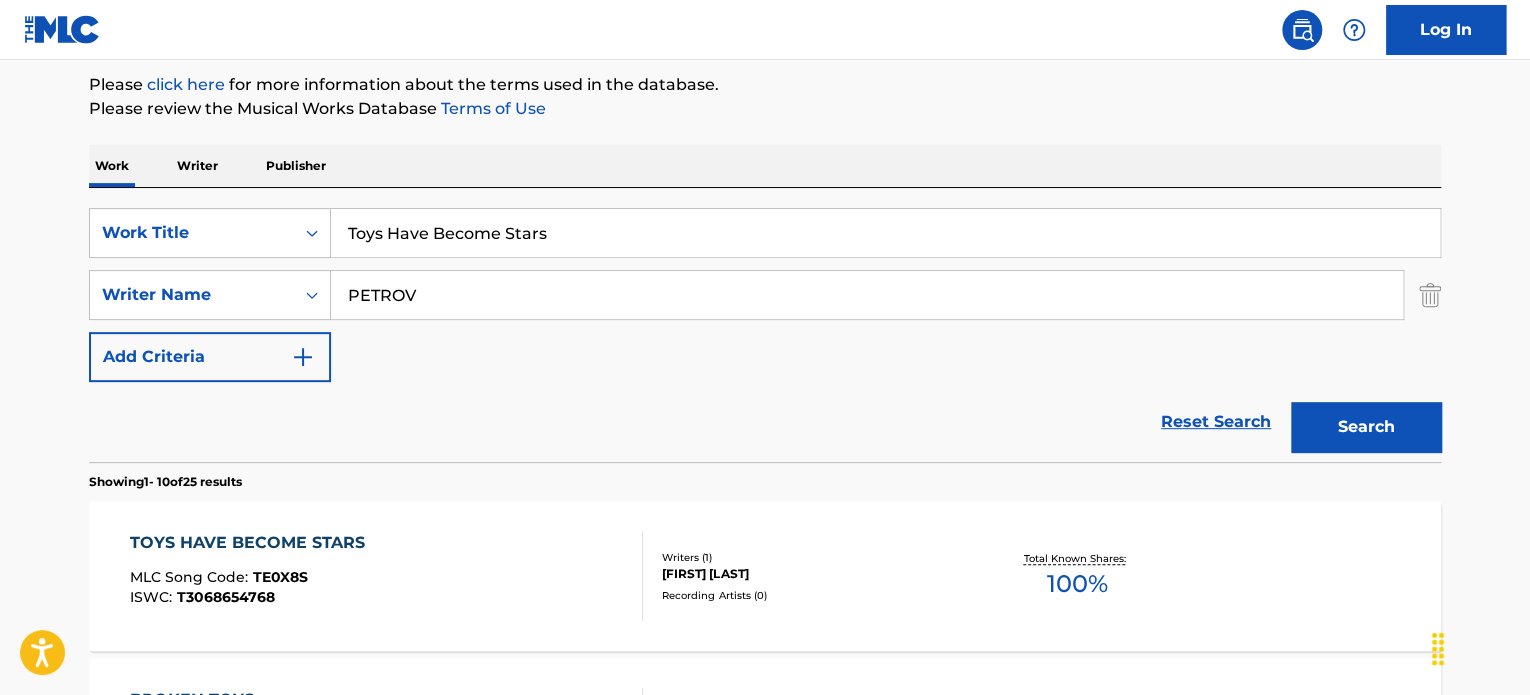 scroll, scrollTop: 272, scrollLeft: 0, axis: vertical 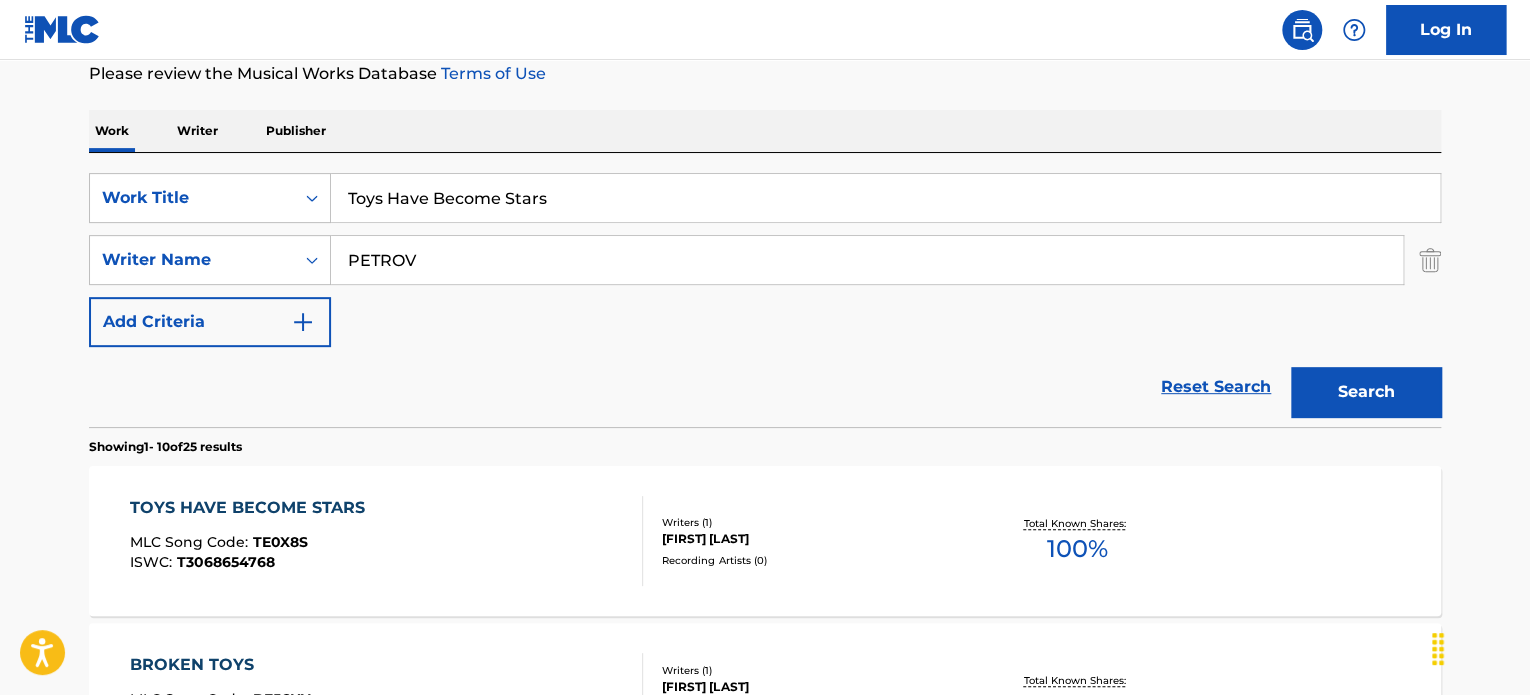 click on "[BRAND] [BRAND] [BRAND] MLC Song Code : [ID] ISWC : [SSN]" at bounding box center [387, 541] 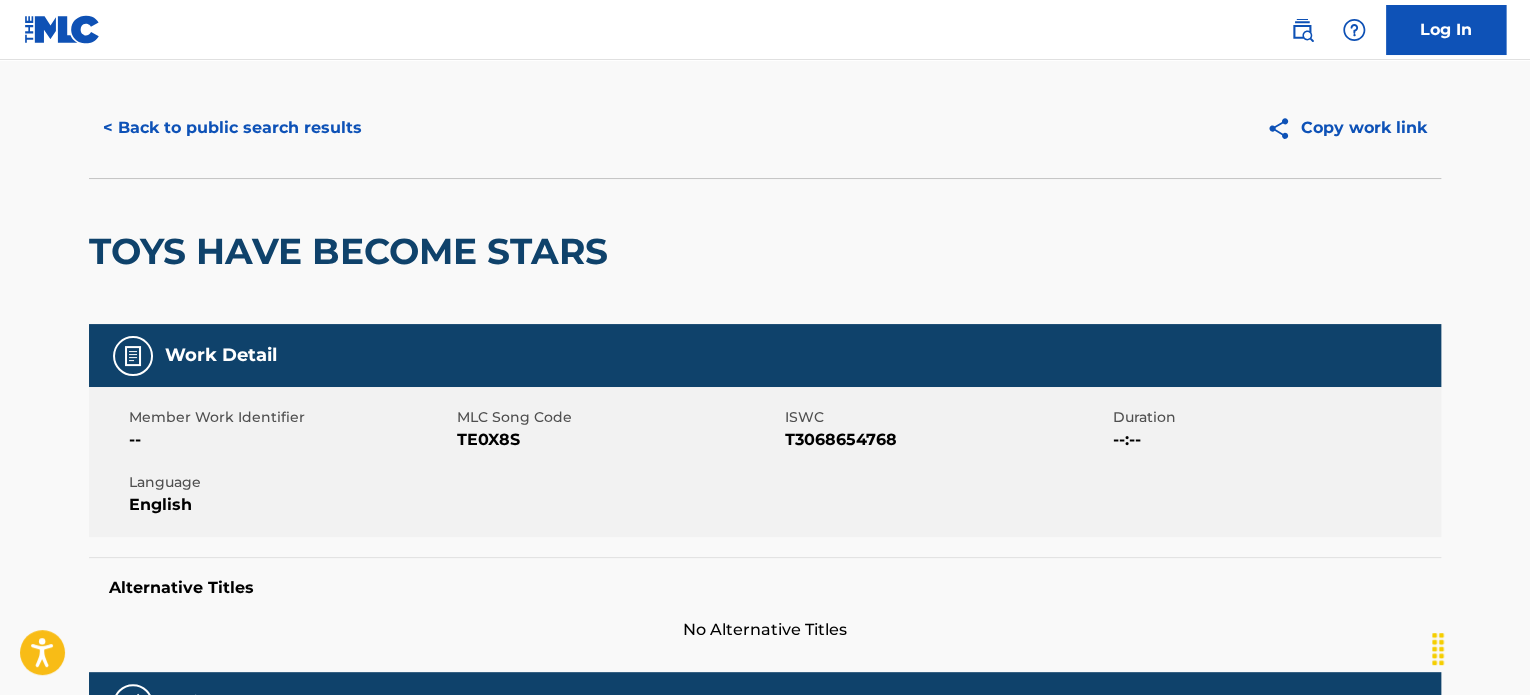 scroll, scrollTop: 0, scrollLeft: 0, axis: both 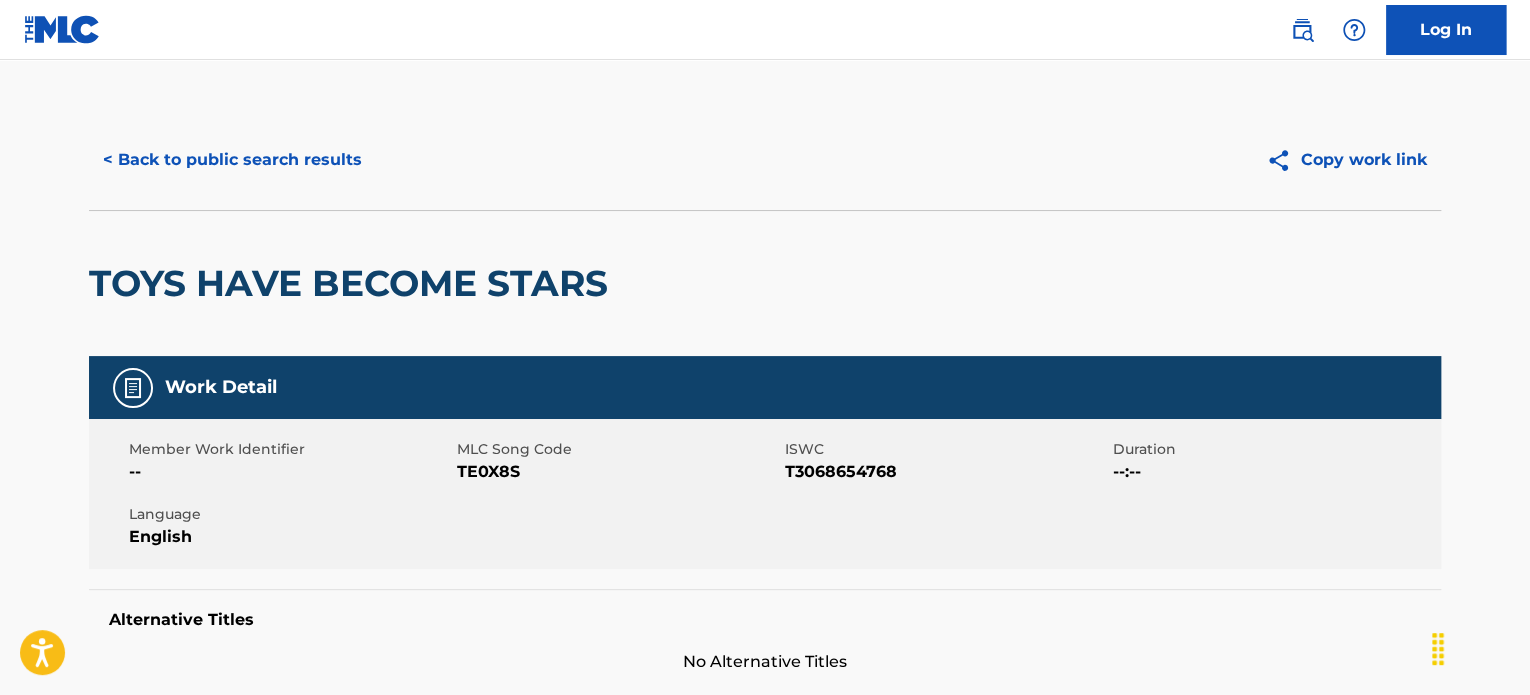 click on "< Back to public search results" at bounding box center [232, 160] 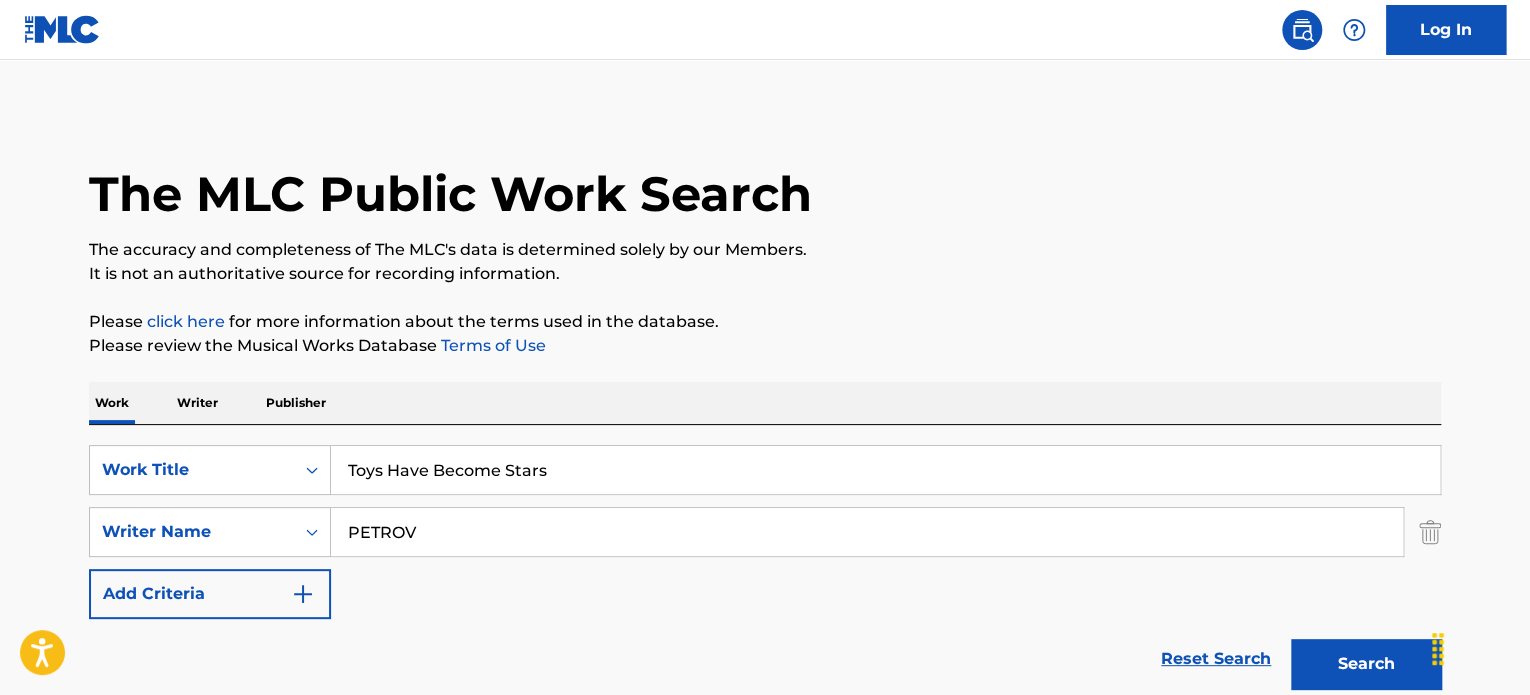 scroll, scrollTop: 272, scrollLeft: 0, axis: vertical 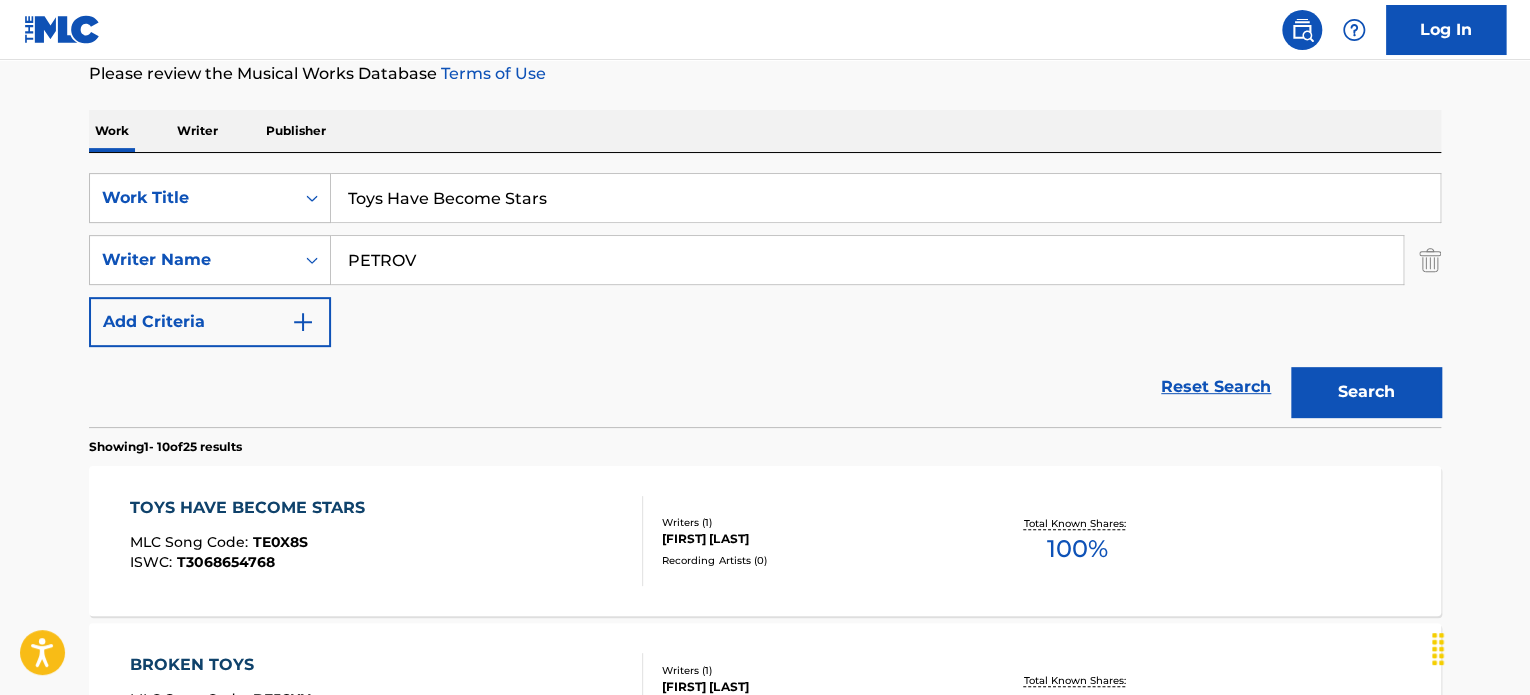 click on "Toys Have Become Stars" at bounding box center (885, 198) 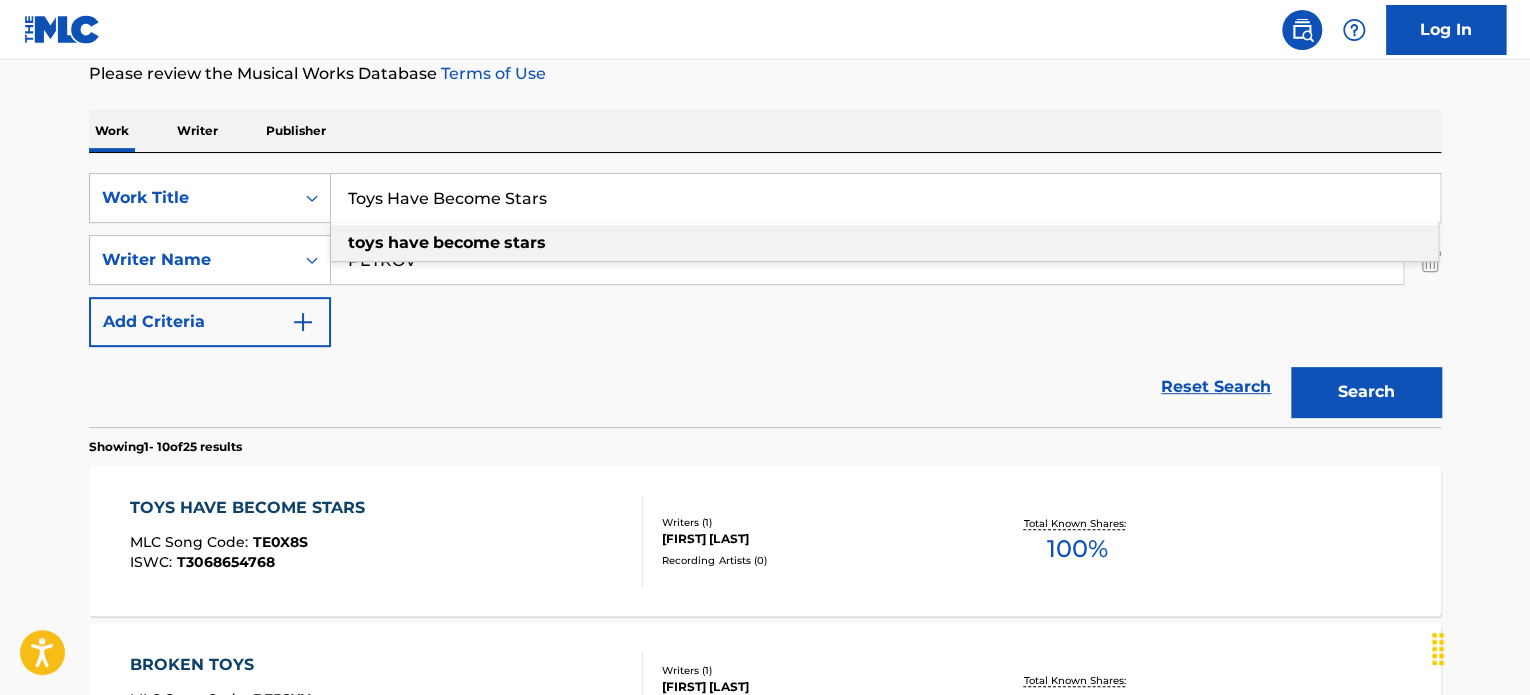 paste on "50s Rockburger" 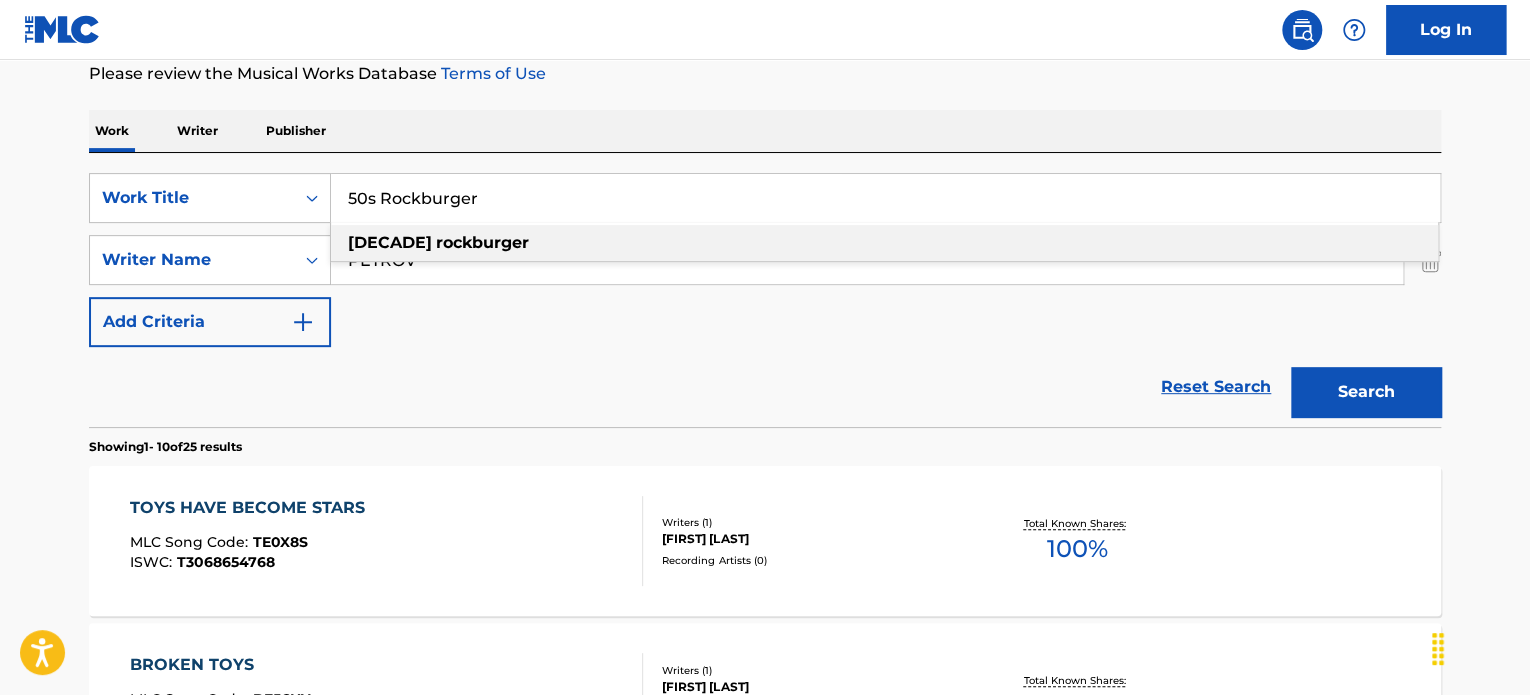 type on "50s Rockburger" 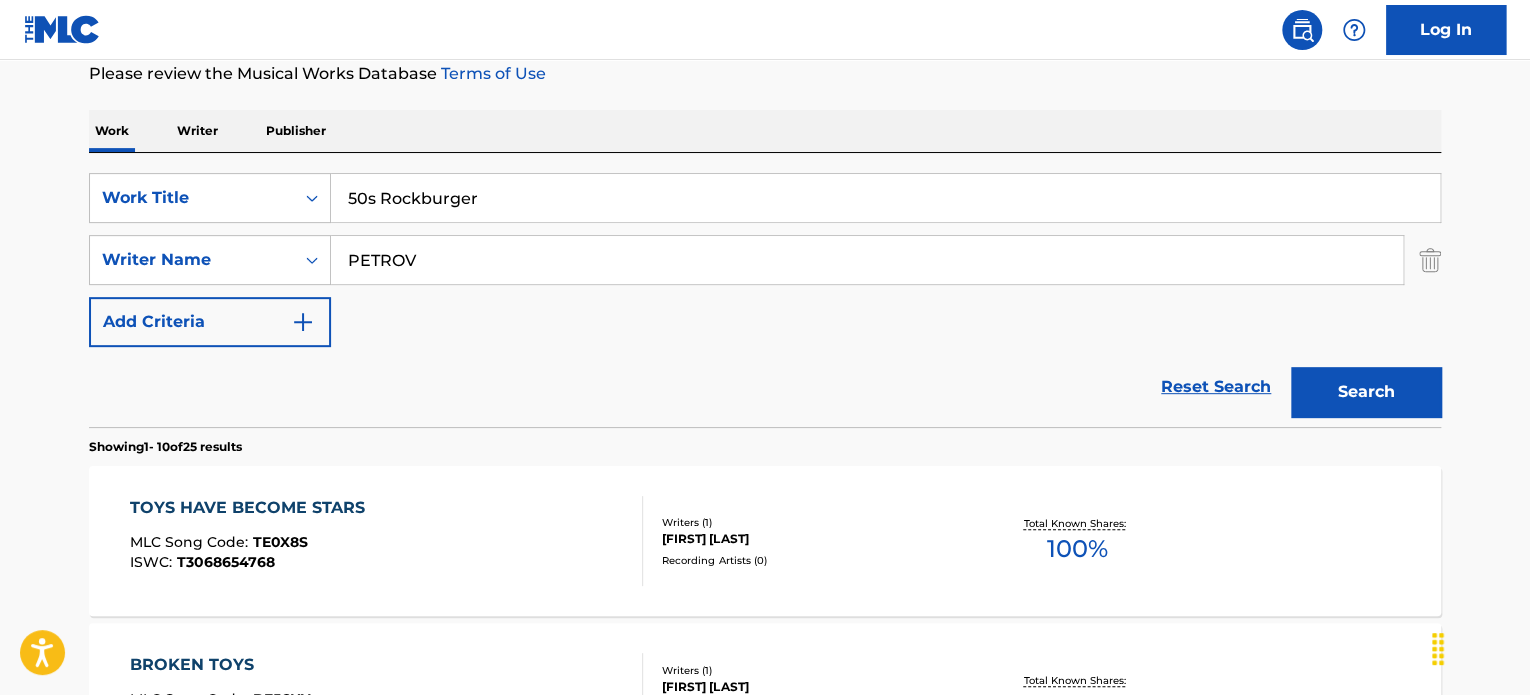 click on "Search" at bounding box center [1366, 392] 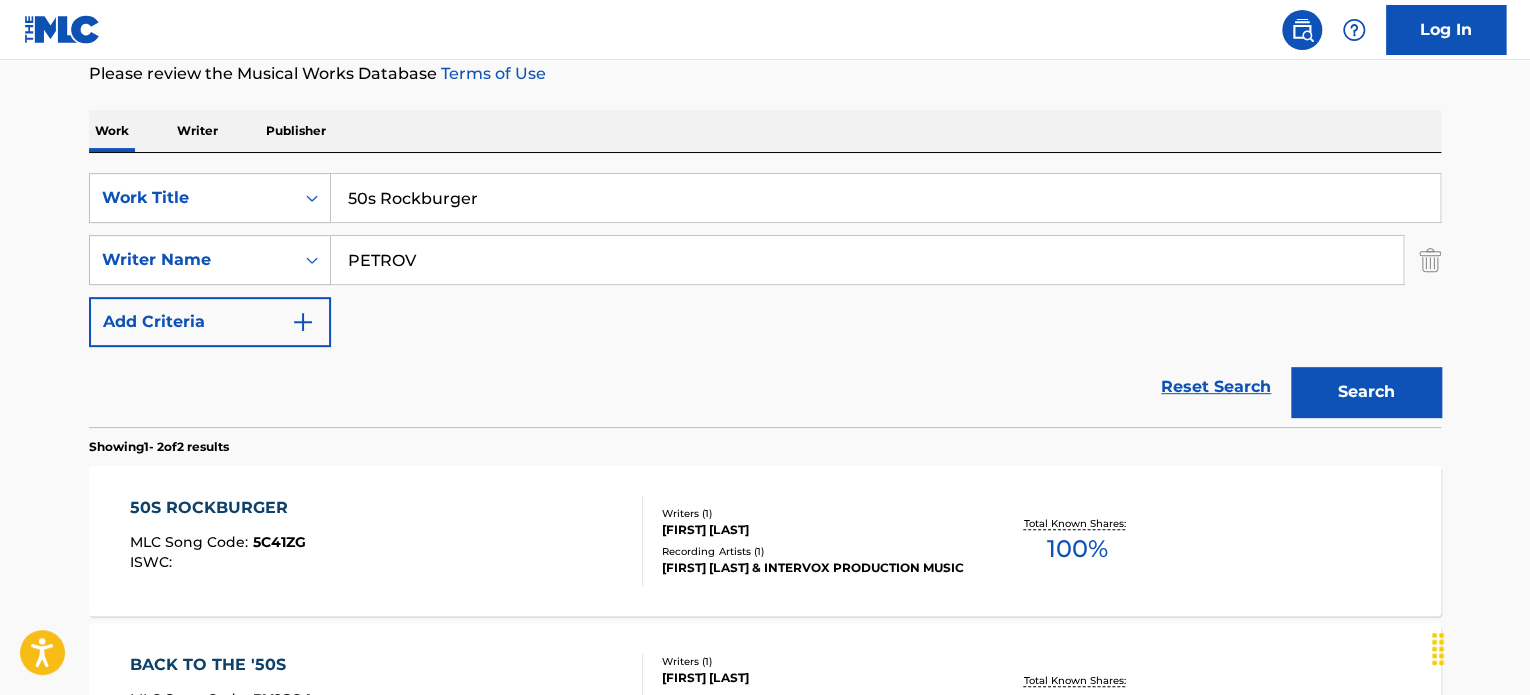 scroll, scrollTop: 372, scrollLeft: 0, axis: vertical 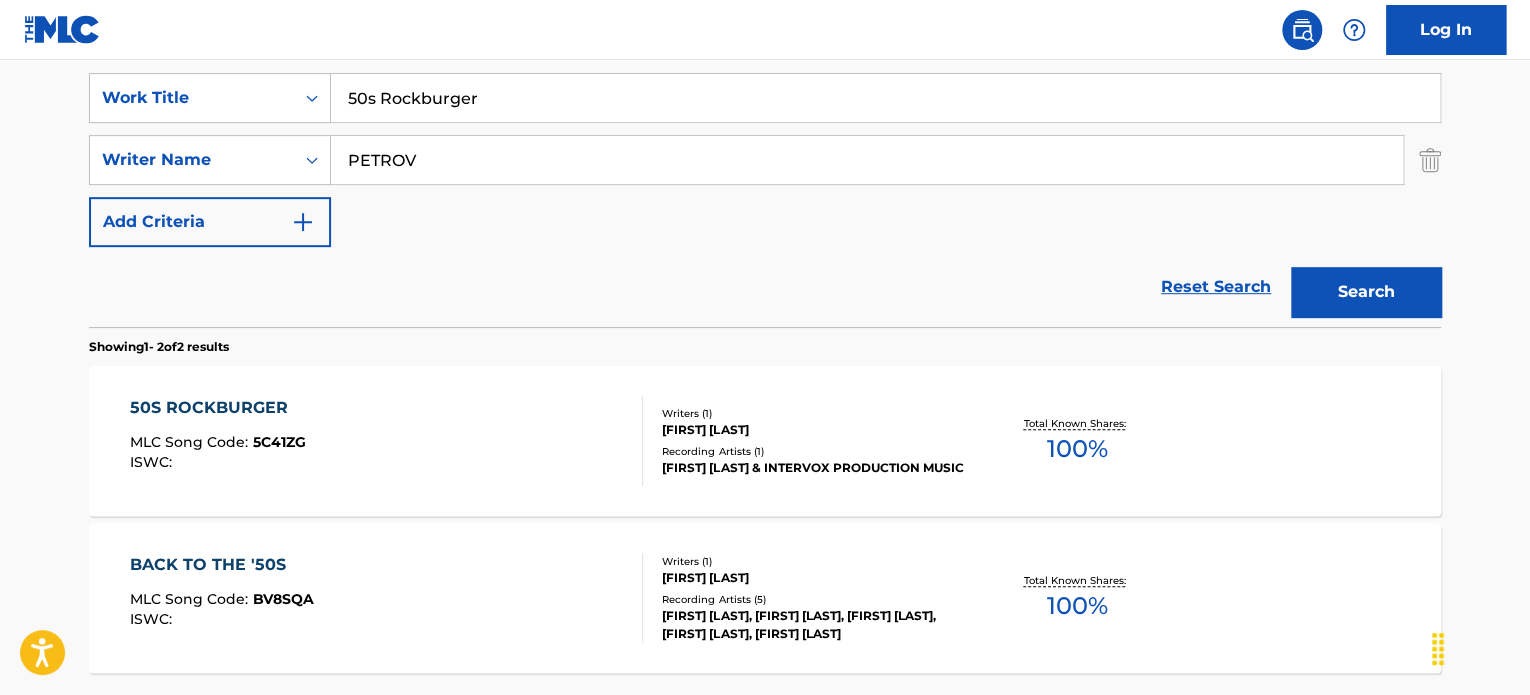 click on "[AGE] [BRAND] MLC Song Code : [ID] ISWC :" at bounding box center [387, 441] 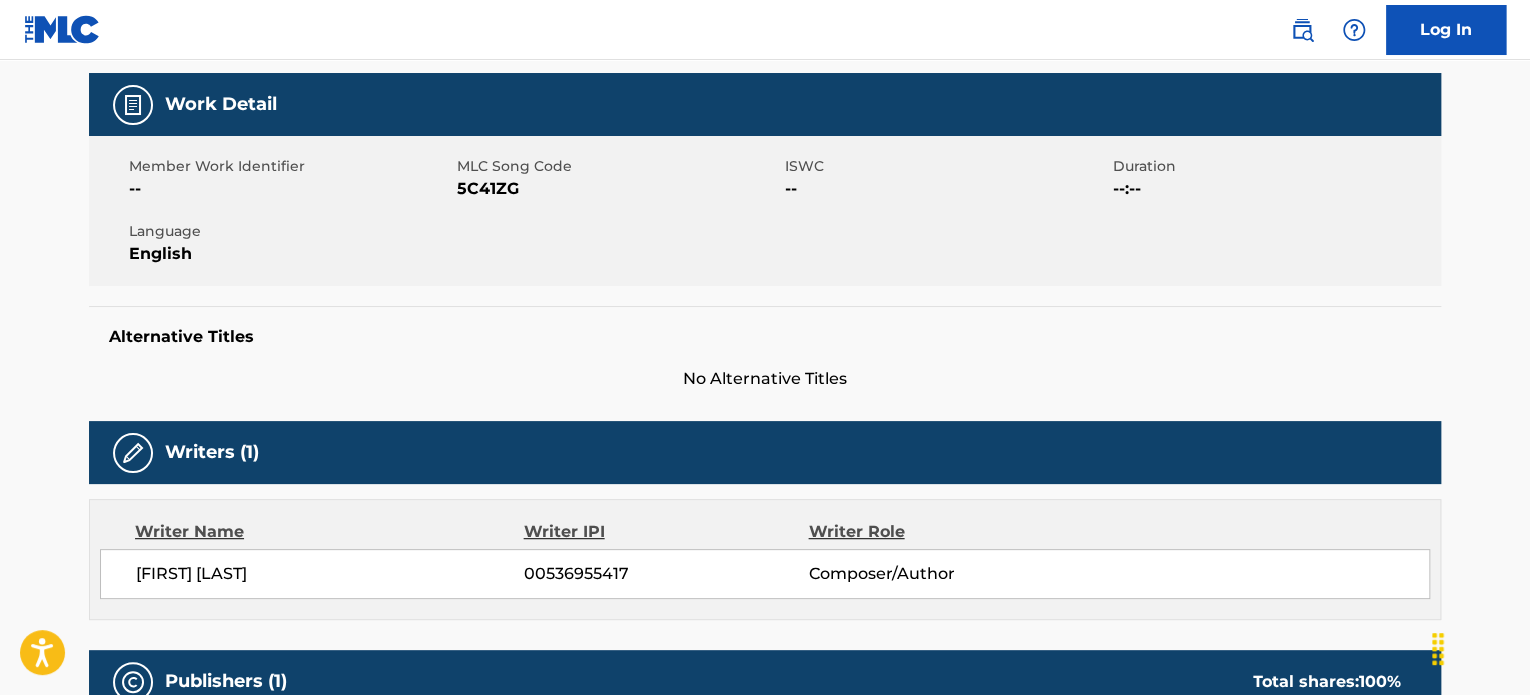 scroll, scrollTop: 600, scrollLeft: 0, axis: vertical 